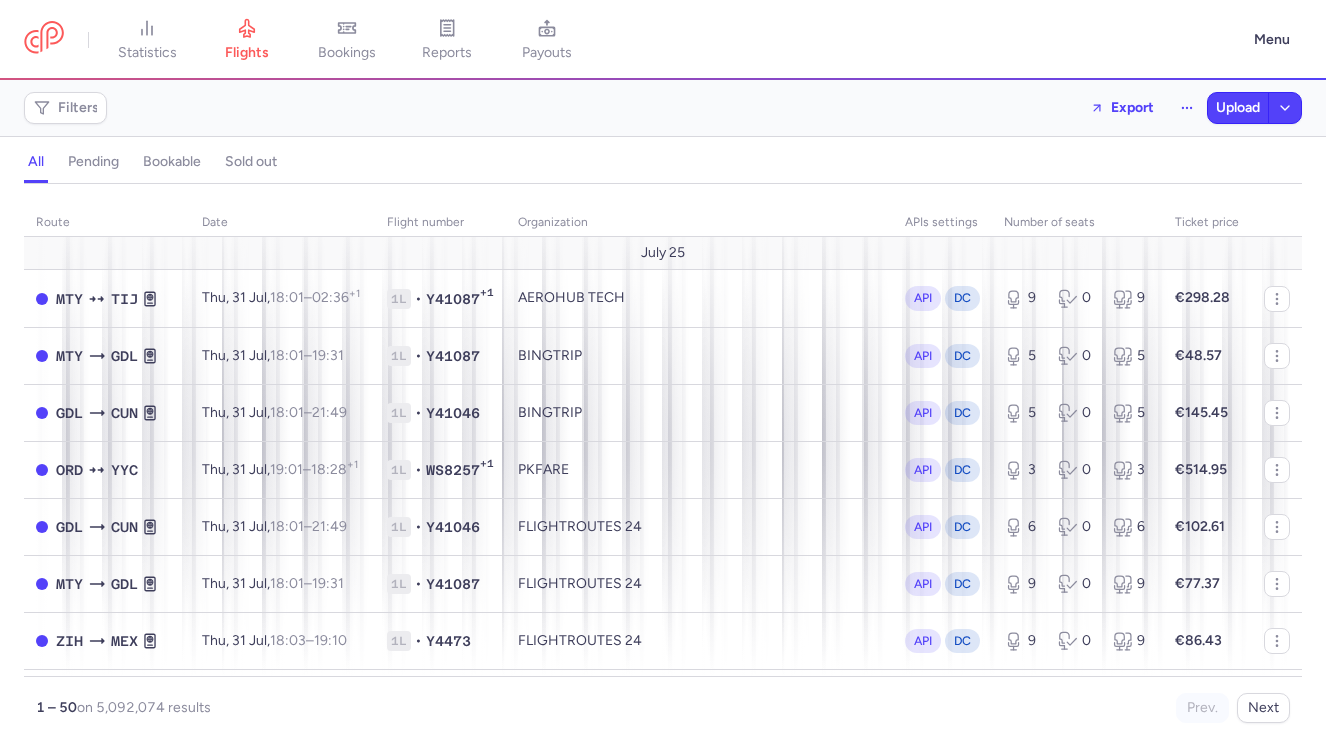 scroll, scrollTop: 0, scrollLeft: 0, axis: both 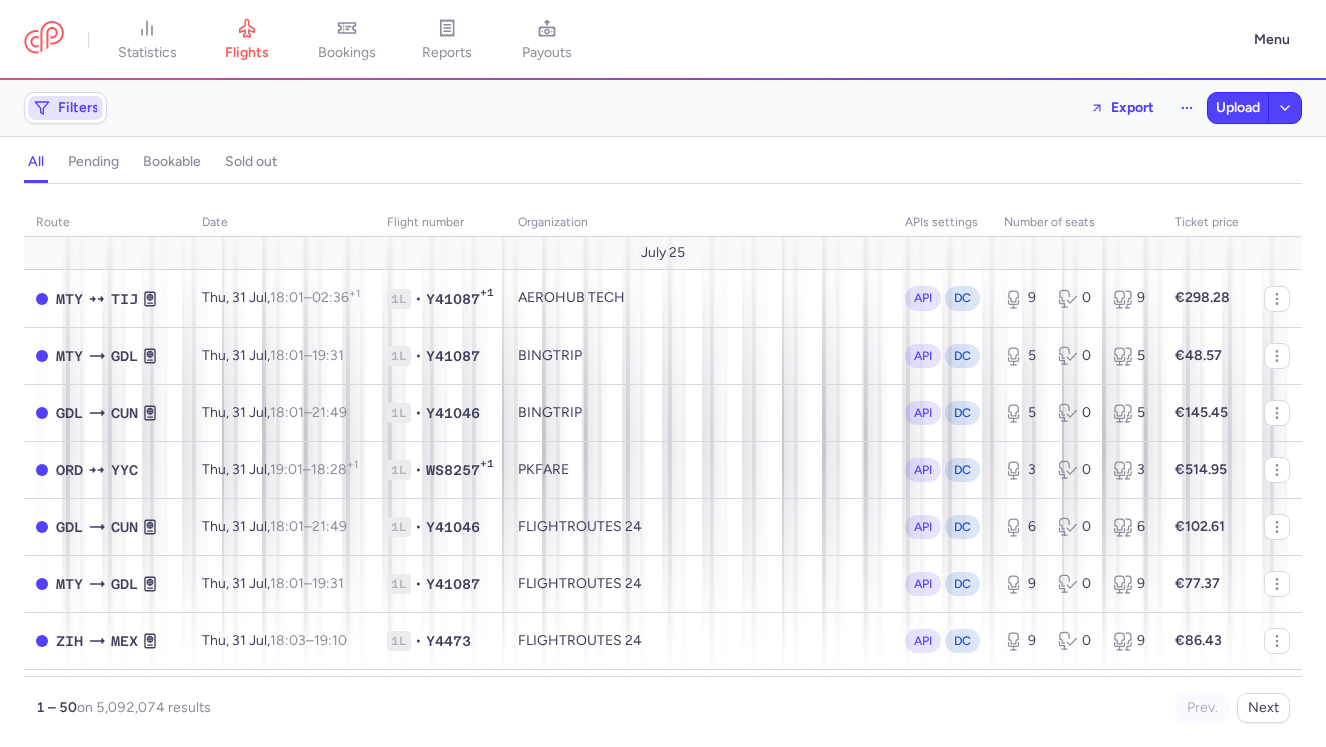 click on "Filters" 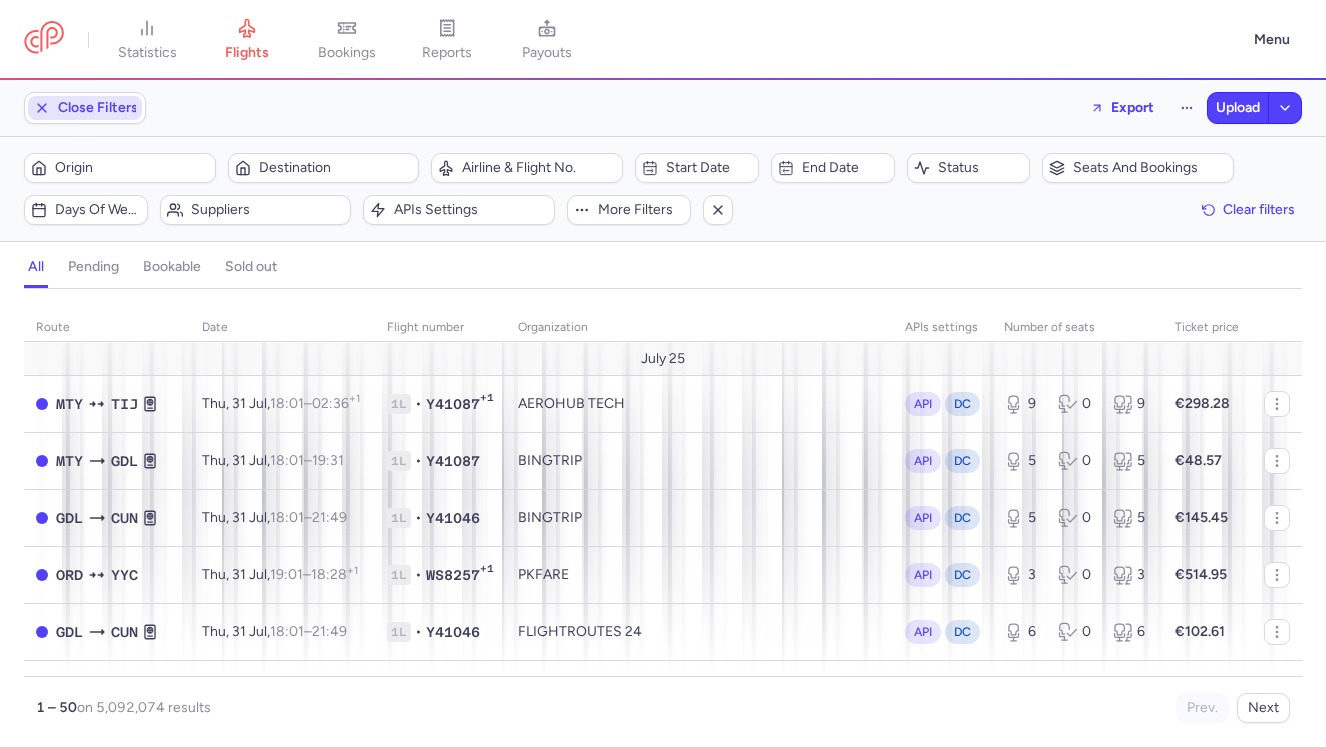 scroll, scrollTop: 0, scrollLeft: 0, axis: both 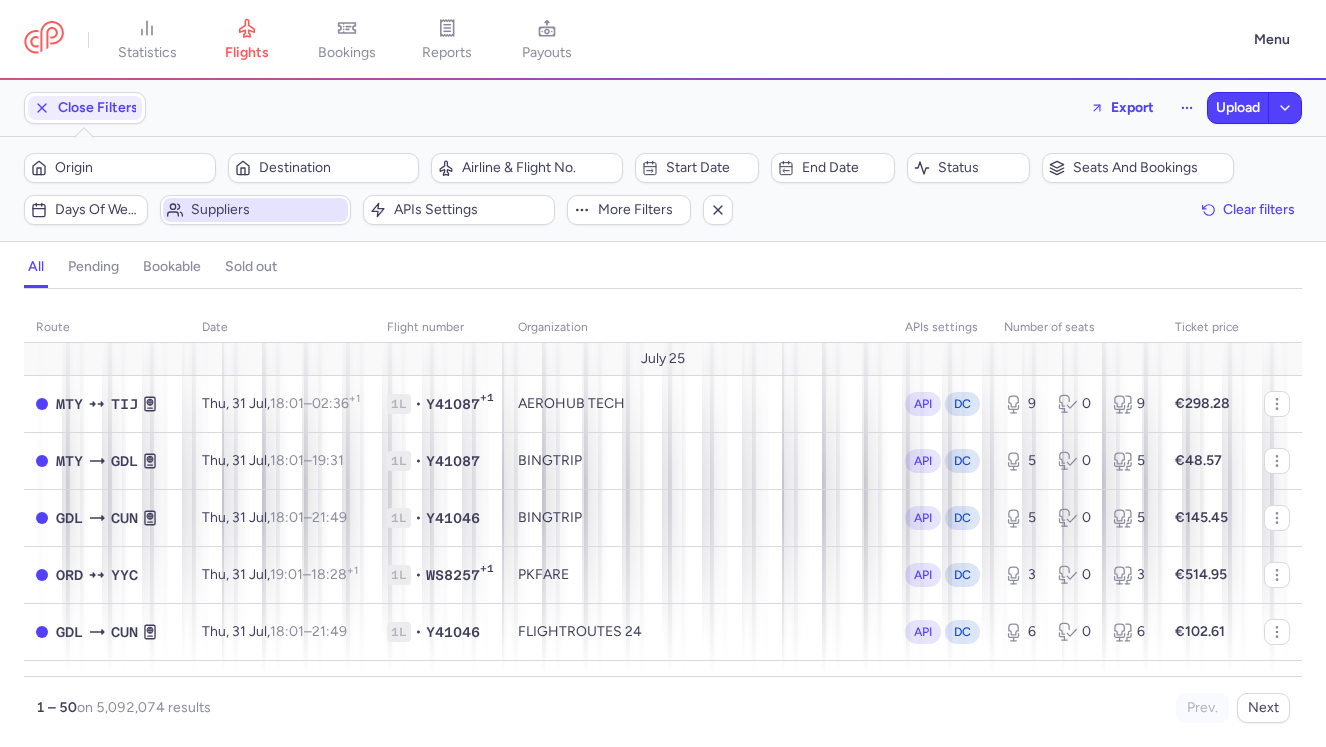 click on "Suppliers" at bounding box center [268, 210] 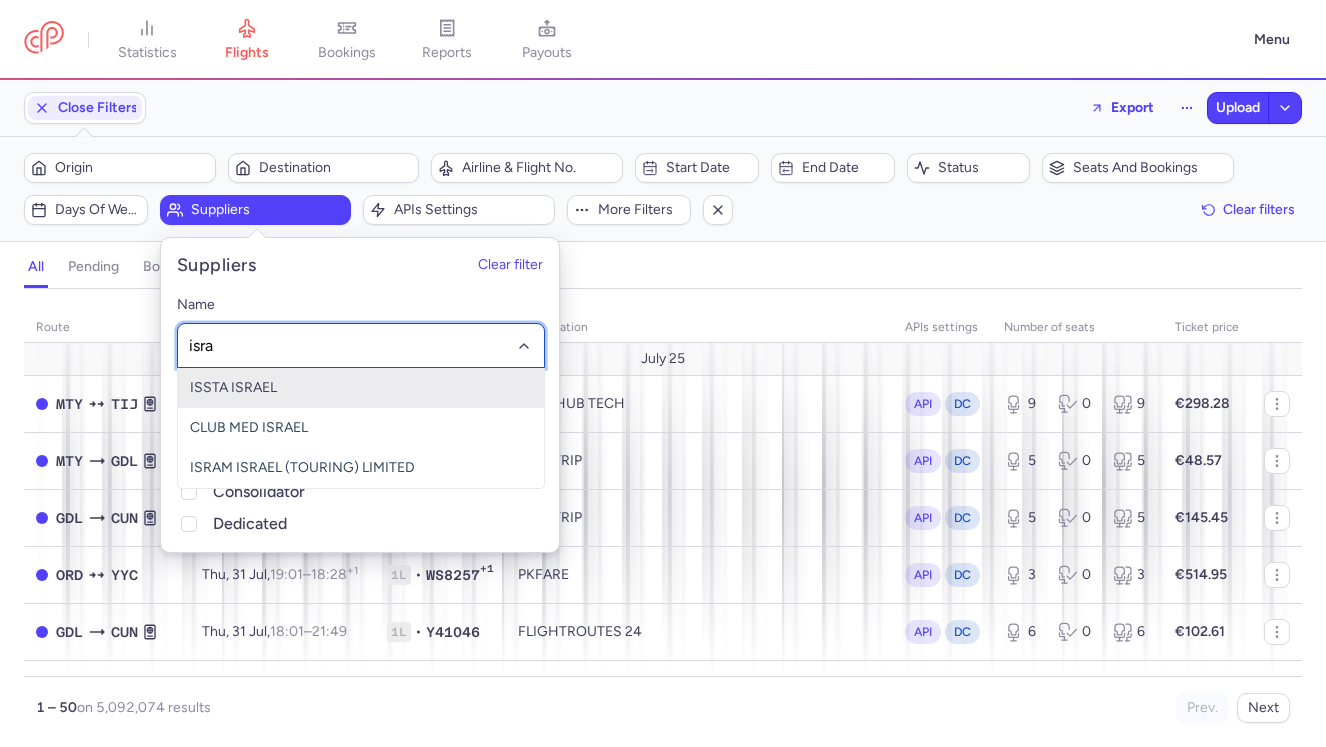 type on "isram" 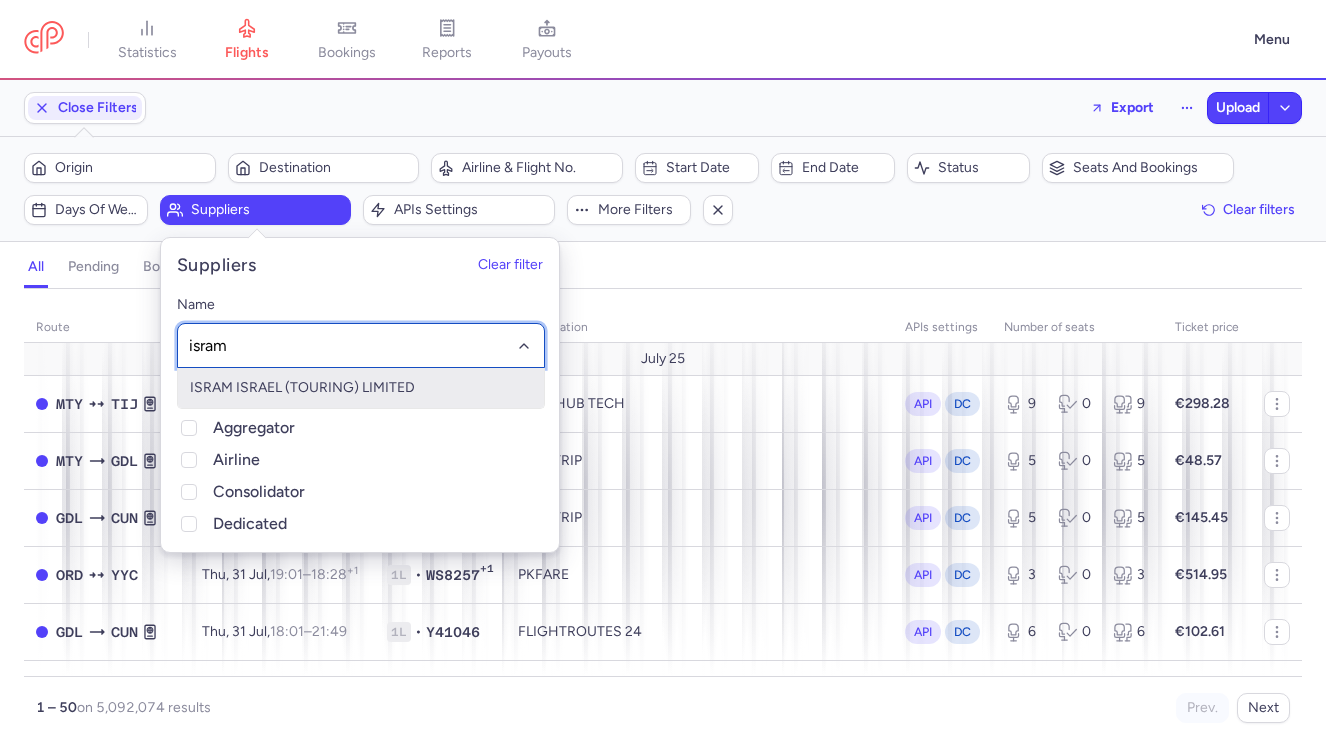 click on "ISRAM ISRAEL (TOURING) LIMITED" 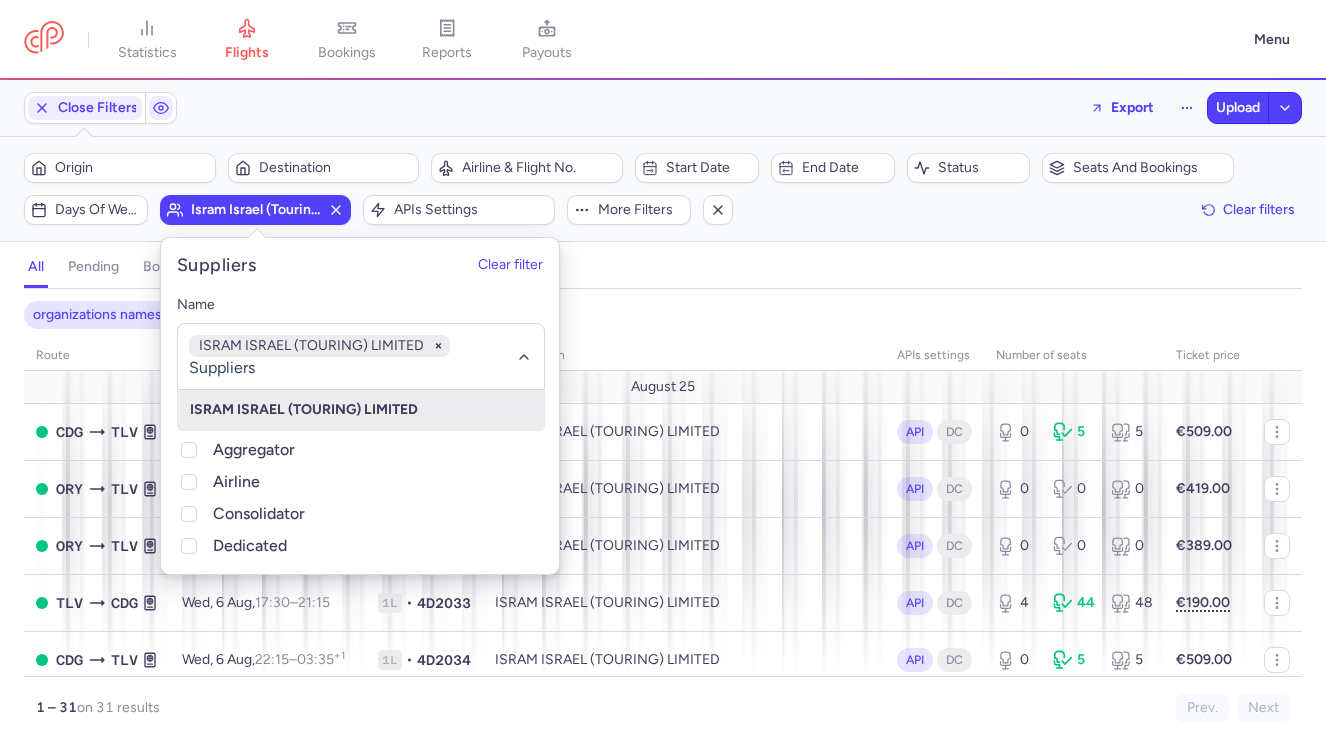 click on "organizations names: ISRAM ISRAEL (TOURING) LIMITED" at bounding box center [663, 315] 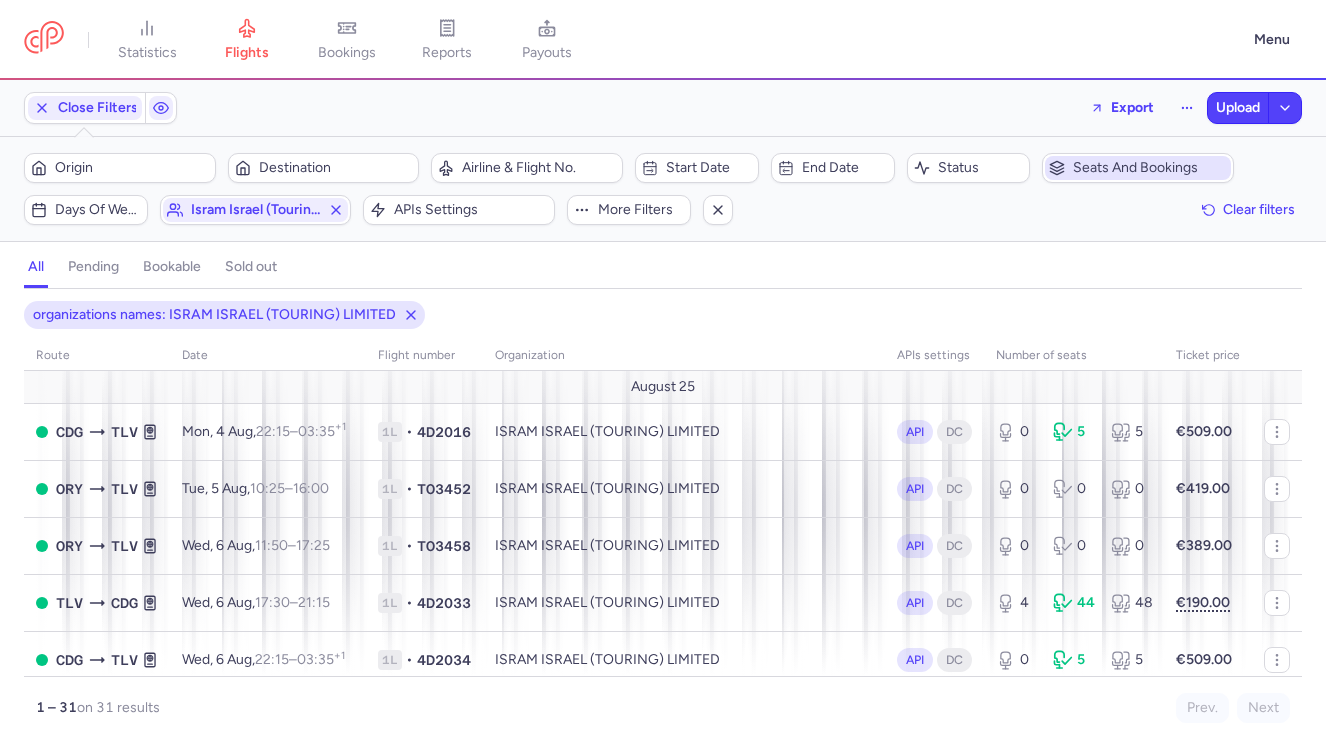 click on "Seats and bookings" at bounding box center [1150, 168] 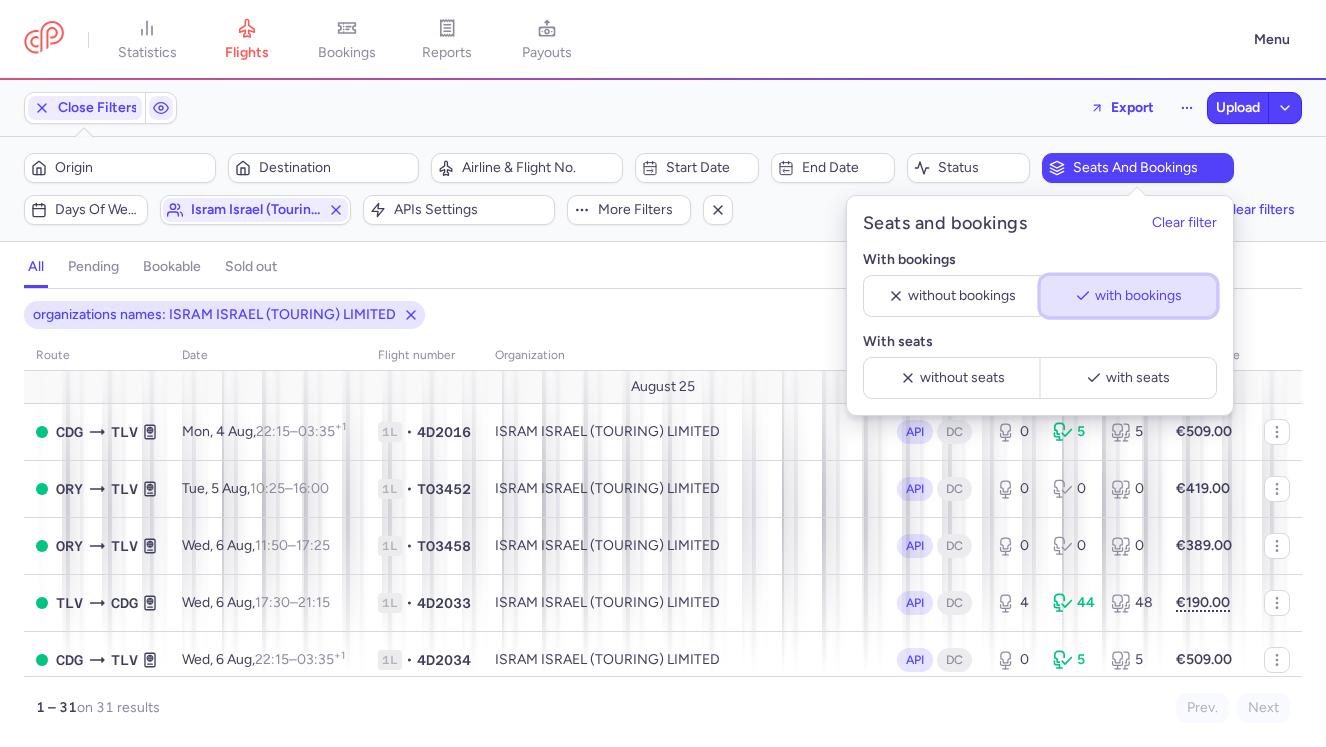 click on "with bookings" at bounding box center [1138, 296] 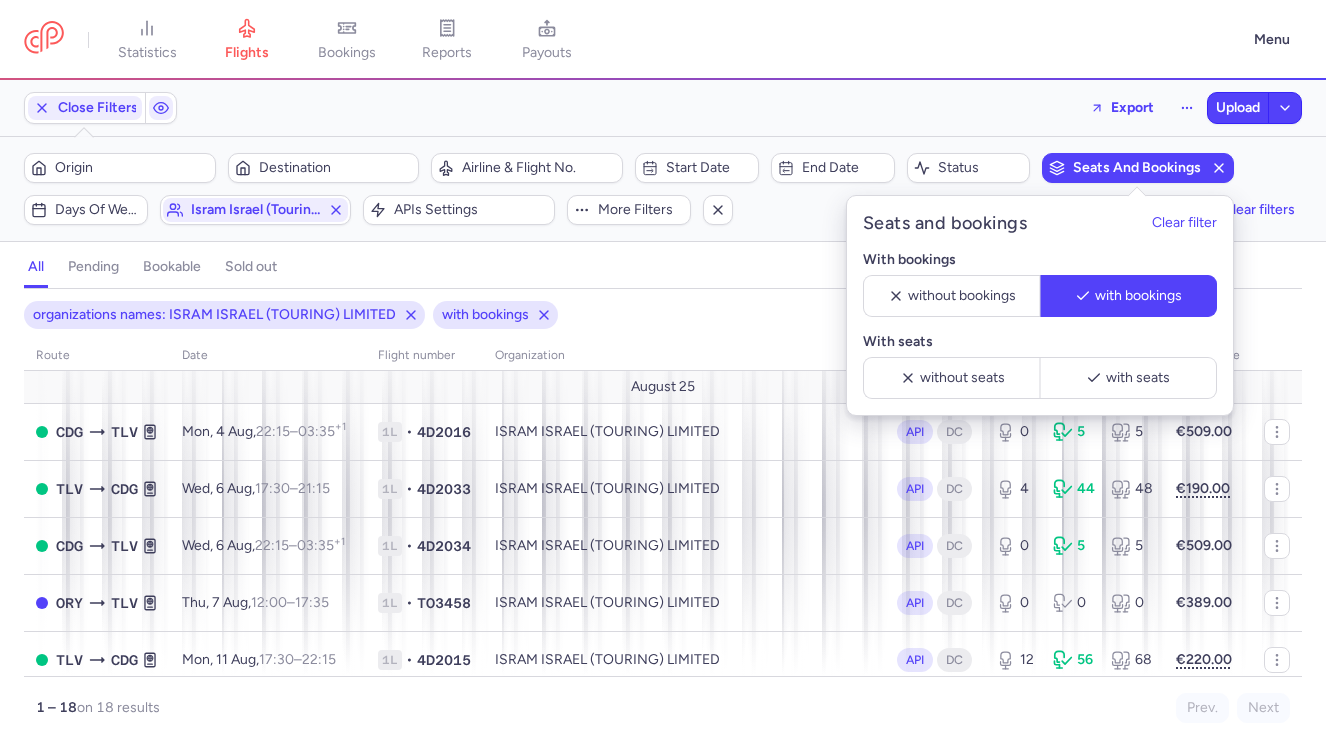 click on "organizations names: ISRAM ISRAEL (TOURING) LIMITED with bookings route date Flight number organization APIs settings number of seats Ticket price August 25  CDG  TLV Mon, 4 Aug,  22:15  –  03:35  +1 1L • 4D2016 ISRAM ISRAEL (TOURING) LIMITED API DC 0 5 5 €509.00  TLV  CDG Wed, 6 Aug,  17:30  –  21:15  +0 1L • 4D2033 ISRAM ISRAEL (TOURING) LIMITED API DC 4 44 48 €190.00  CDG  TLV Wed, 6 Aug,  22:15  –  03:35  +1 1L • 4D2034 ISRAM ISRAEL (TOURING) LIMITED API DC 0 5 5 €509.00  ORY  TLV Thu, 7 Aug,  12:00  –  17:35  +0 1L • TO3458 ISRAM ISRAEL (TOURING) LIMITED API DC 0 0 0 €389.00  TLV  CDG Mon, 11 Aug,  17:30  –  22:15  +0 1L • 4D2015 ISRAM ISRAEL (TOURING) LIMITED API DC 12 56 68 €220.00  CDG  TLV Mon, 11 Aug,  22:15  –  03:35  +1 1L • 4D2016 ISRAM ISRAEL (TOURING) LIMITED API DC 0 4 4 €479.00  TLV  CDG Wed, 13 Aug,  17:30  –  21:15  +0 1L • 4D2033 ISRAM ISRAEL (TOURING) LIMITED API DC 17 50 67 €220.00  CDG  TLV Wed, 13 Aug,  22:15  –  03:35  +1 1L • 4D2034 API 0" 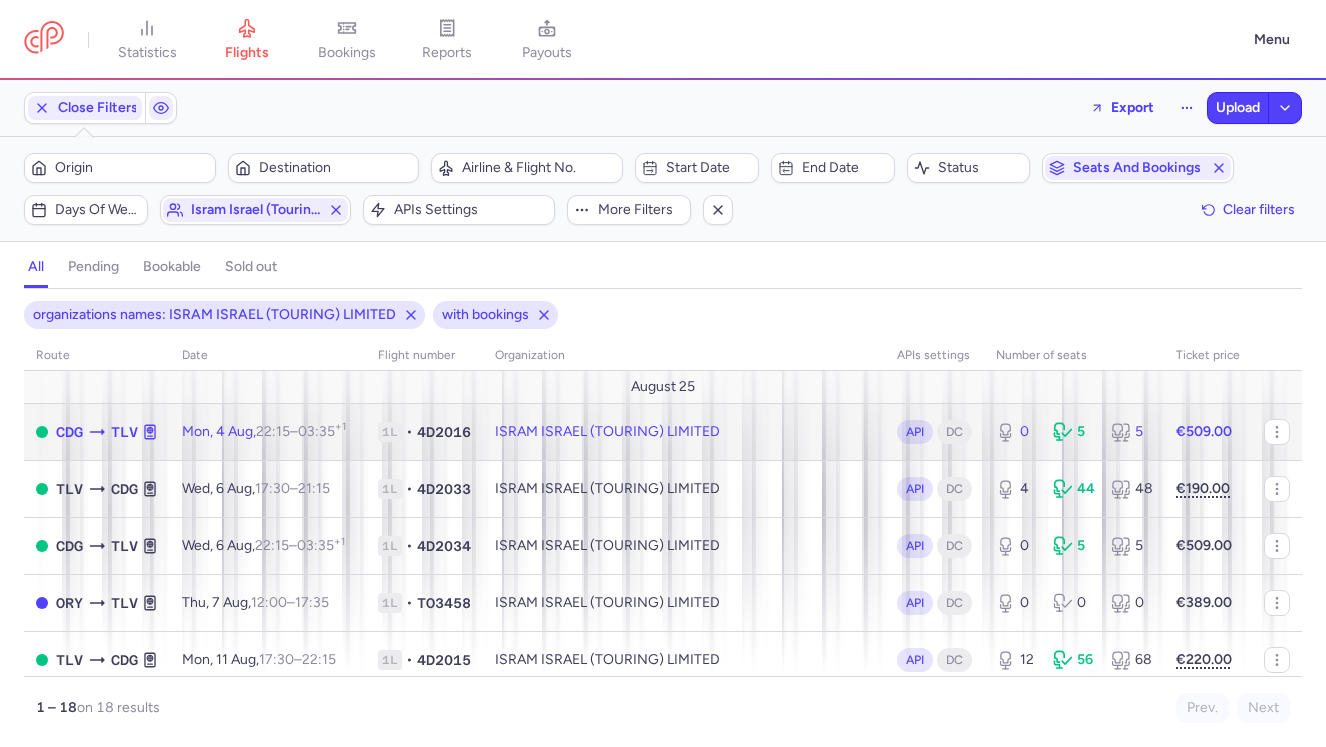 click on "ISRAM ISRAEL (TOURING) LIMITED" 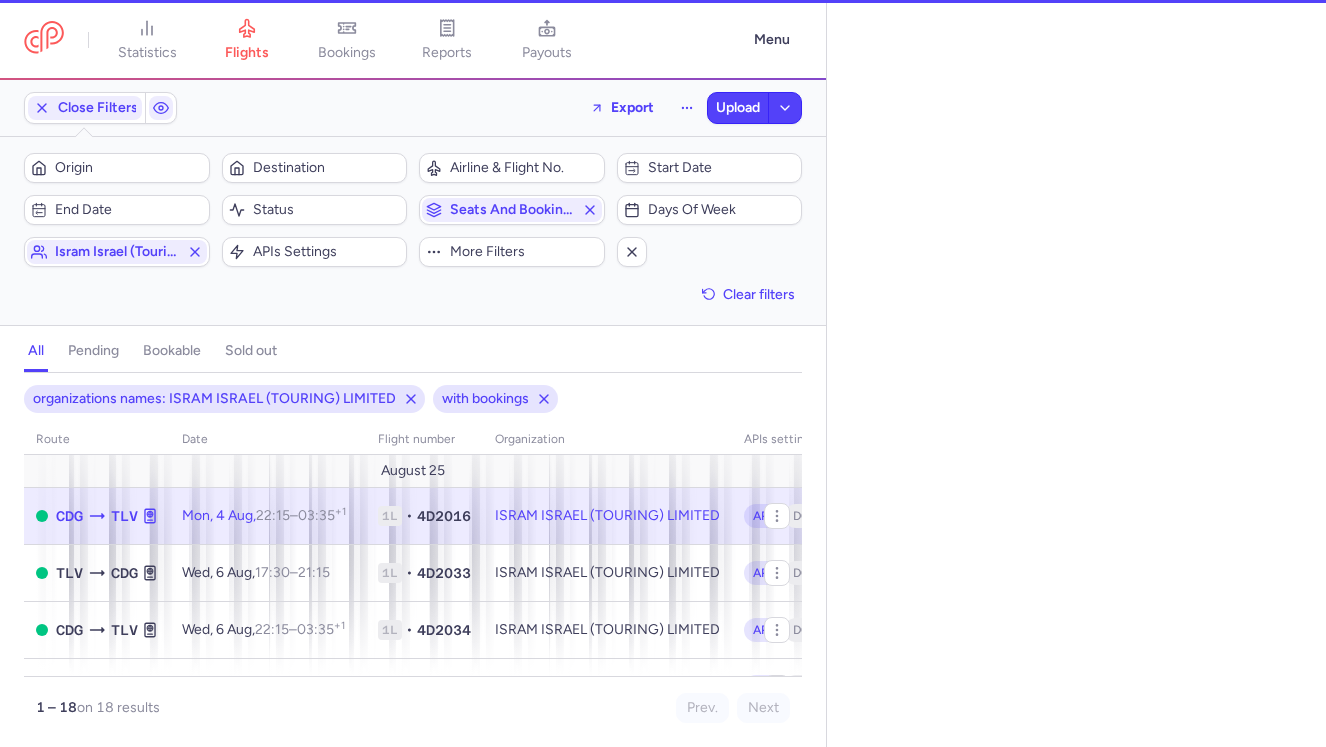 select on "hours" 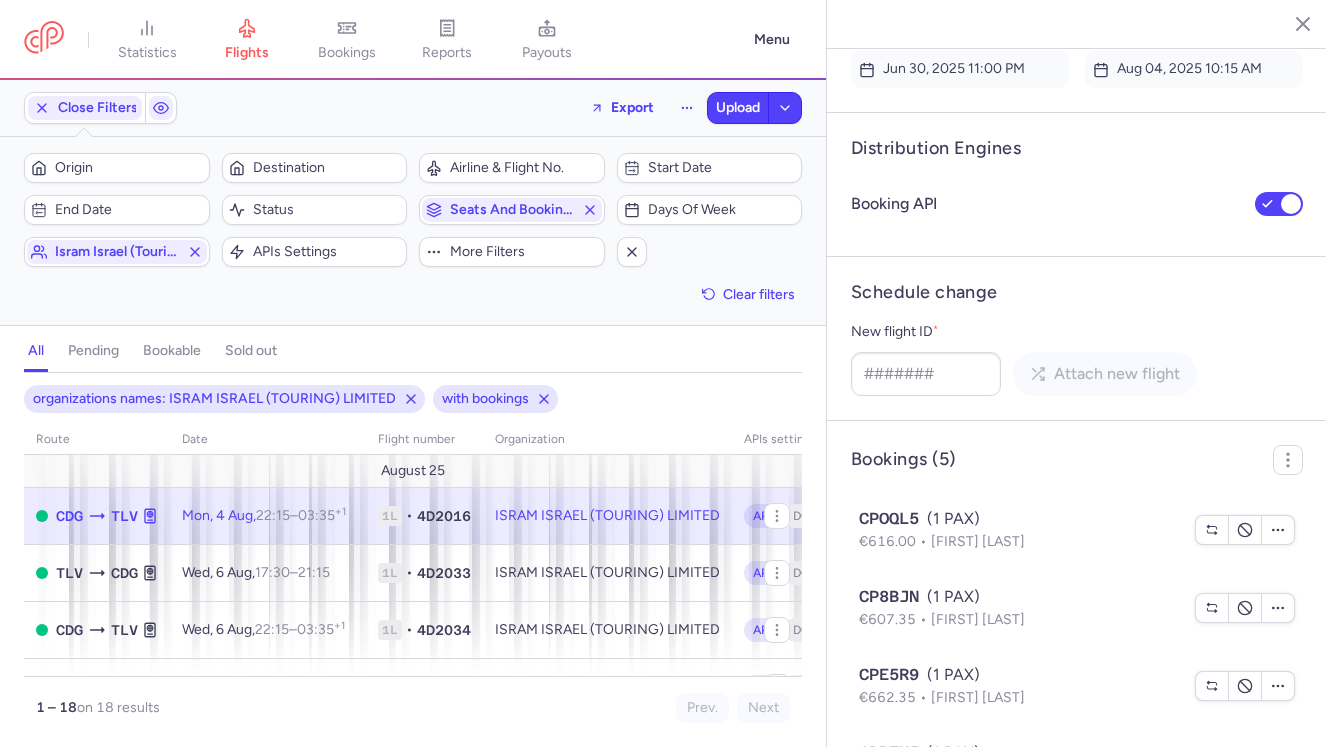 scroll, scrollTop: 1593, scrollLeft: 0, axis: vertical 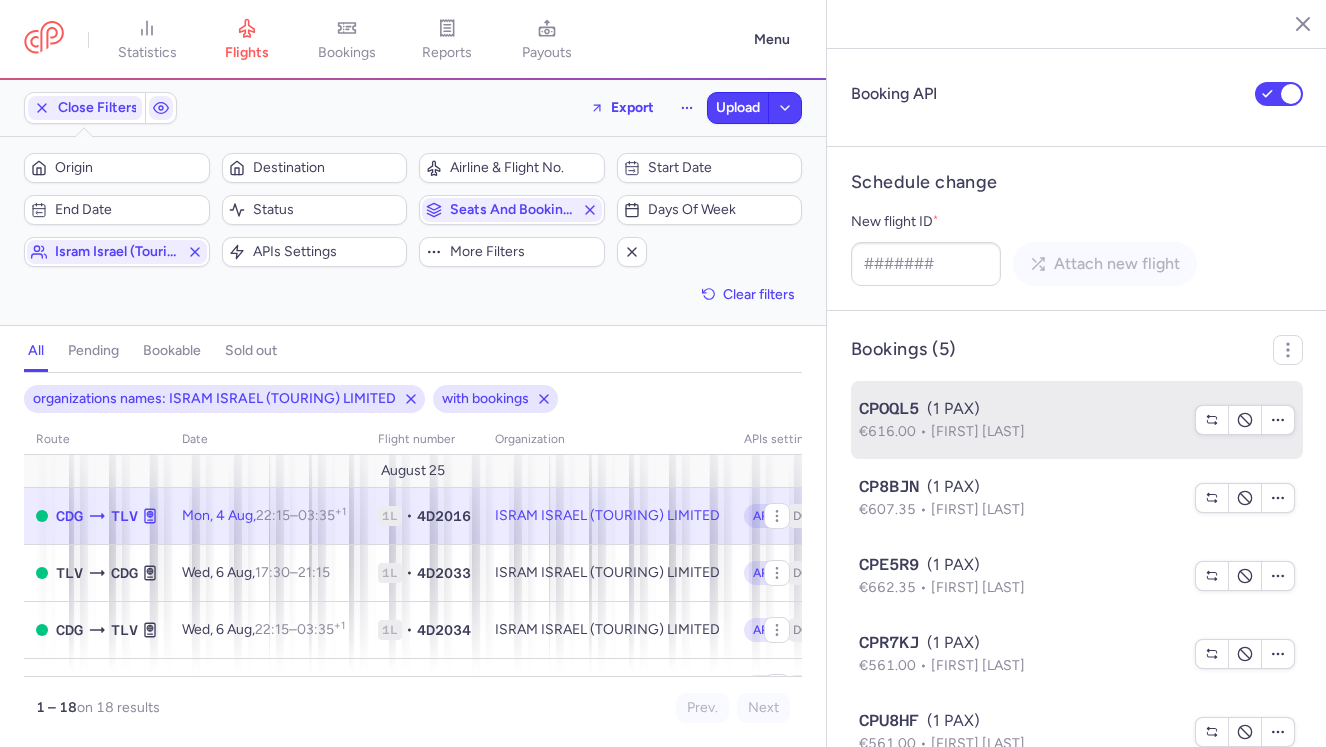 click on "Andy BENHAMOU" at bounding box center (978, 431) 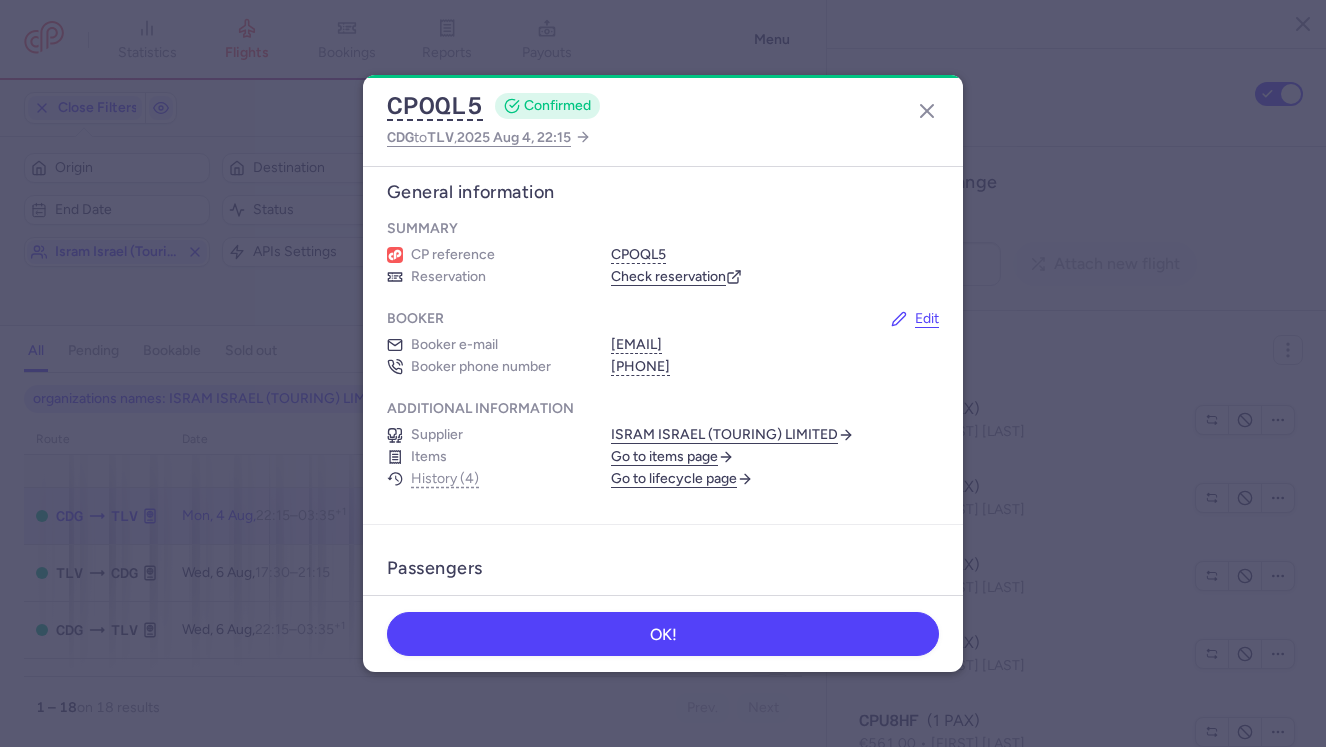scroll, scrollTop: 0, scrollLeft: 0, axis: both 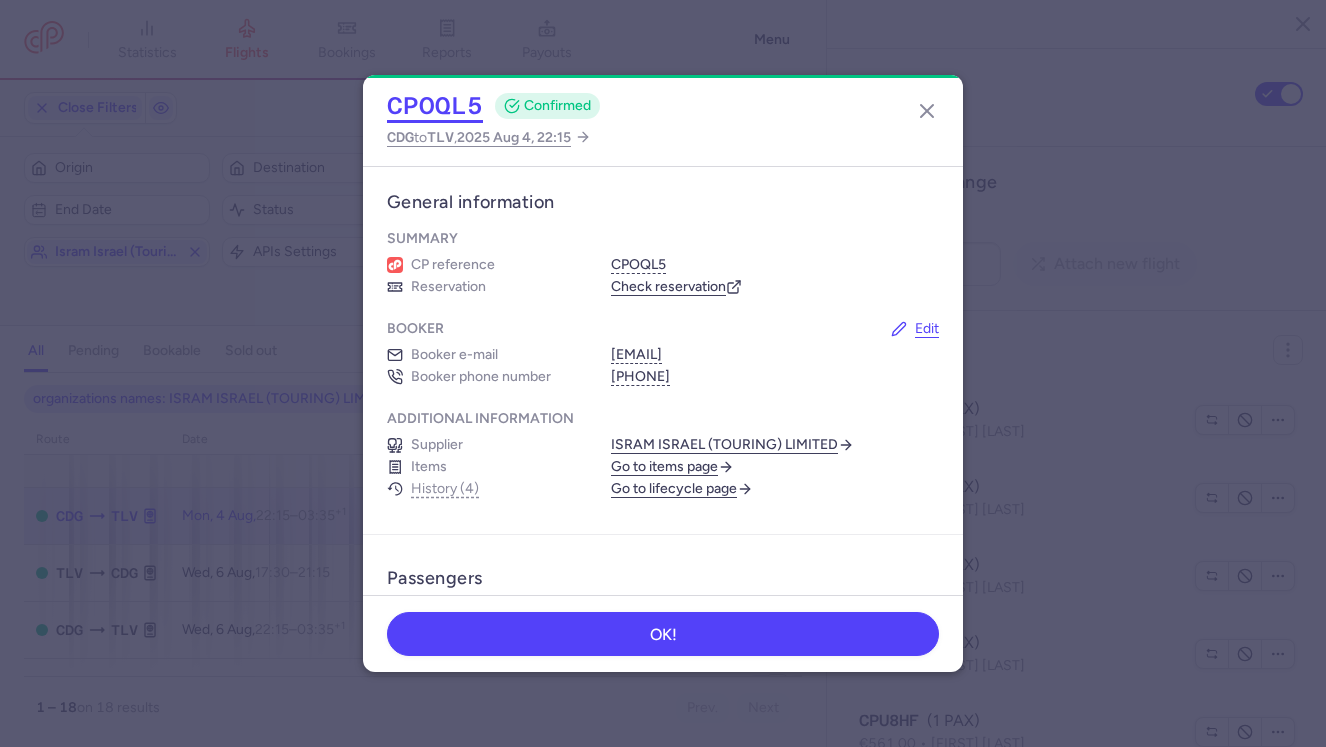 click on "CPOQL5" 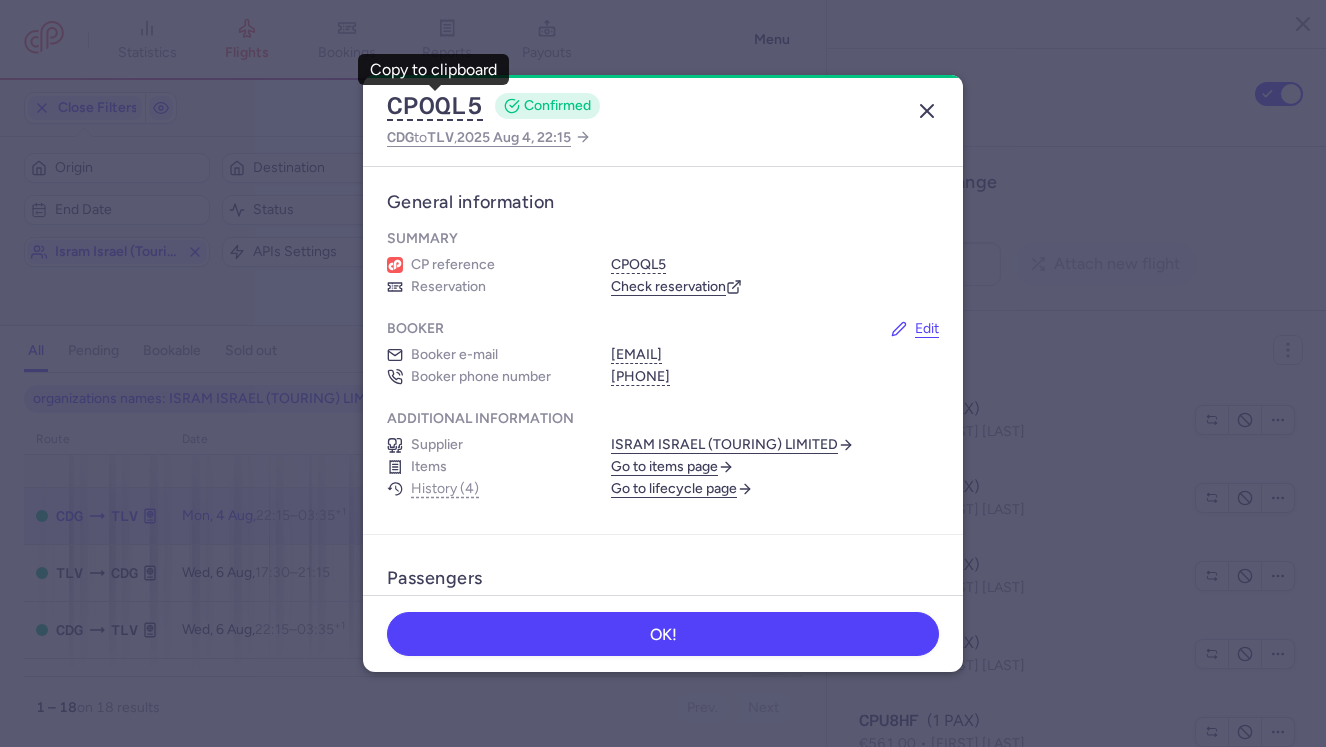 click 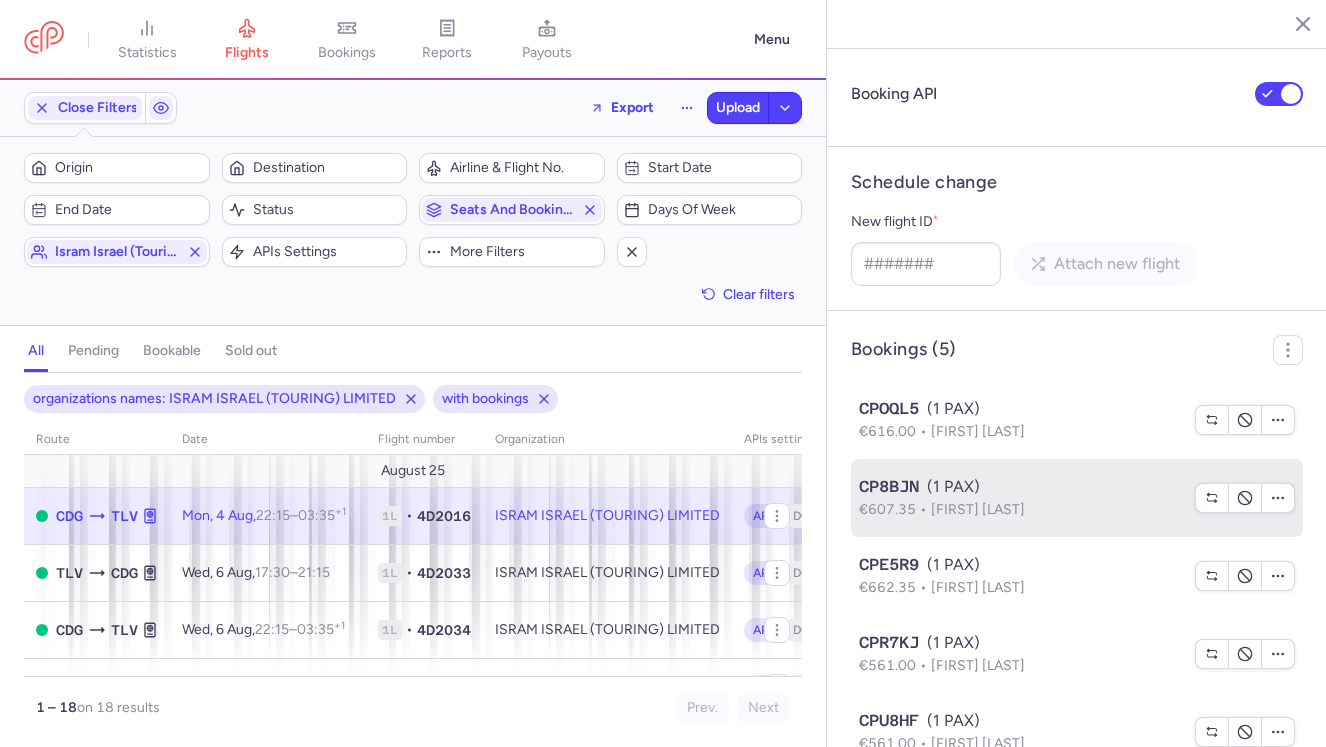 click on "Benjamin BENMOYAL" at bounding box center (978, 509) 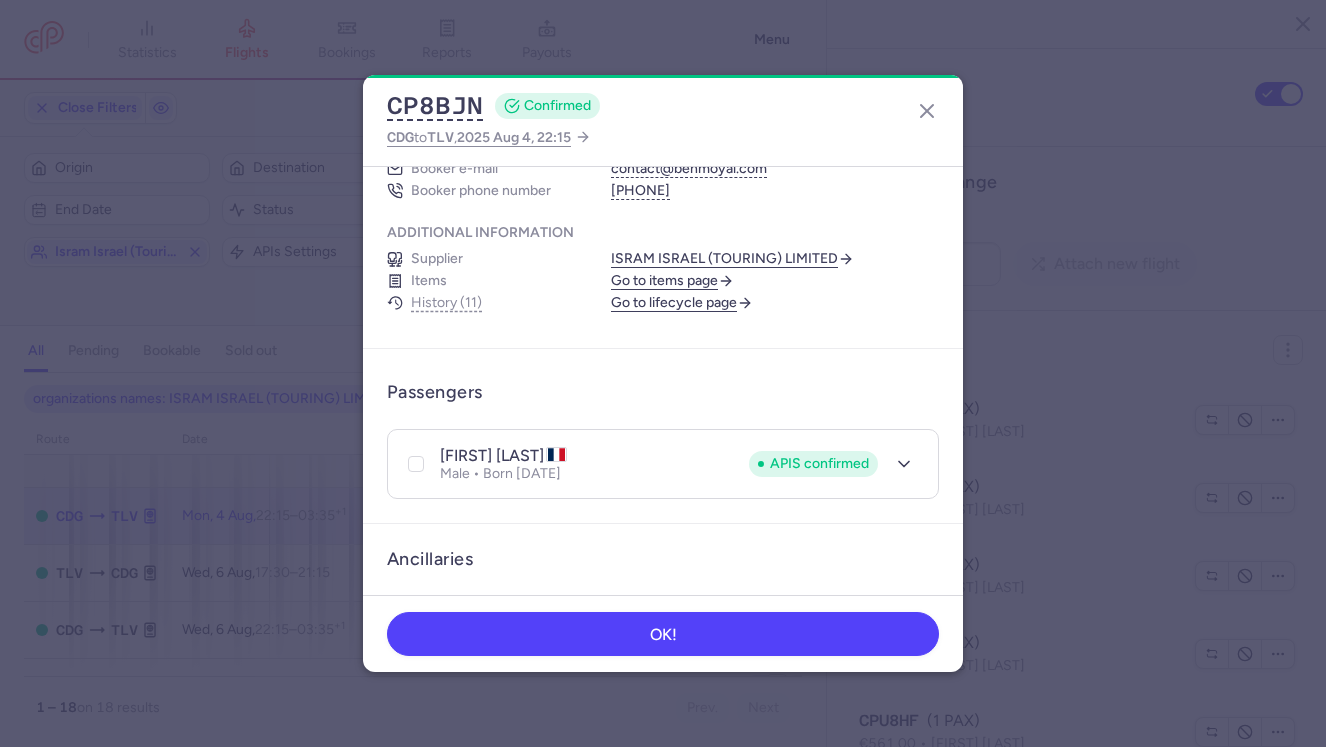 scroll, scrollTop: 0, scrollLeft: 0, axis: both 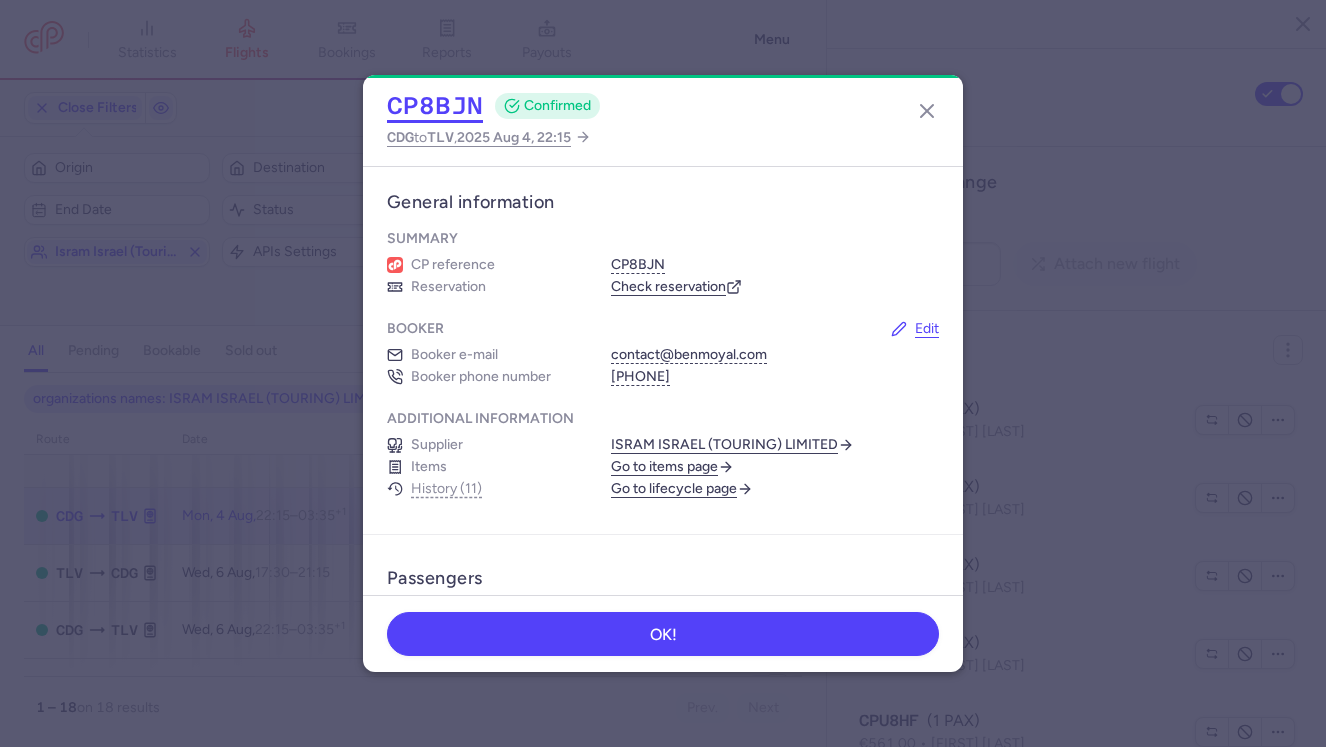 click on "CP8BJN" 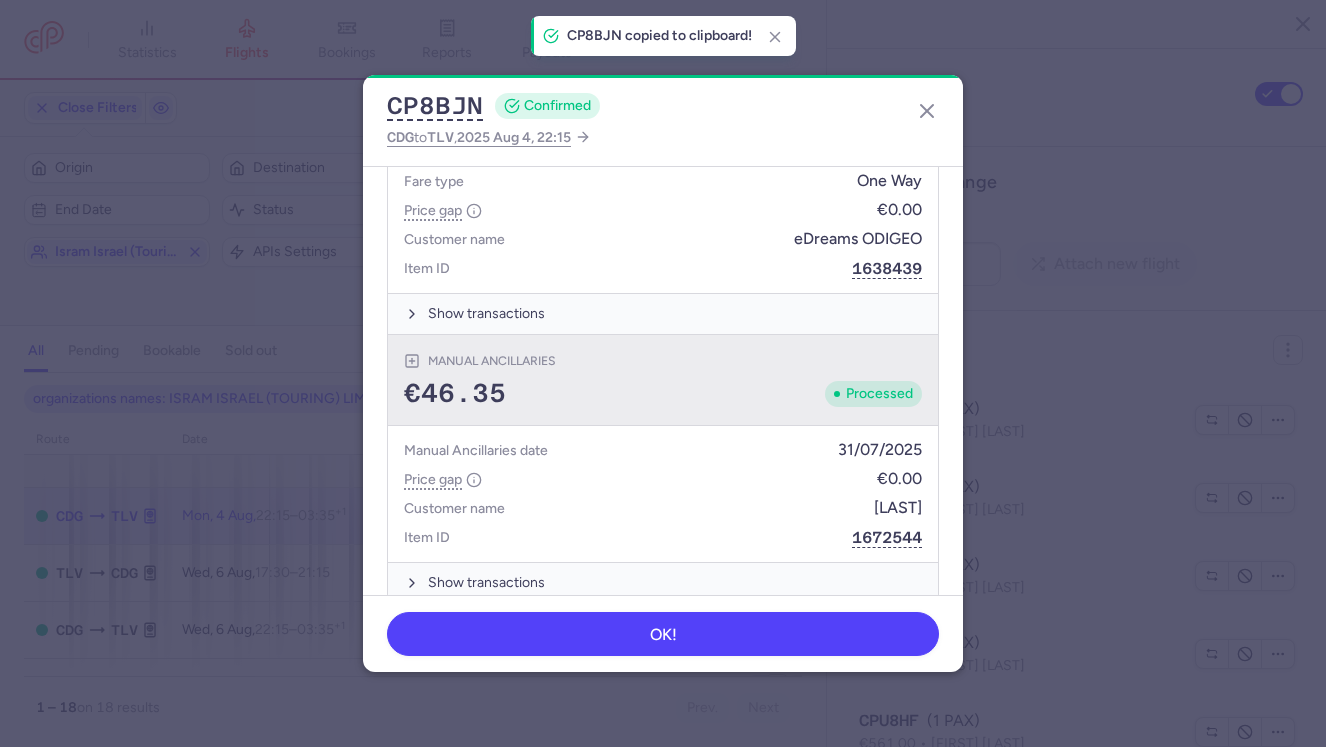 scroll, scrollTop: 784, scrollLeft: 0, axis: vertical 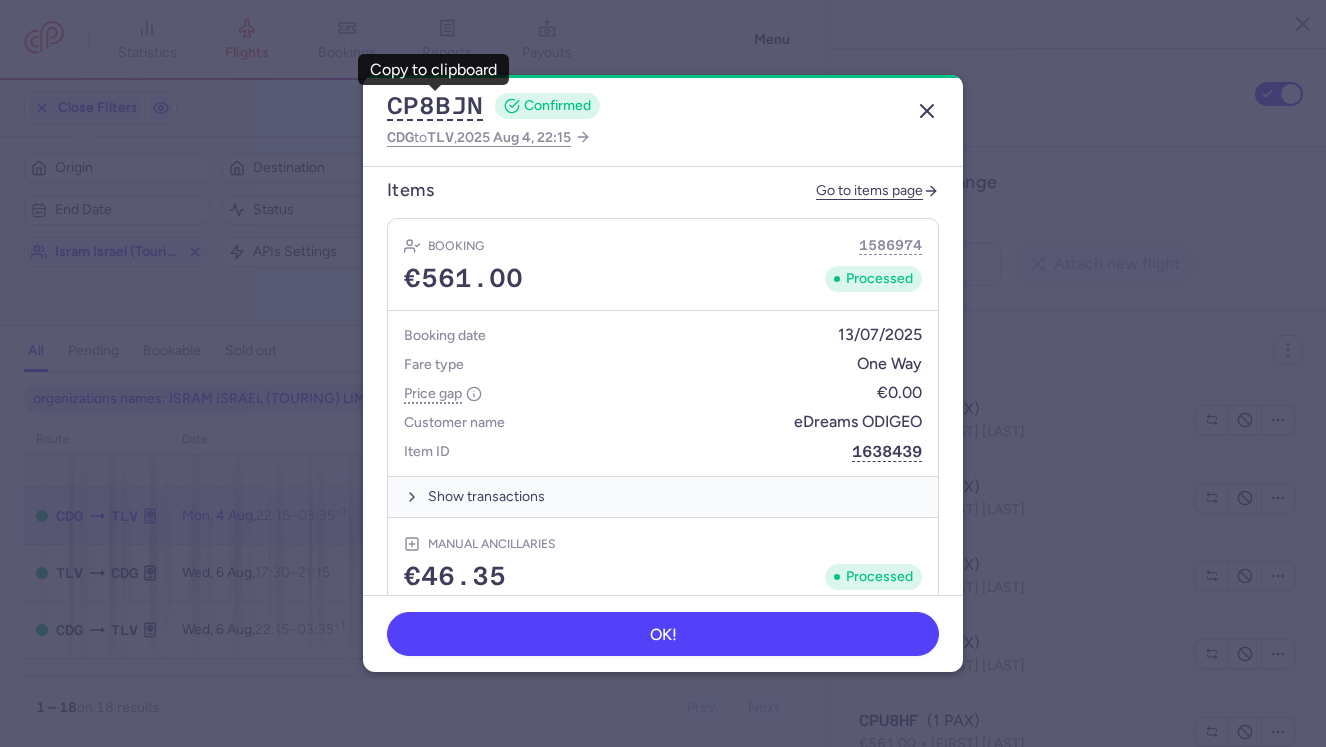 click 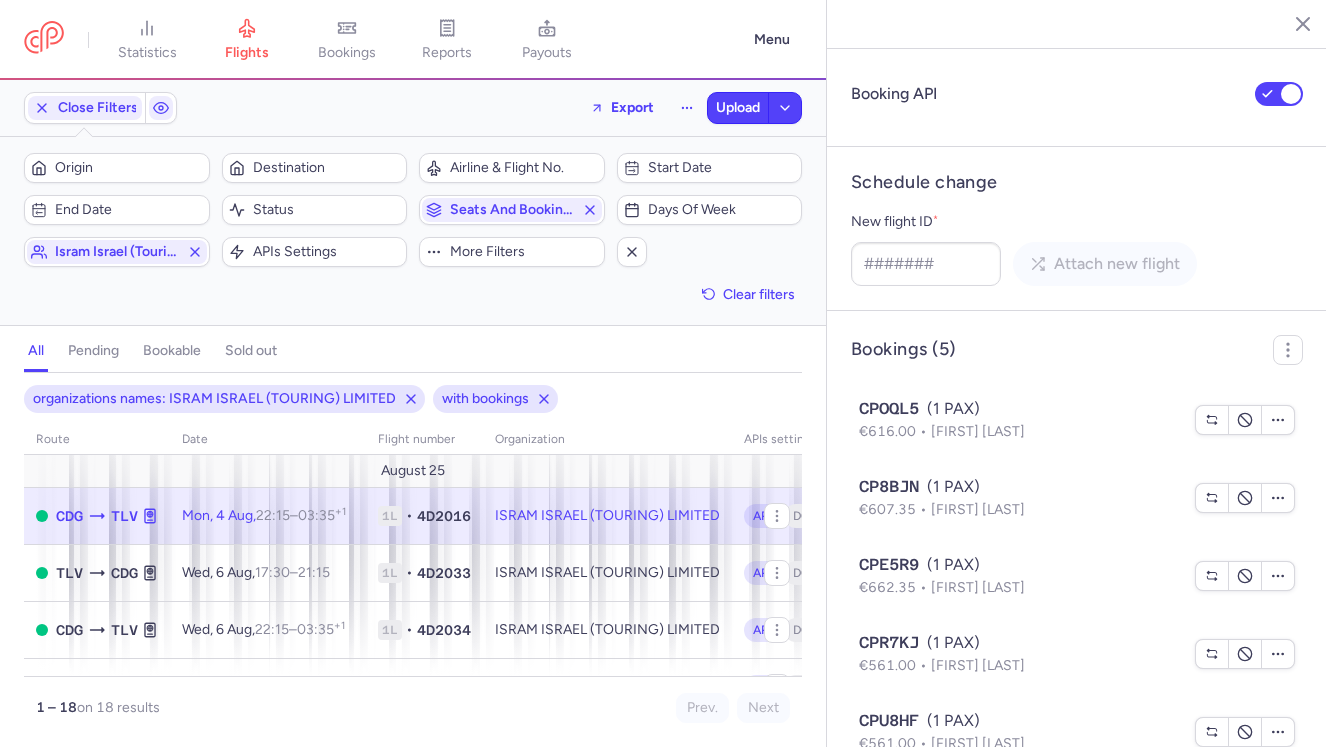 click 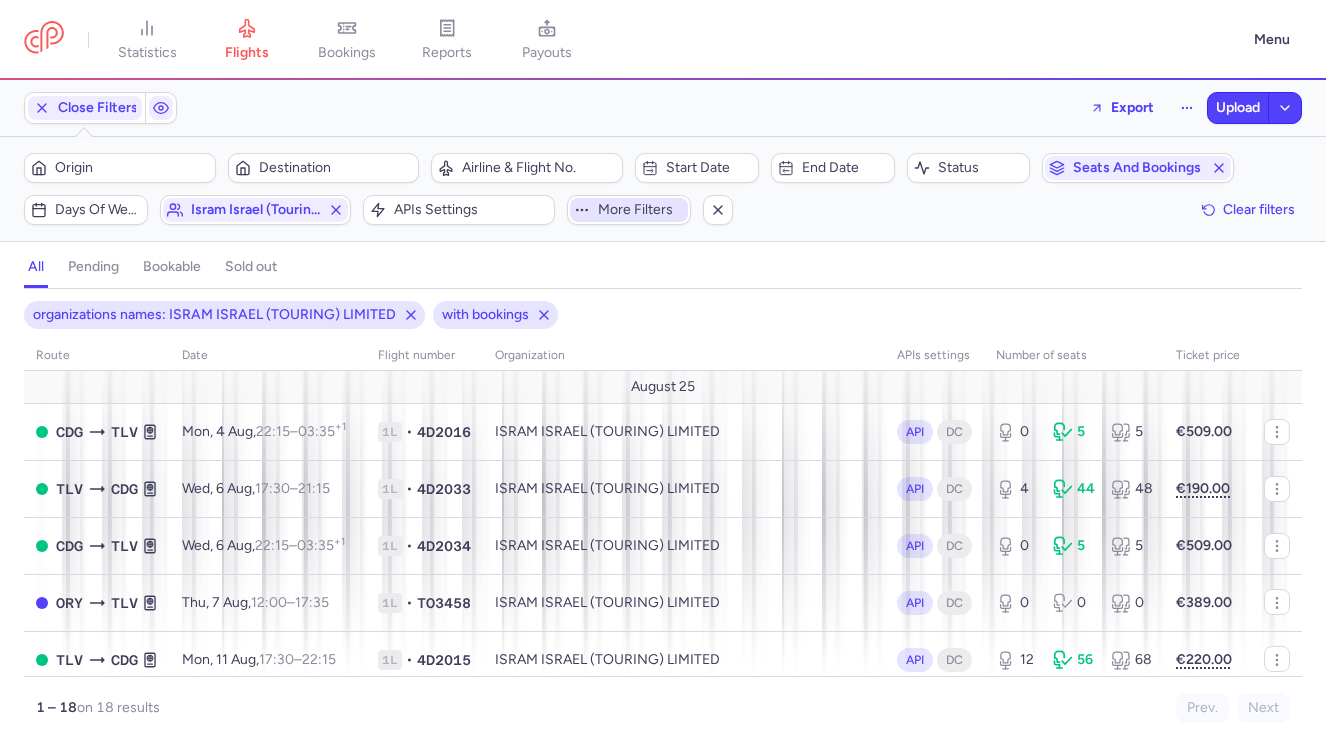 click on "More filters" at bounding box center (629, 210) 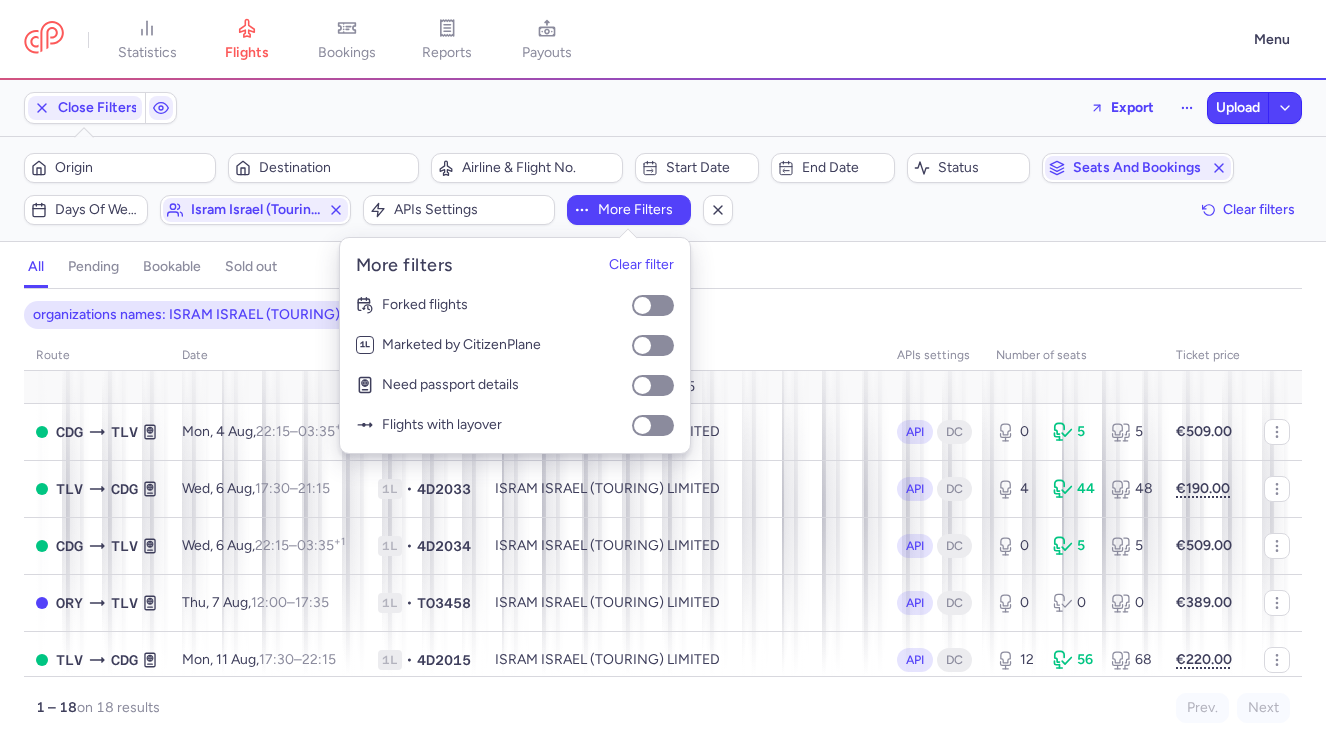 click on "Filters (2) – 18 results  Origin  Destination  Airline & Flight No.  Start date  End date  Status  Seats and bookings  Days of week isram israel (touring) limited   APIs settings  More filters  Clear filters" at bounding box center [663, 189] 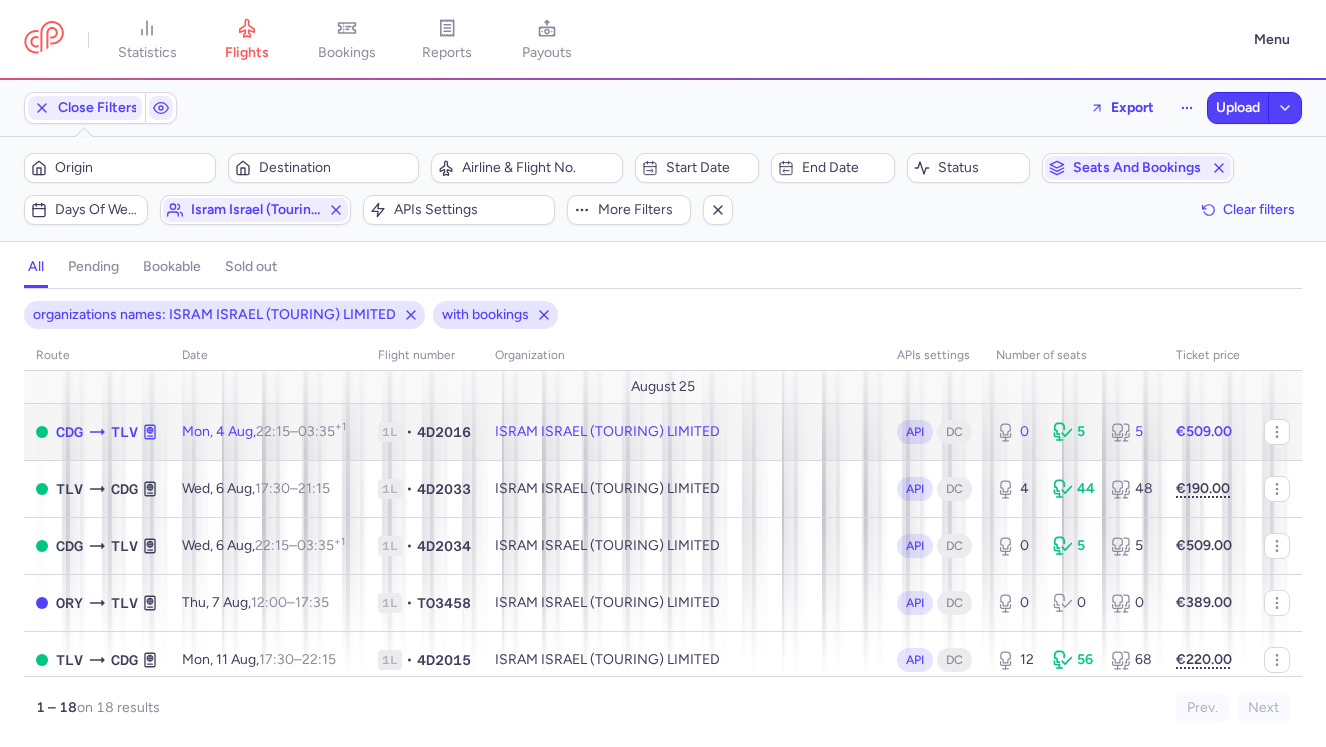 click on "ISRAM ISRAEL (TOURING) LIMITED" 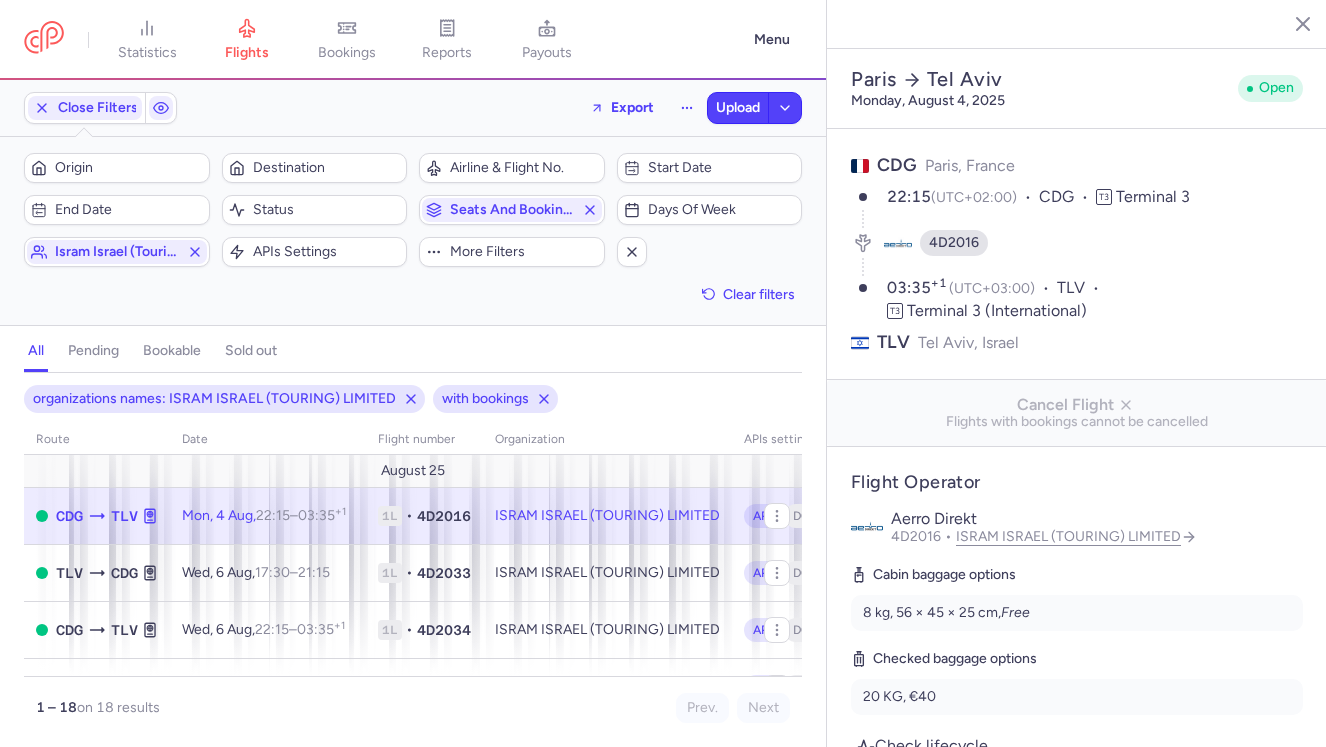 scroll, scrollTop: 1593, scrollLeft: 0, axis: vertical 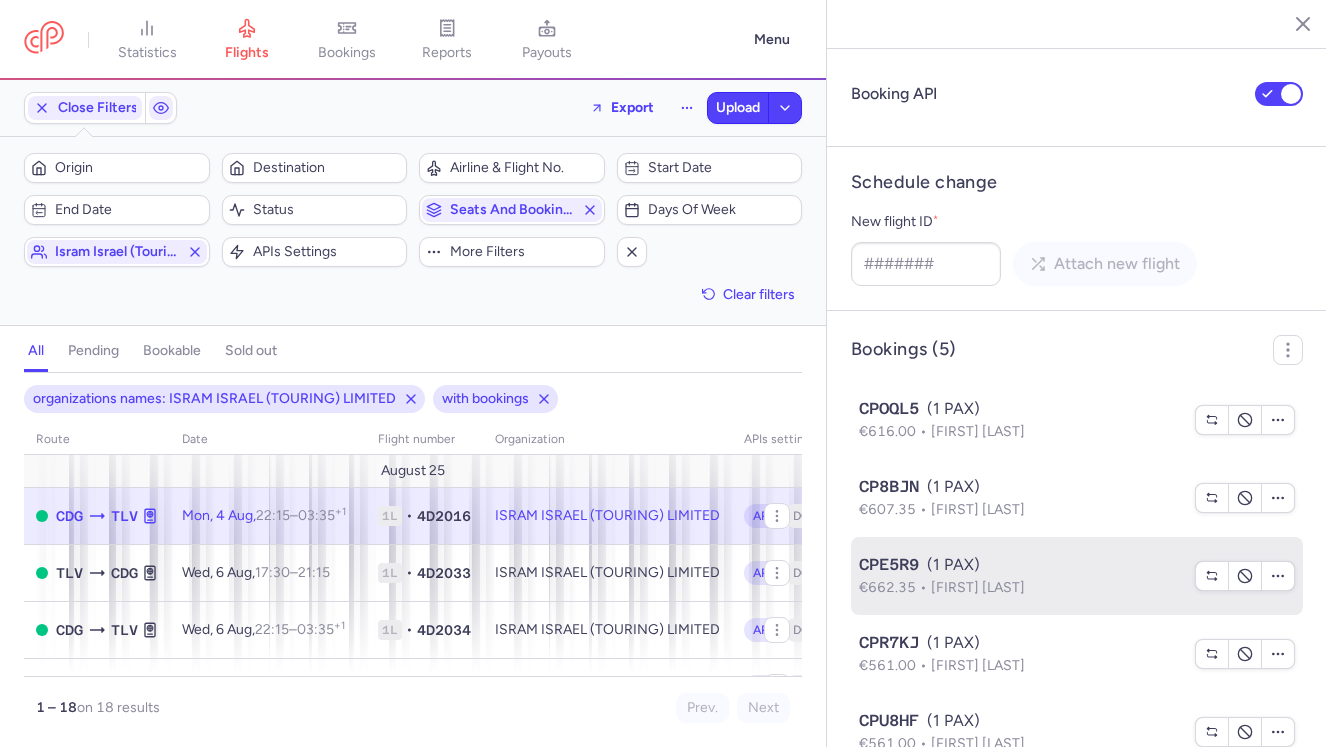 click on "CPE5R9  (1 PAX)" at bounding box center (1021, 565) 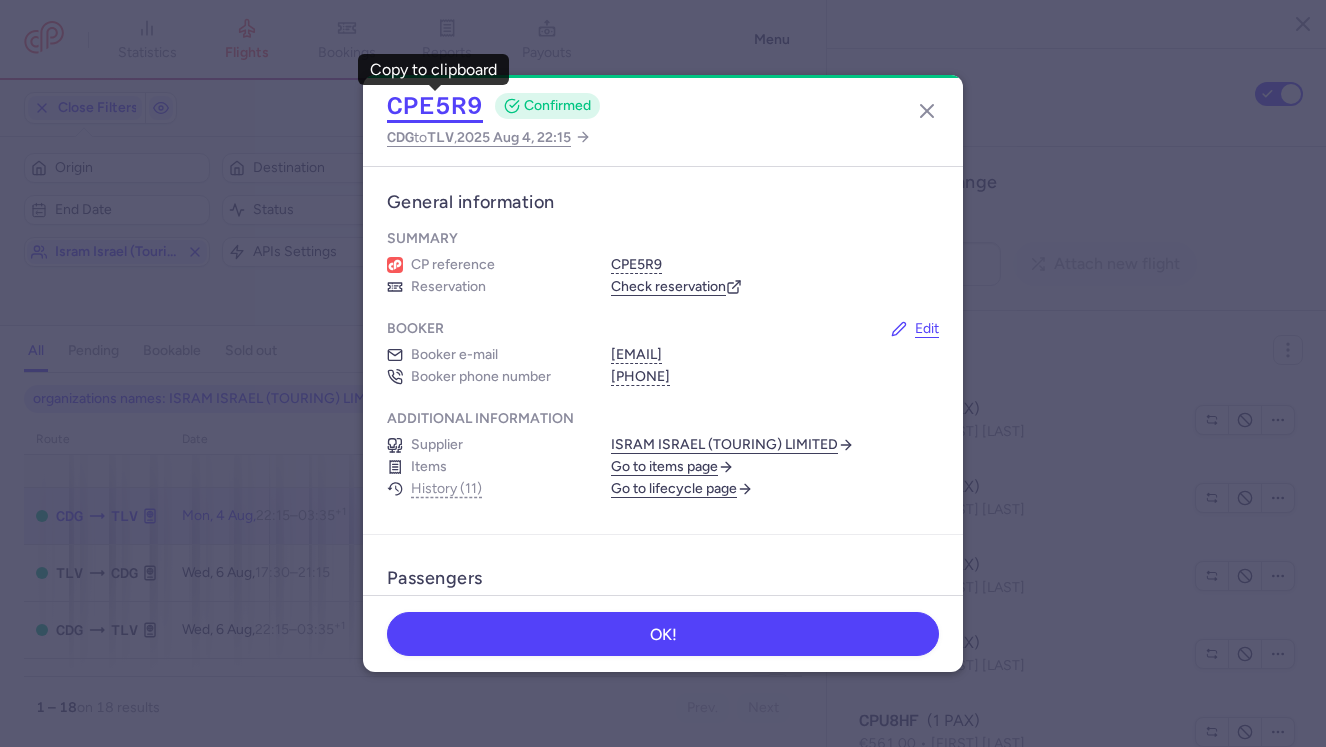 click on "CPE5R9" 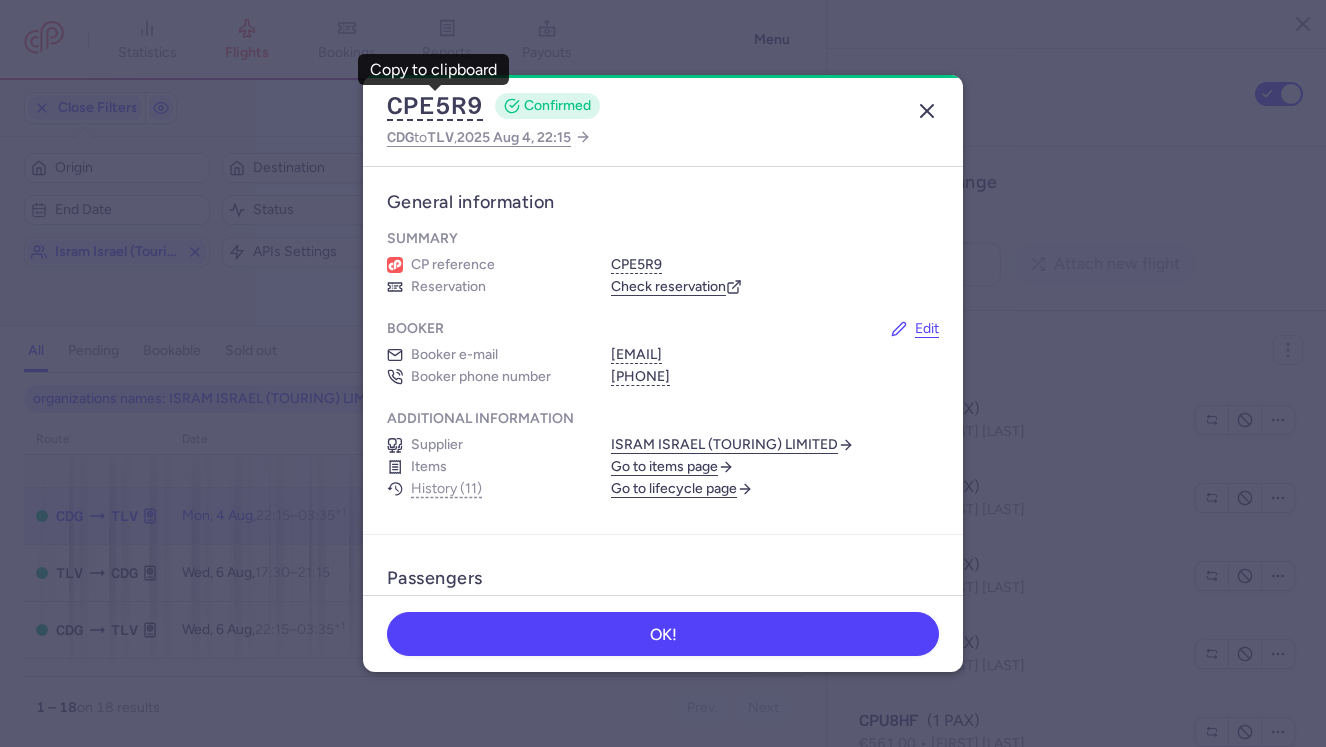 click 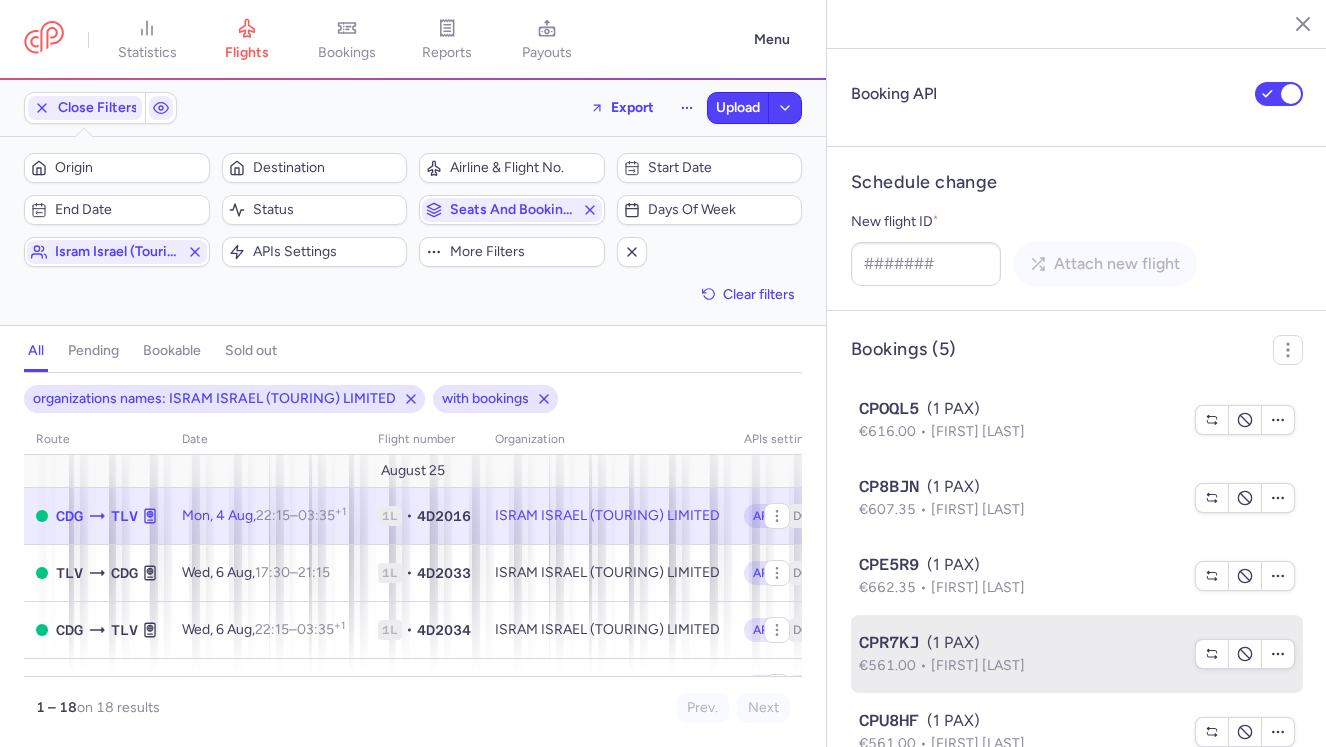 click on "CPR7KJ  (1 PAX)" at bounding box center [1021, 643] 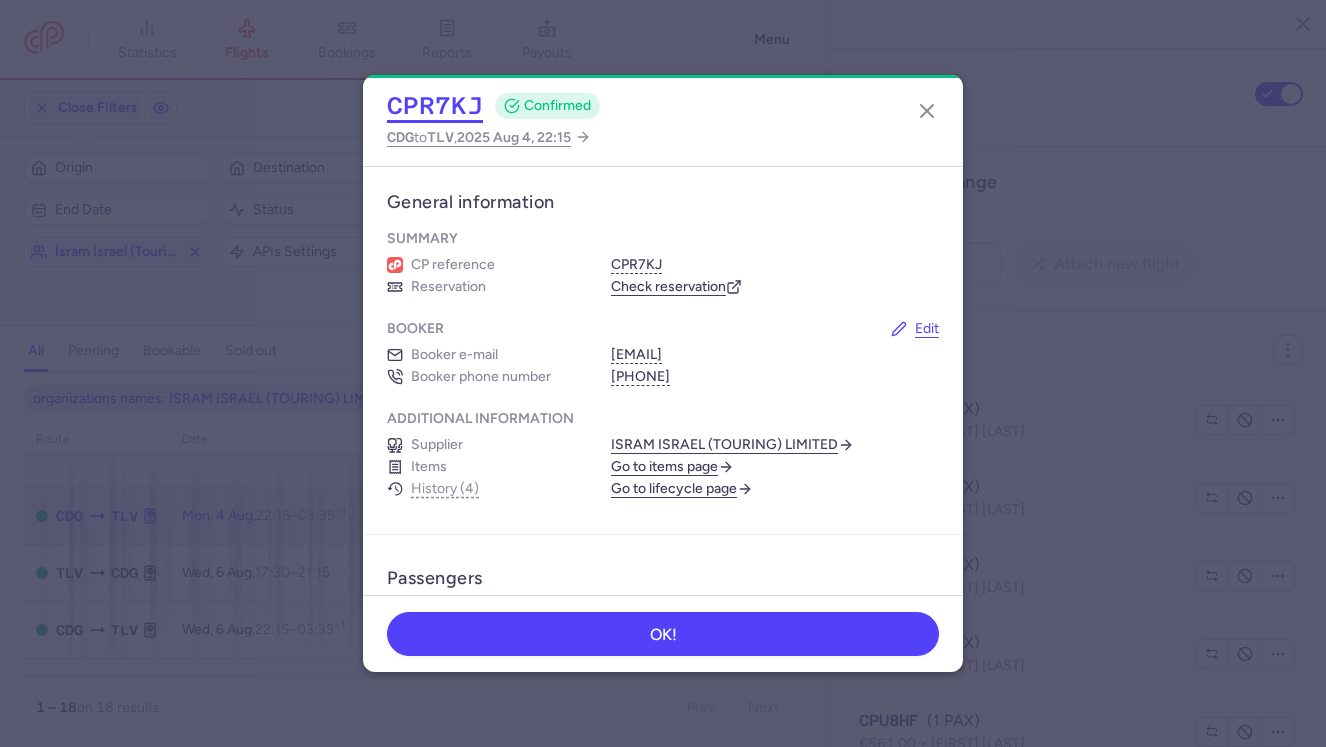 click on "CPR7KJ" 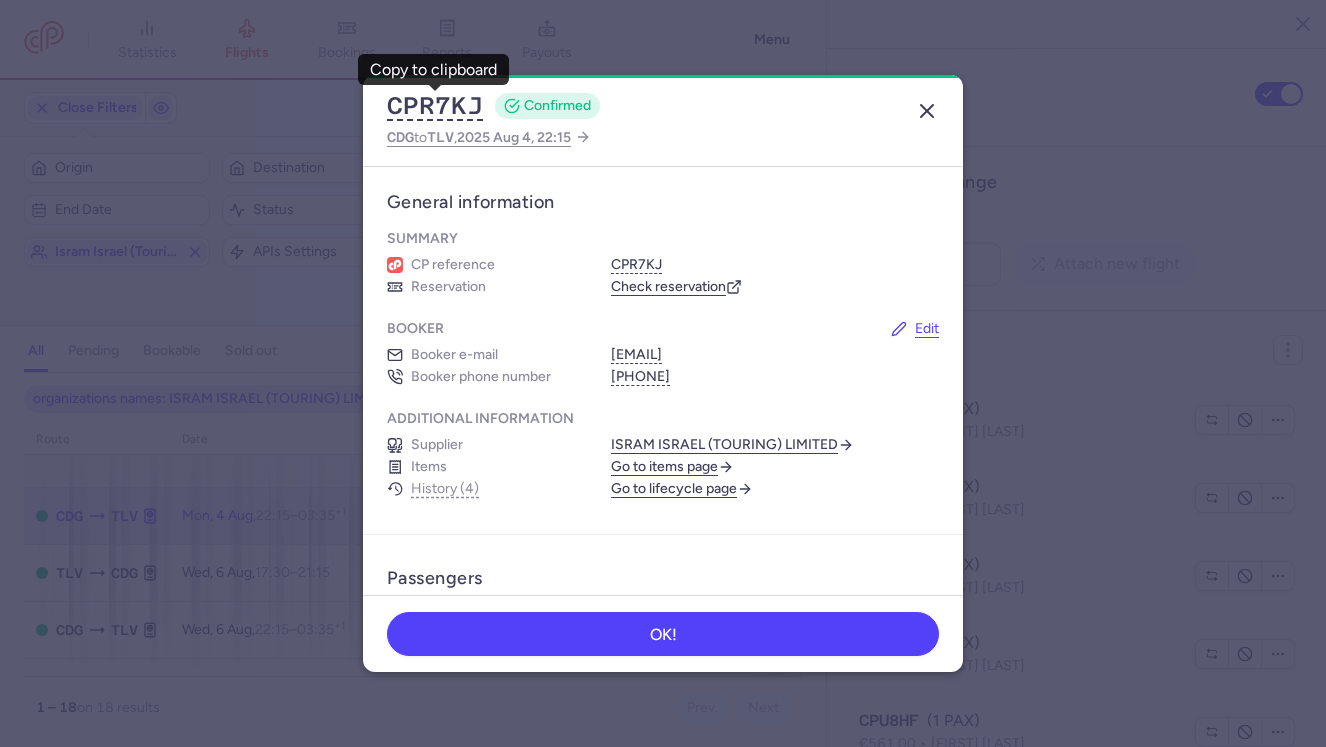 click 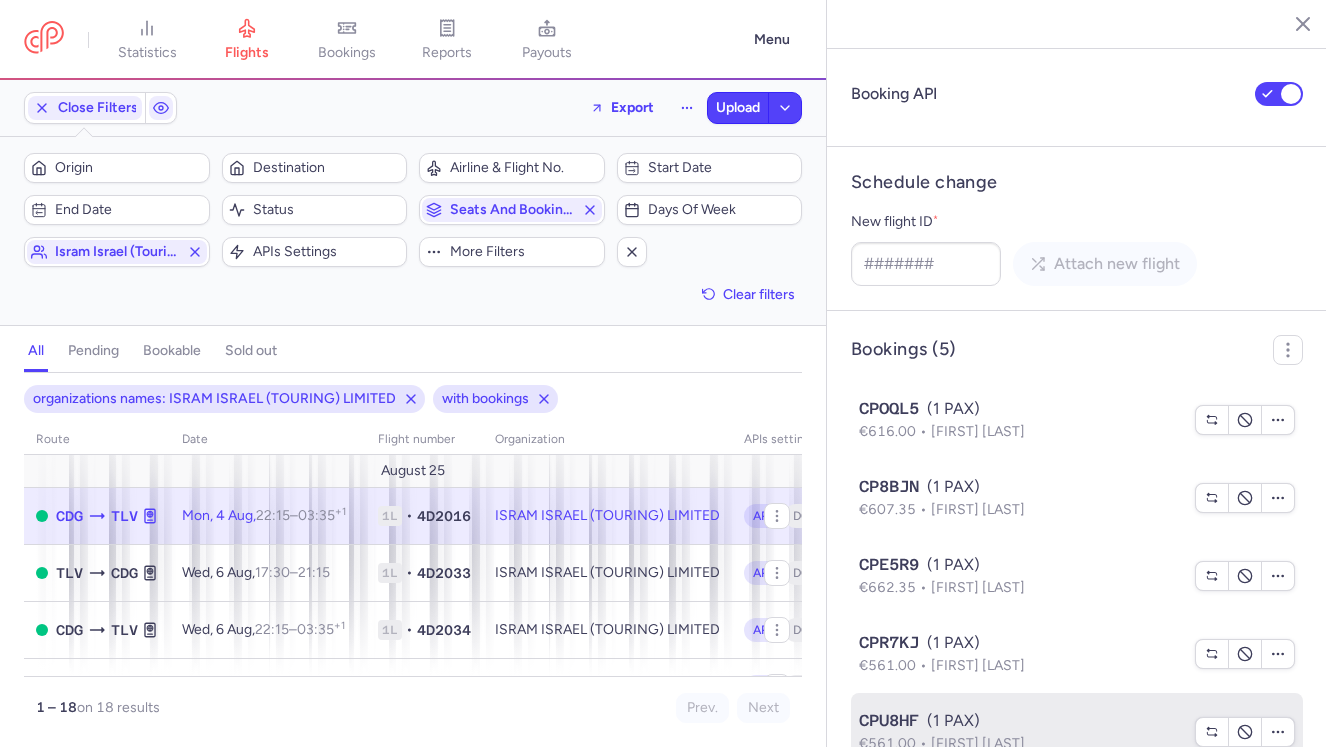 click on "Mickael GUEZ" at bounding box center [978, 743] 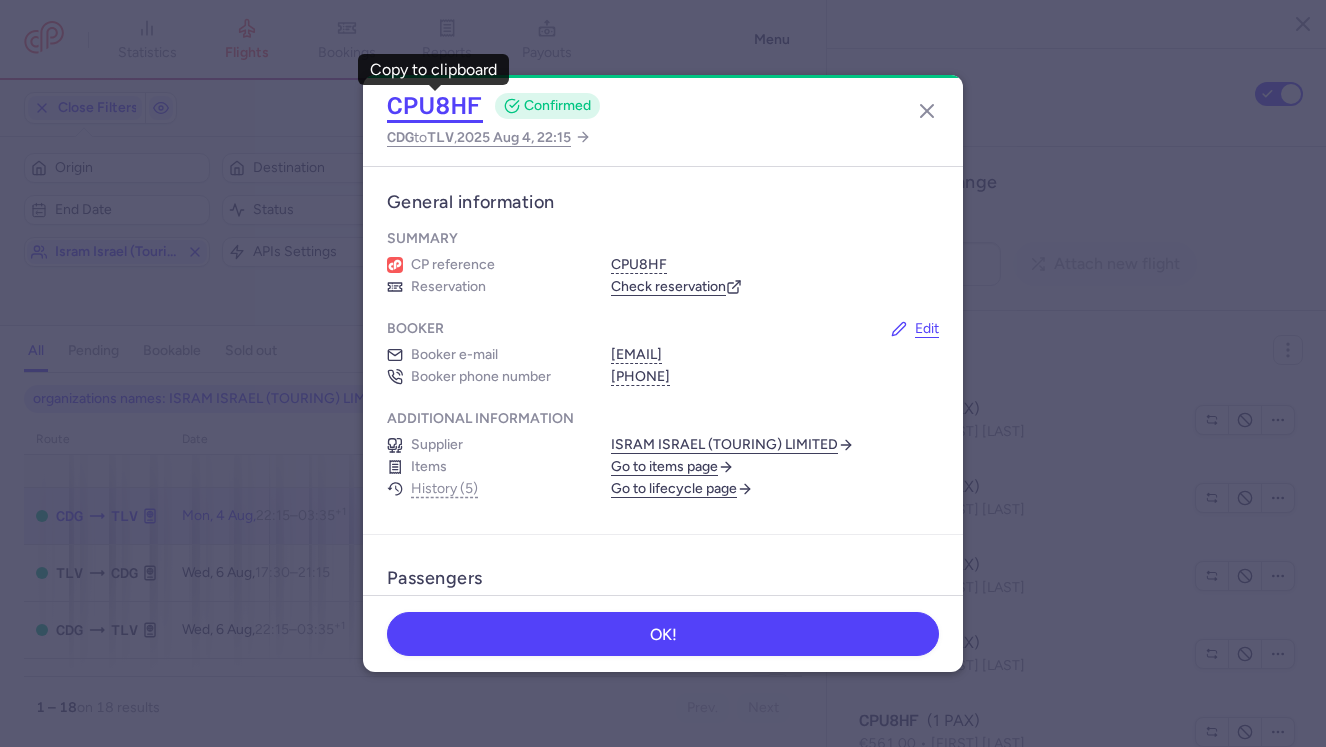 click on "CPU8HF" 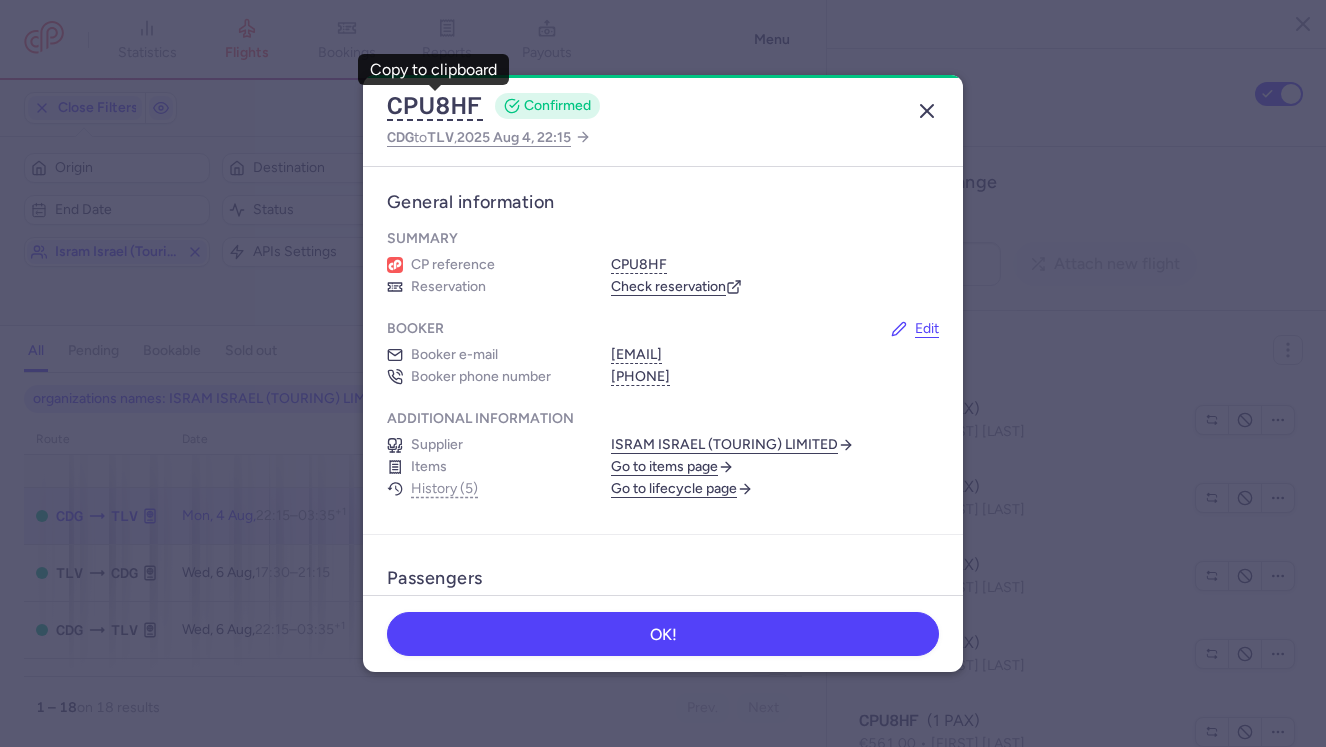 click 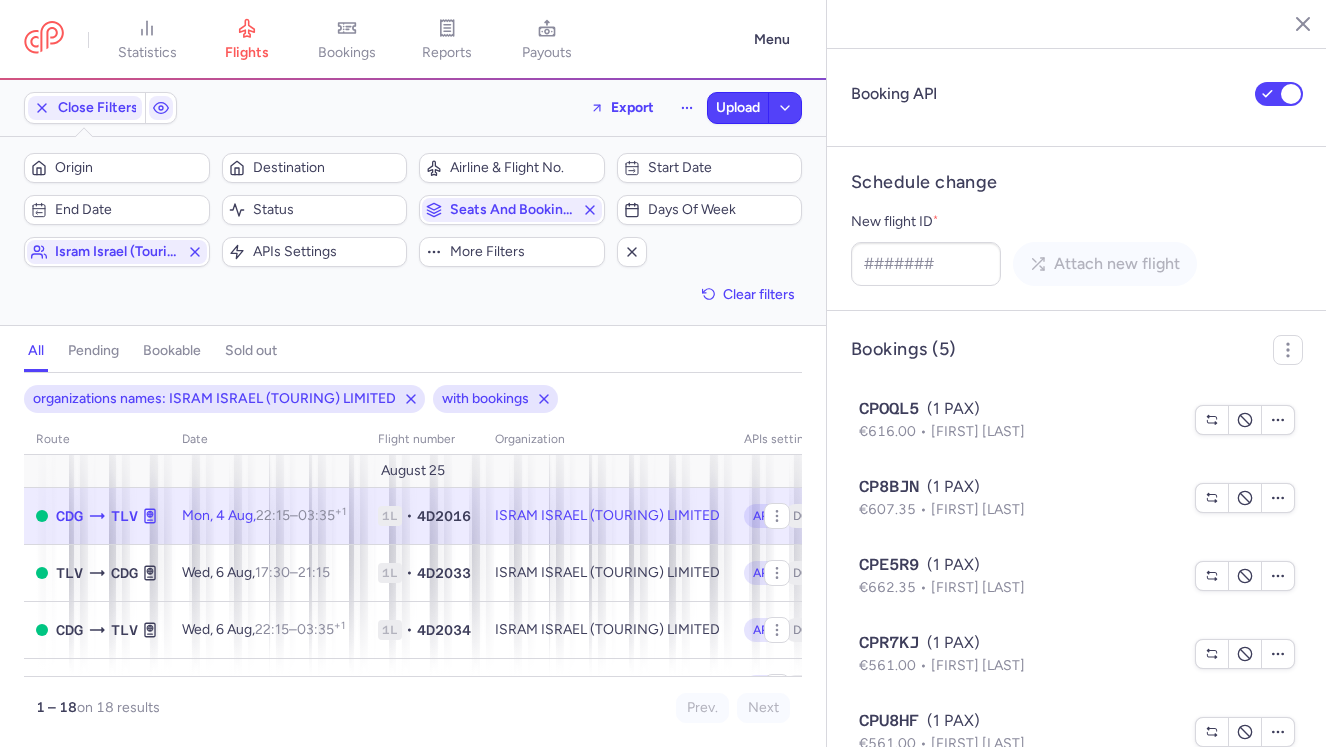 click 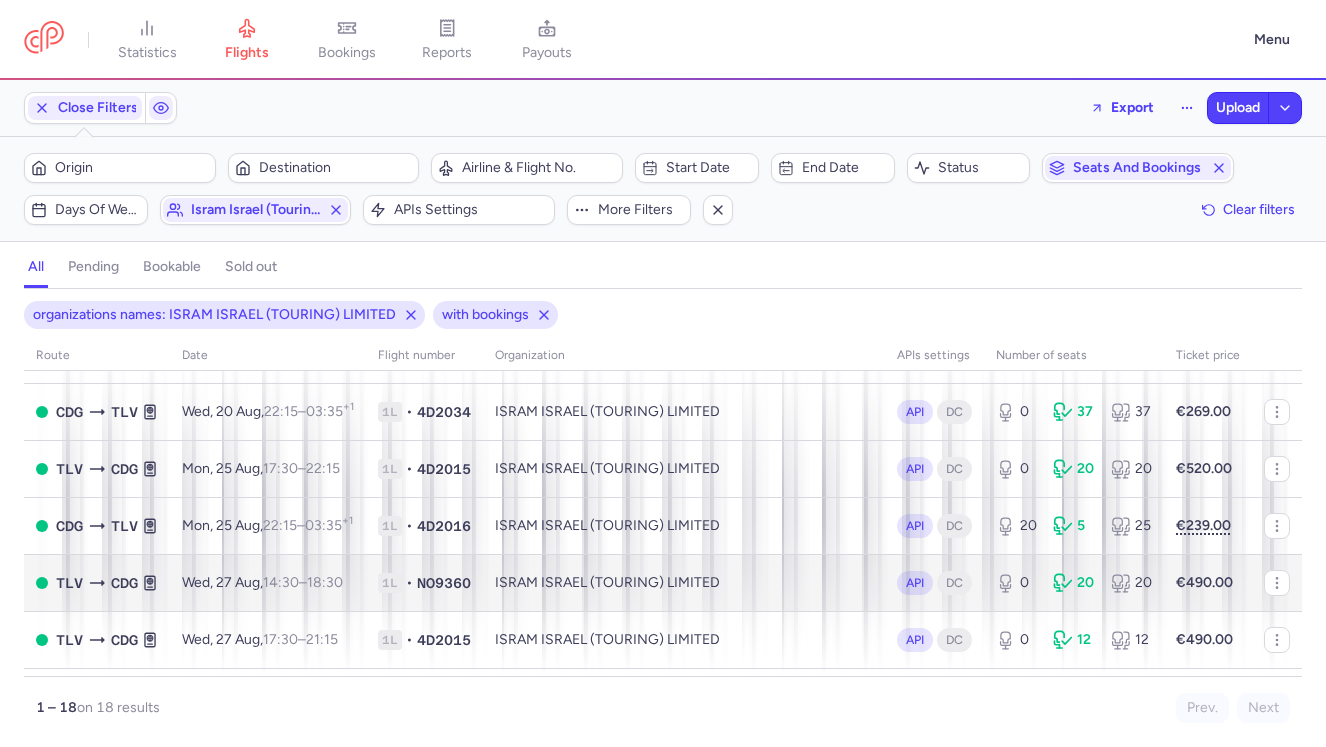 scroll, scrollTop: 700, scrollLeft: 0, axis: vertical 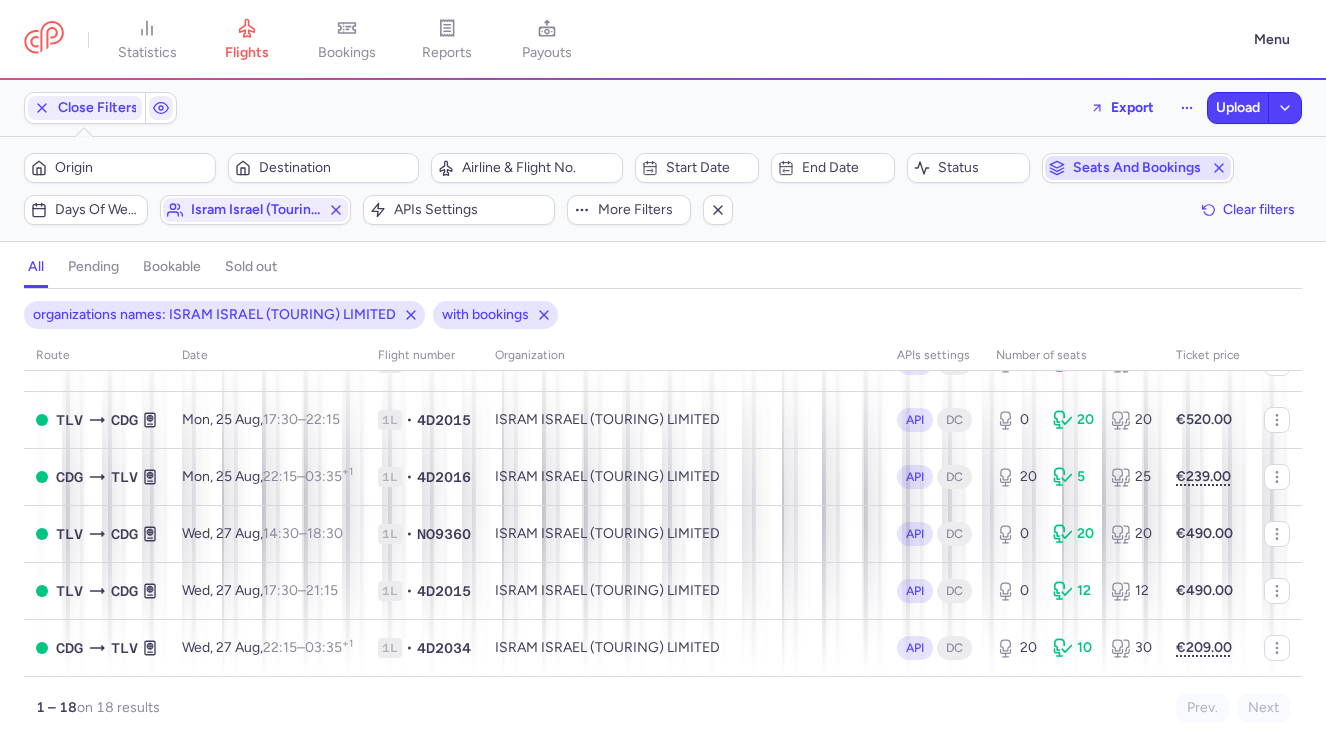 click 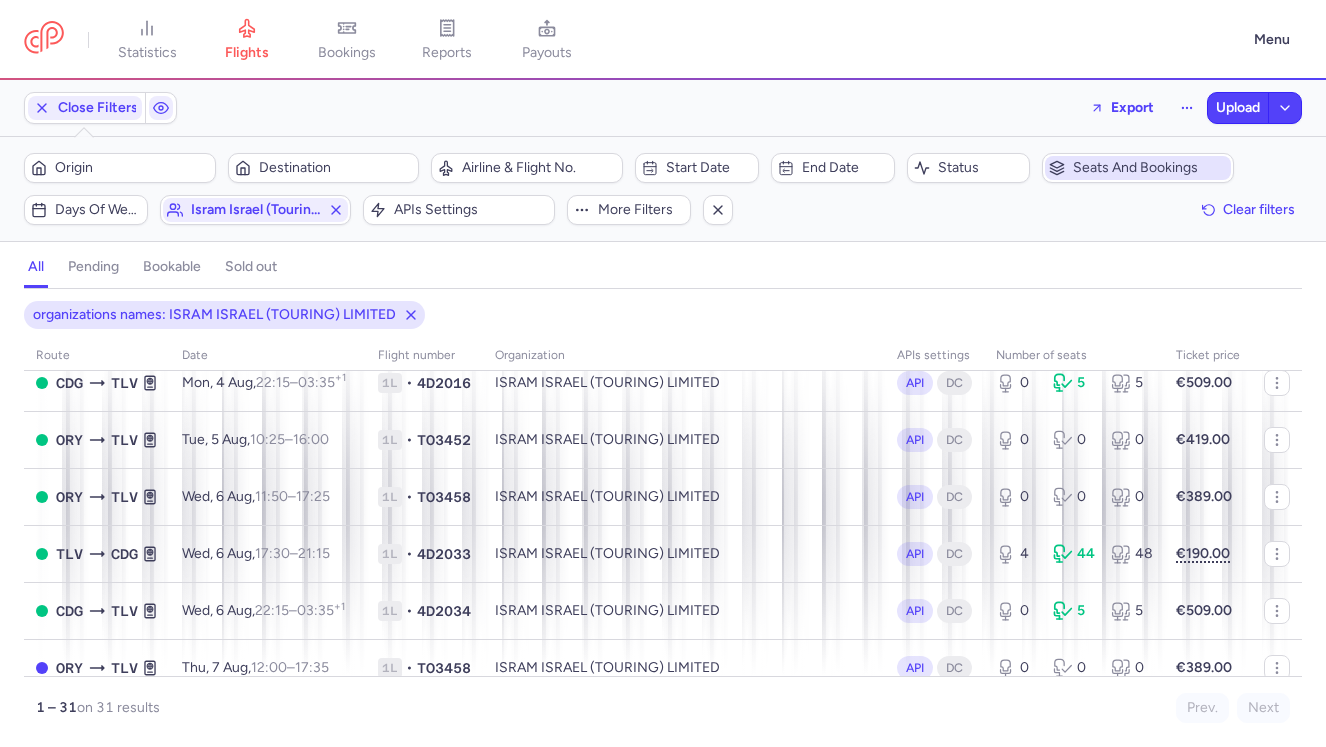scroll, scrollTop: 0, scrollLeft: 0, axis: both 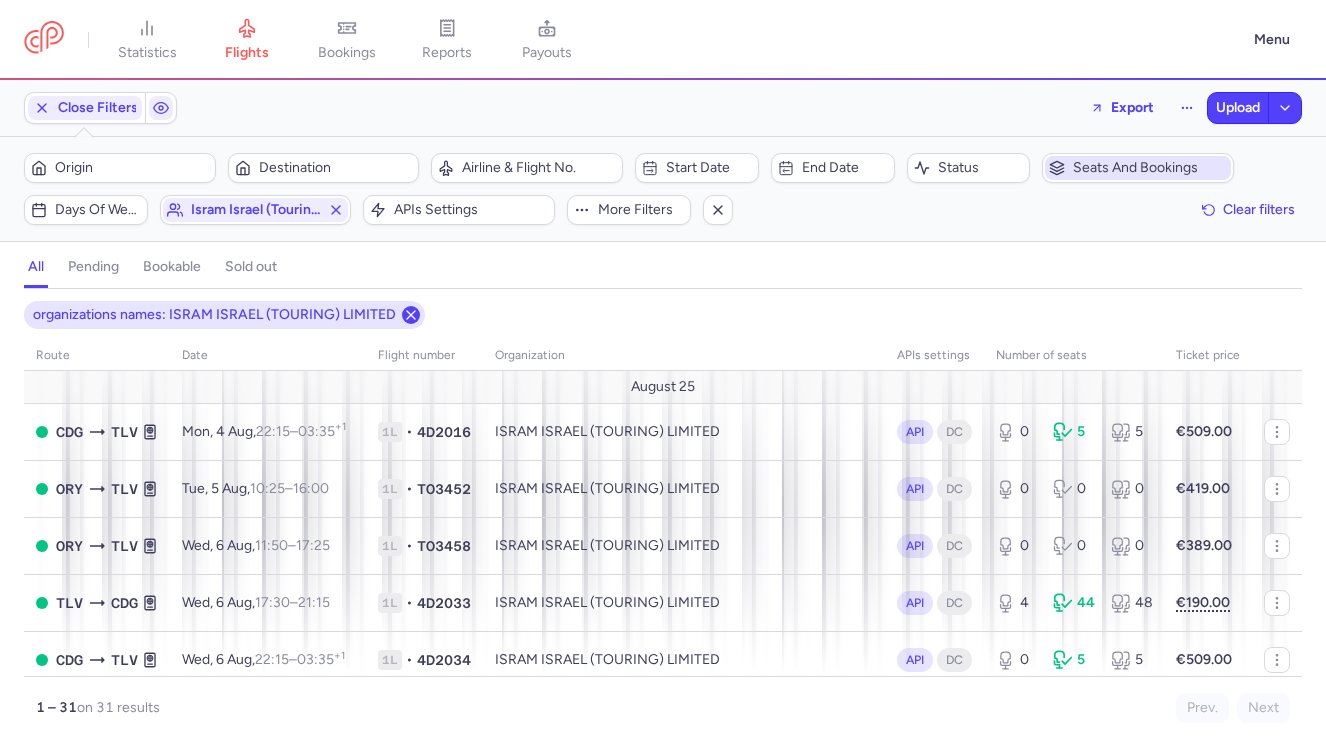 click 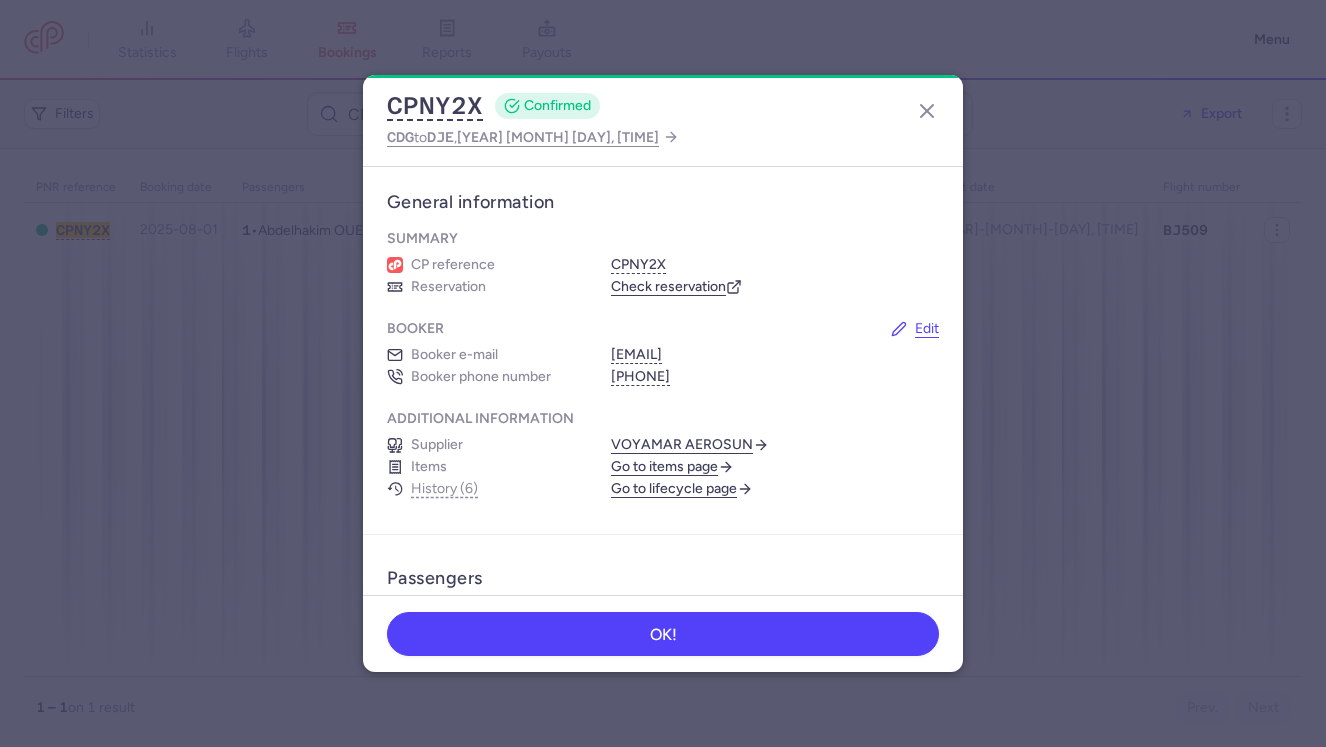 scroll, scrollTop: 0, scrollLeft: 0, axis: both 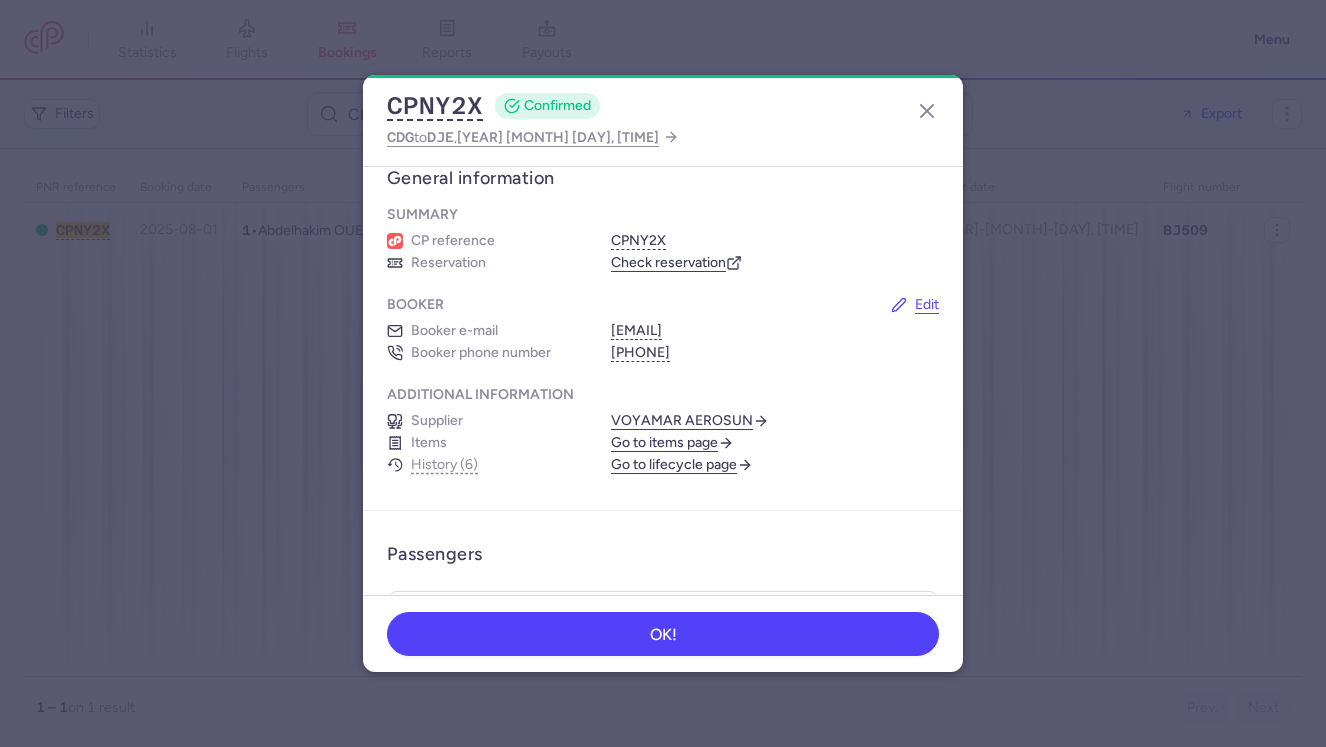 click on "VOYAMAR AEROSUN" at bounding box center [690, 421] 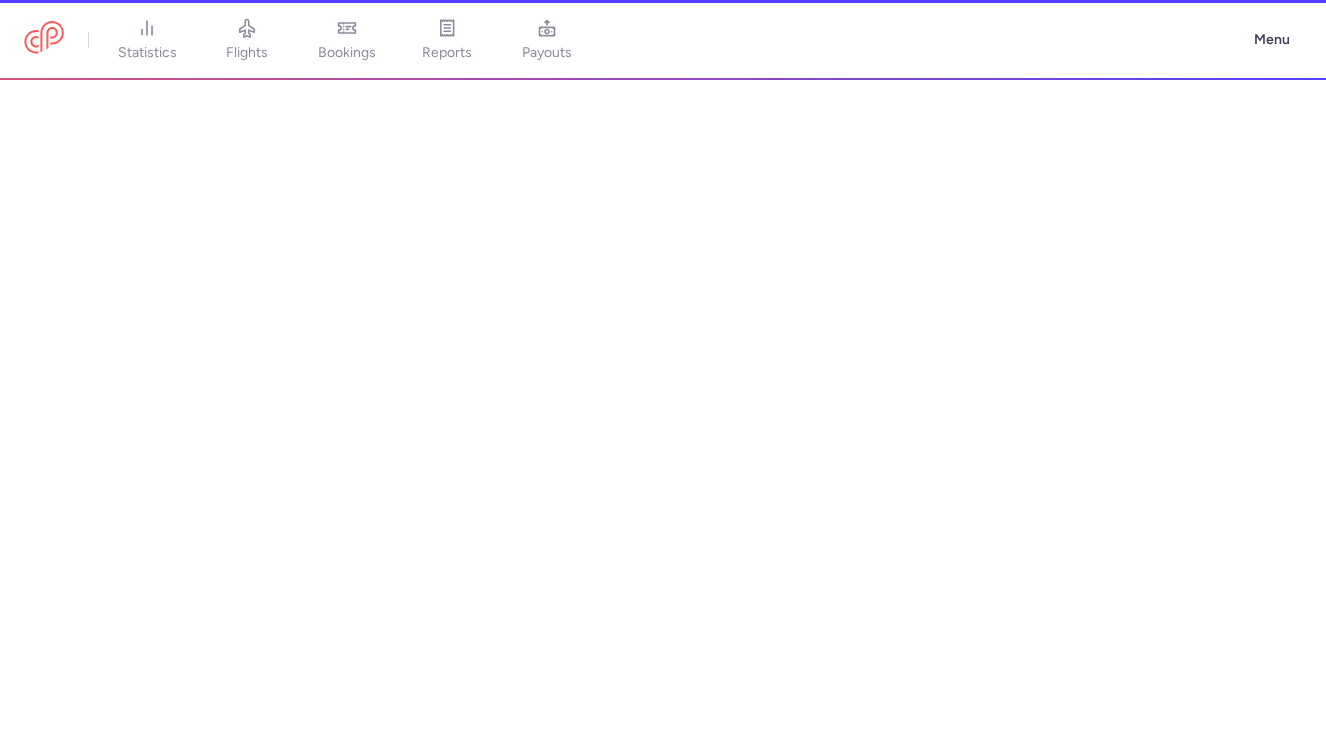 select on "DEDICATED" 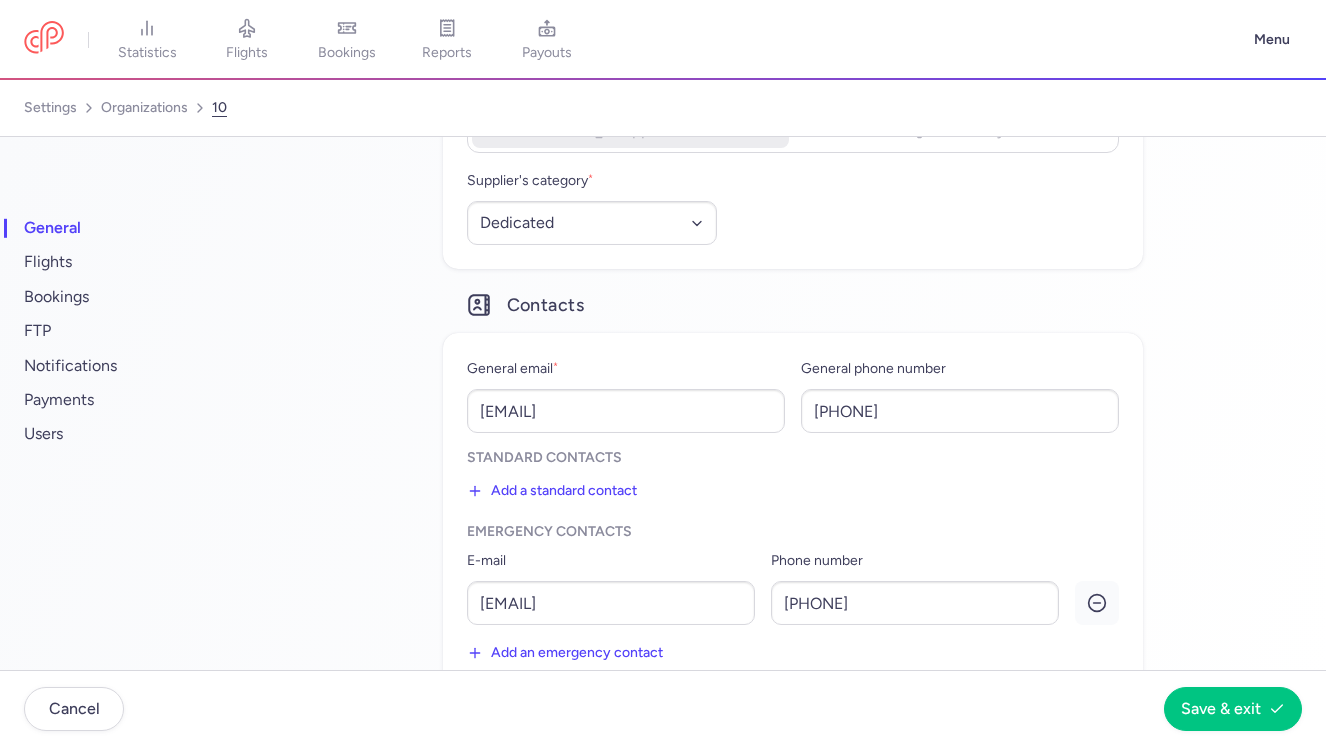 scroll, scrollTop: 338, scrollLeft: 0, axis: vertical 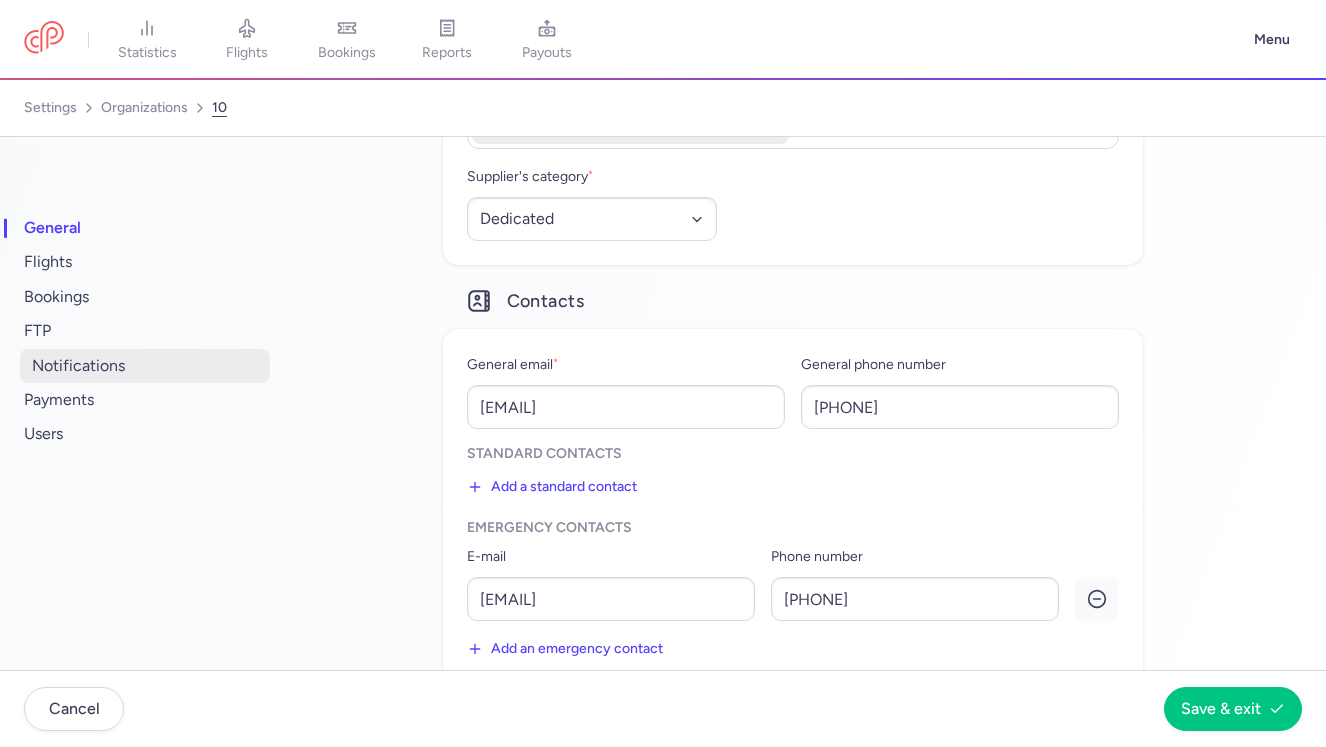 click on "notifications" at bounding box center [145, 366] 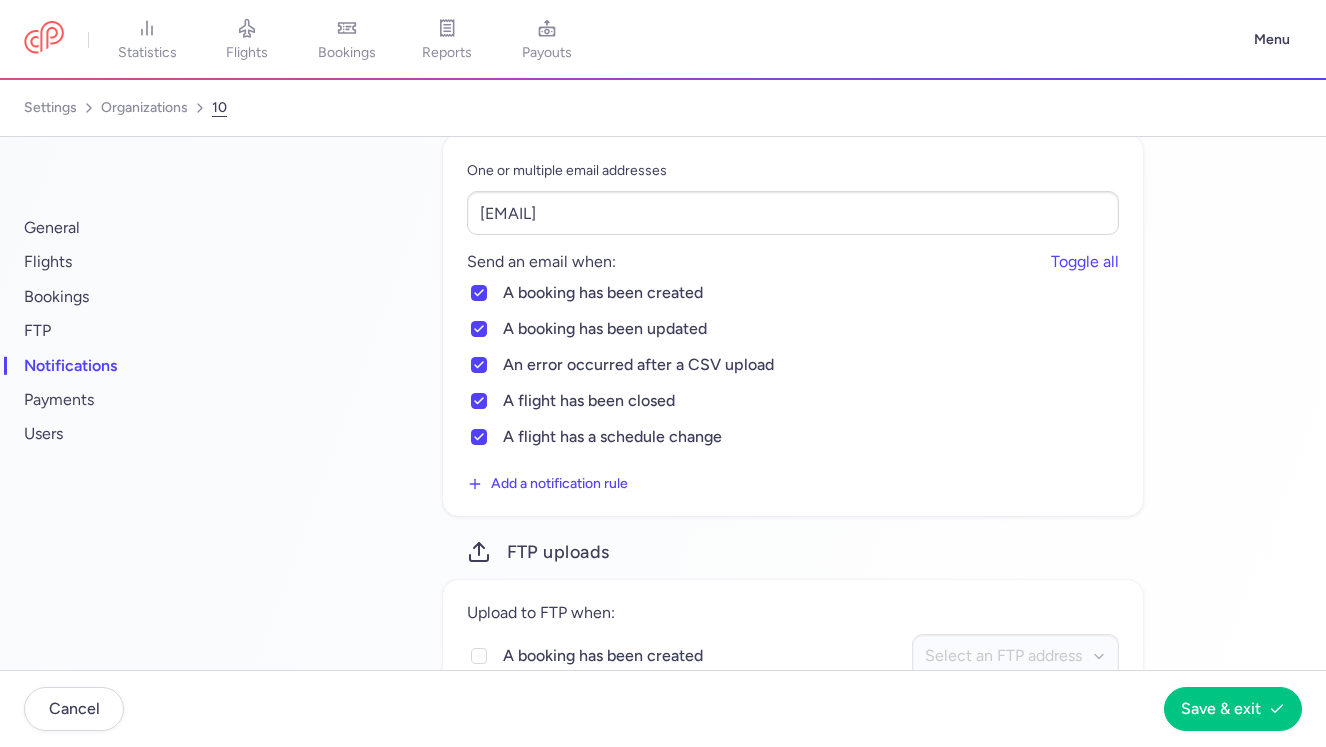 scroll, scrollTop: 0, scrollLeft: 0, axis: both 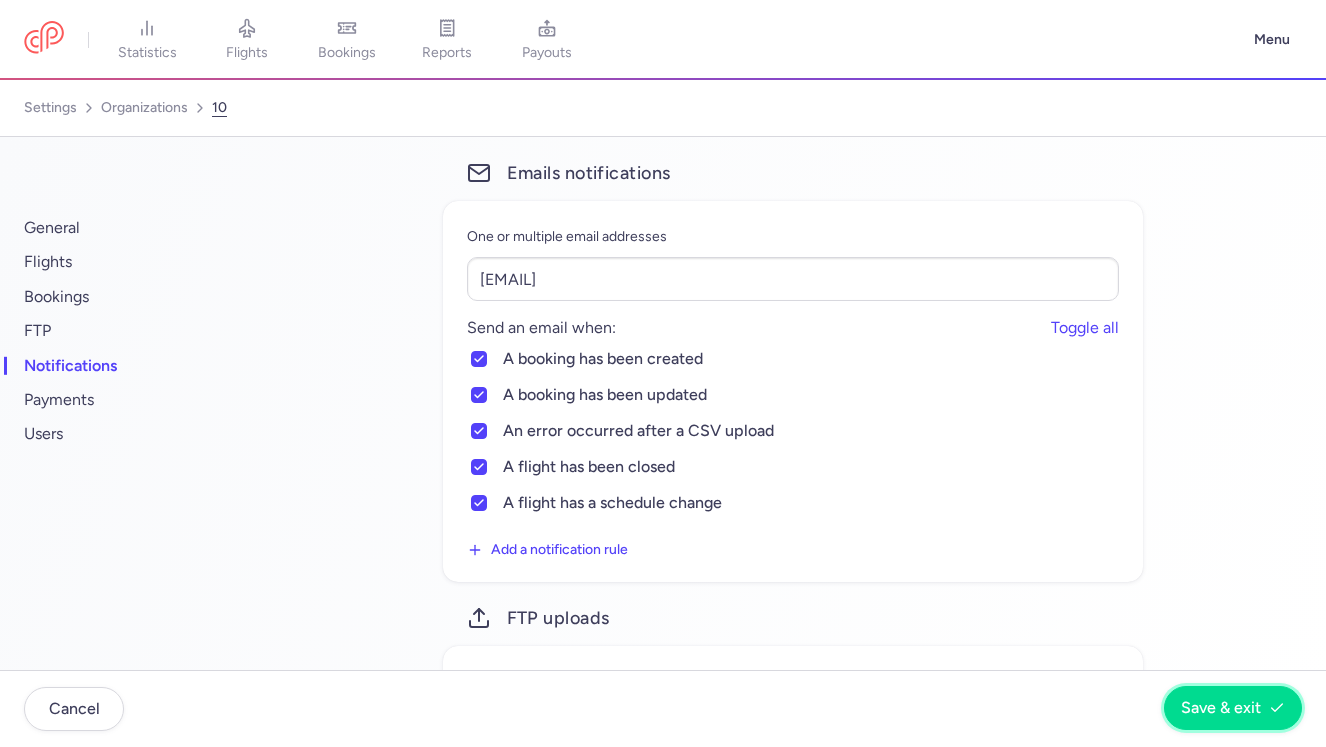 click on "Save & exit" at bounding box center [1221, 708] 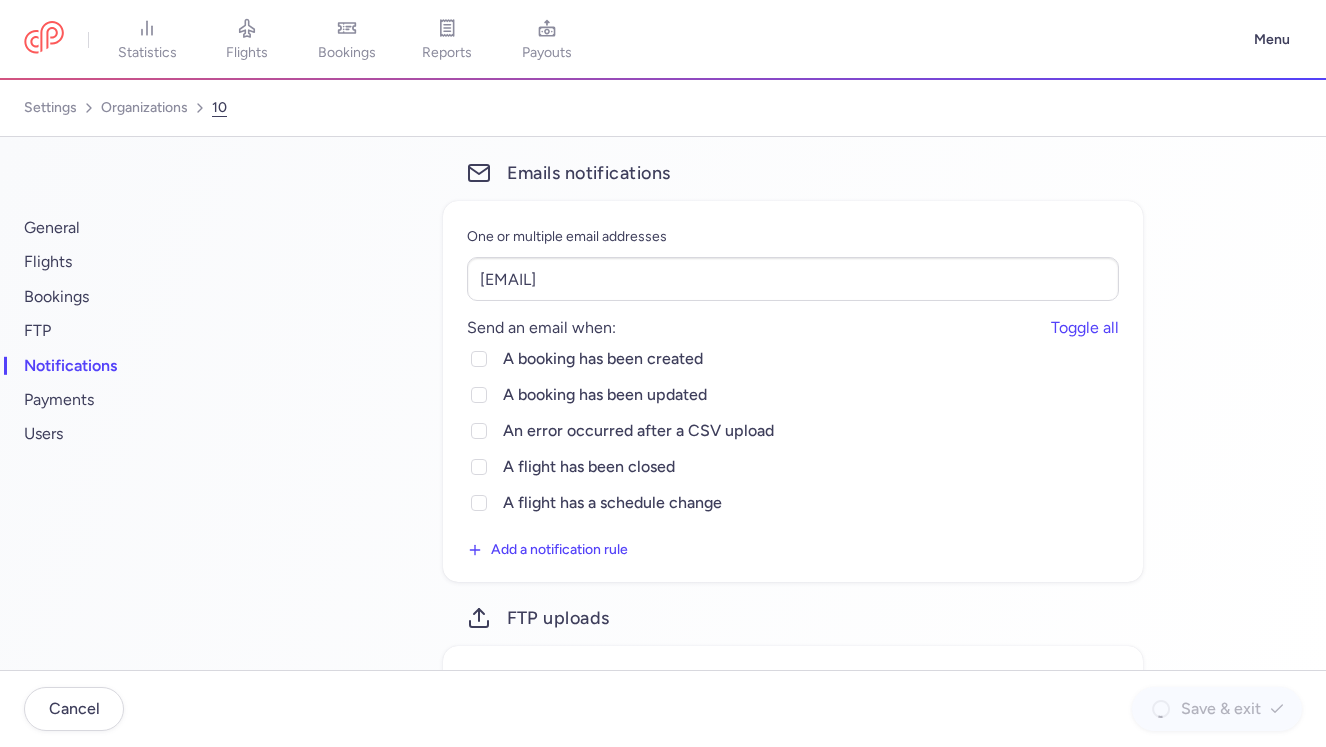 type 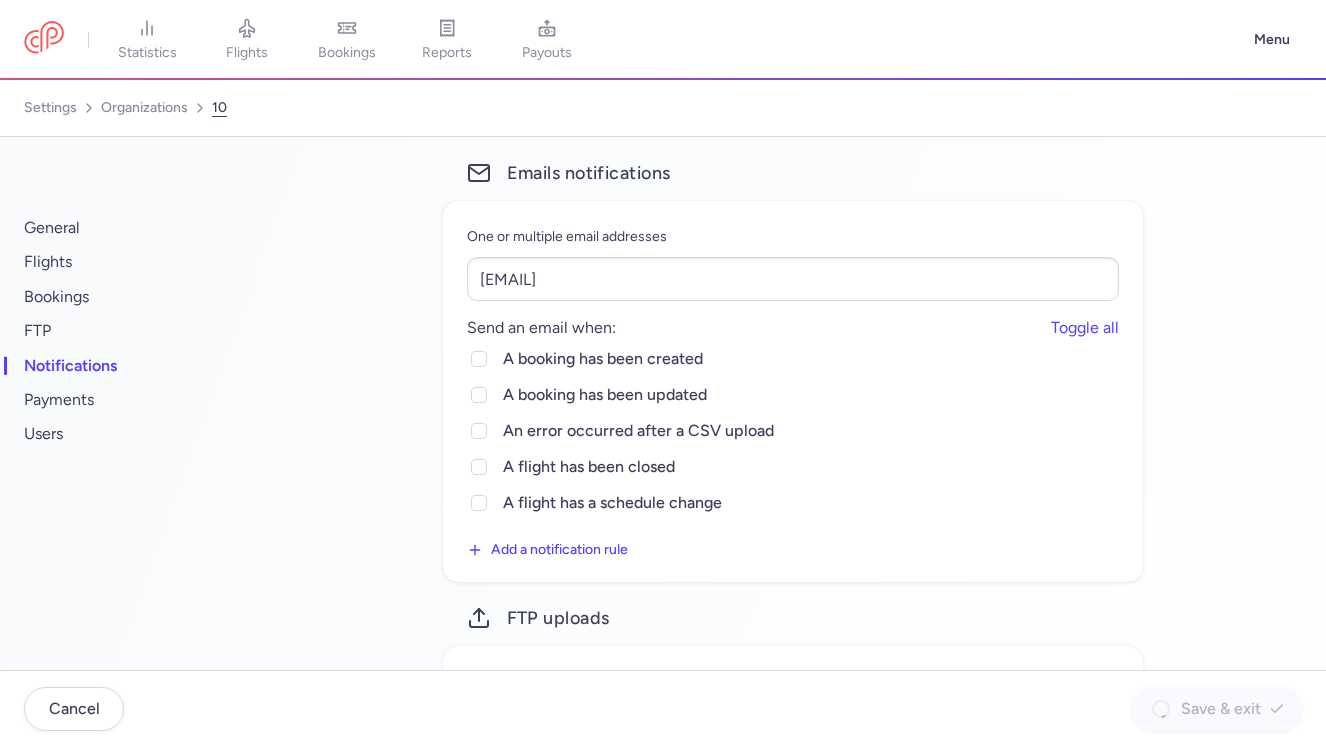 checkbox on "false" 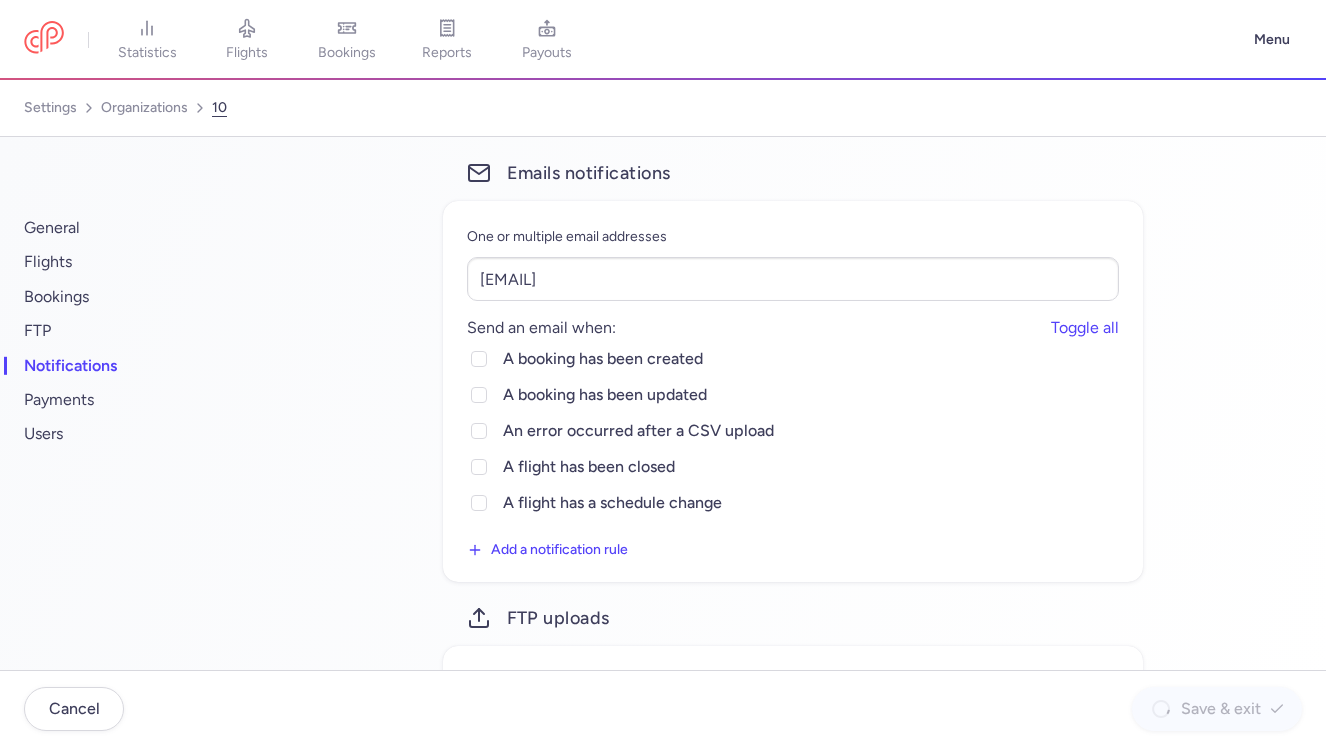 checkbox on "false" 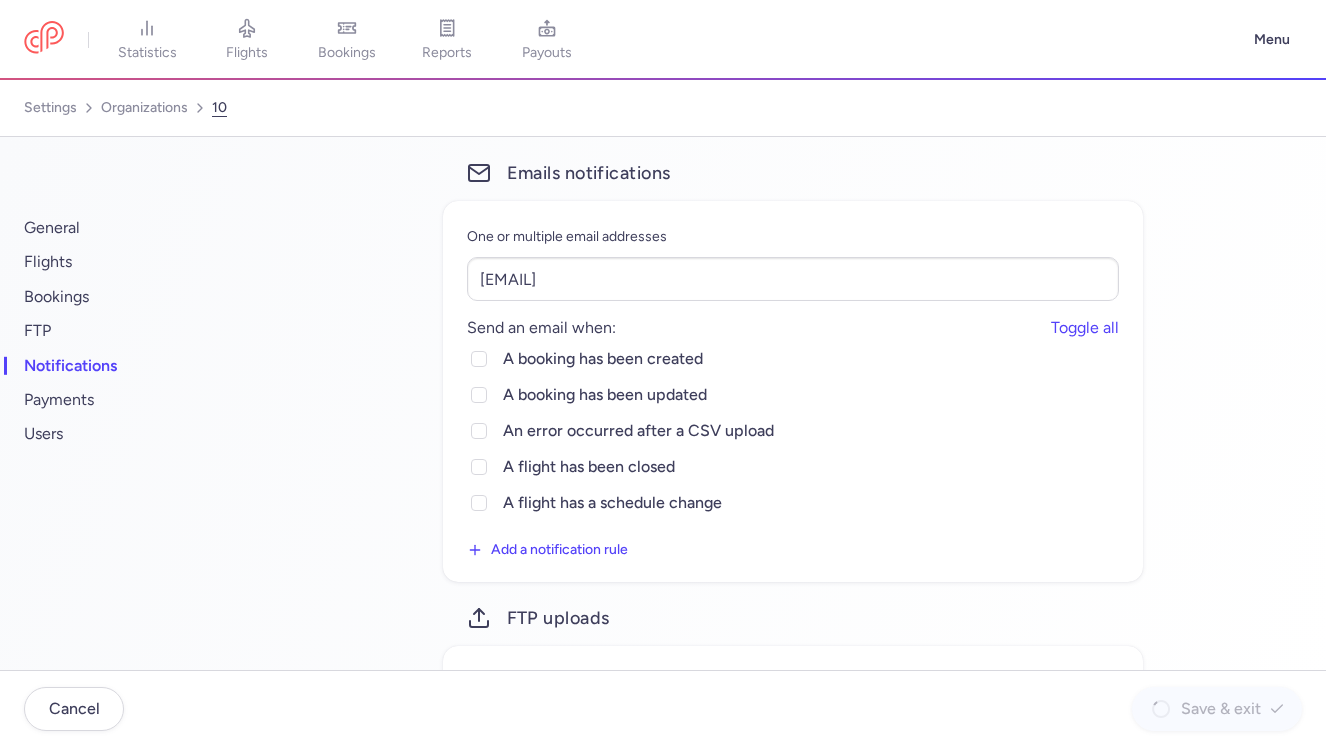checkbox on "false" 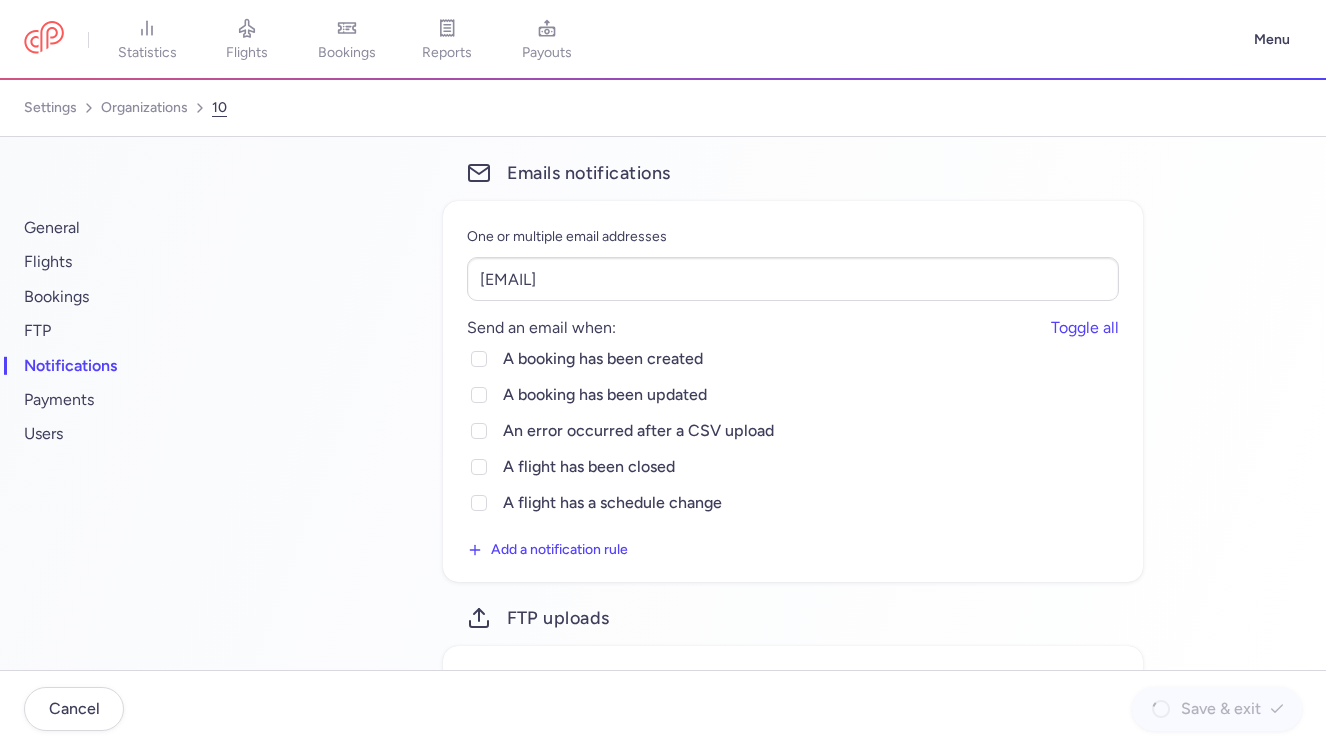 checkbox on "false" 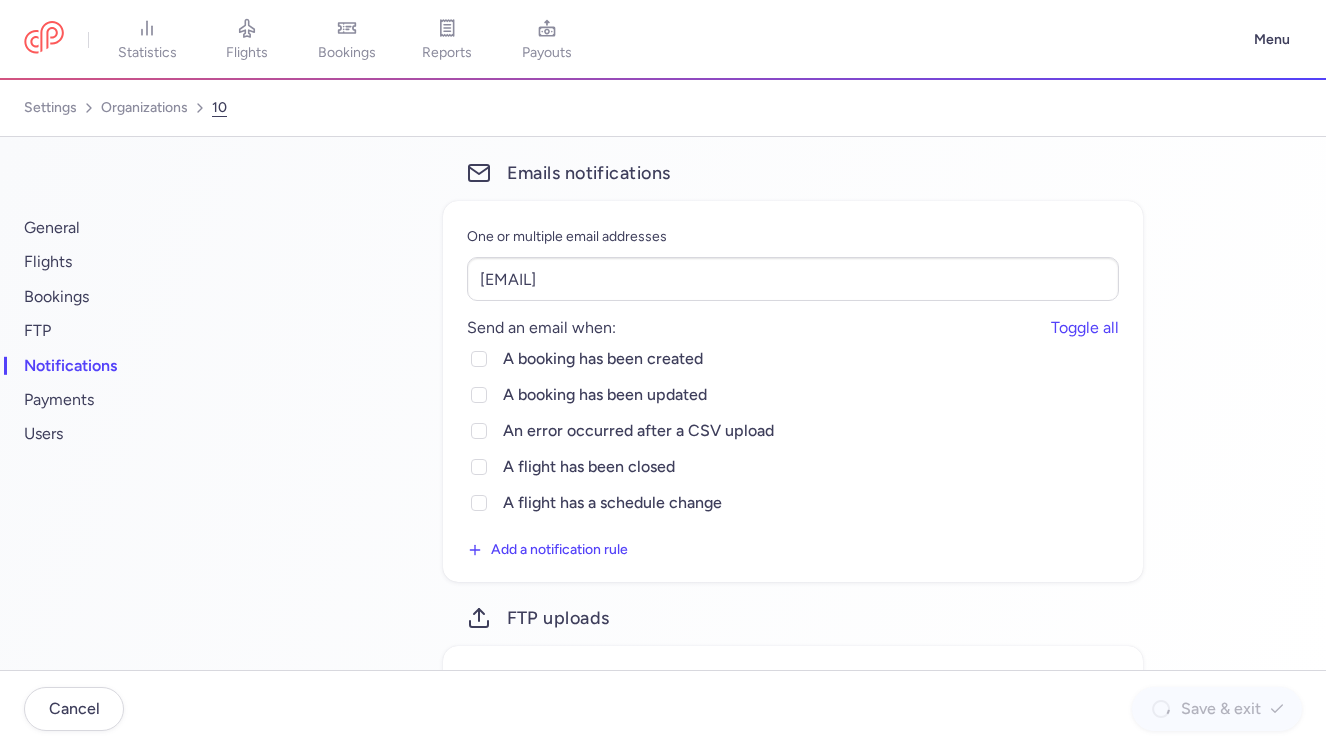 checkbox on "false" 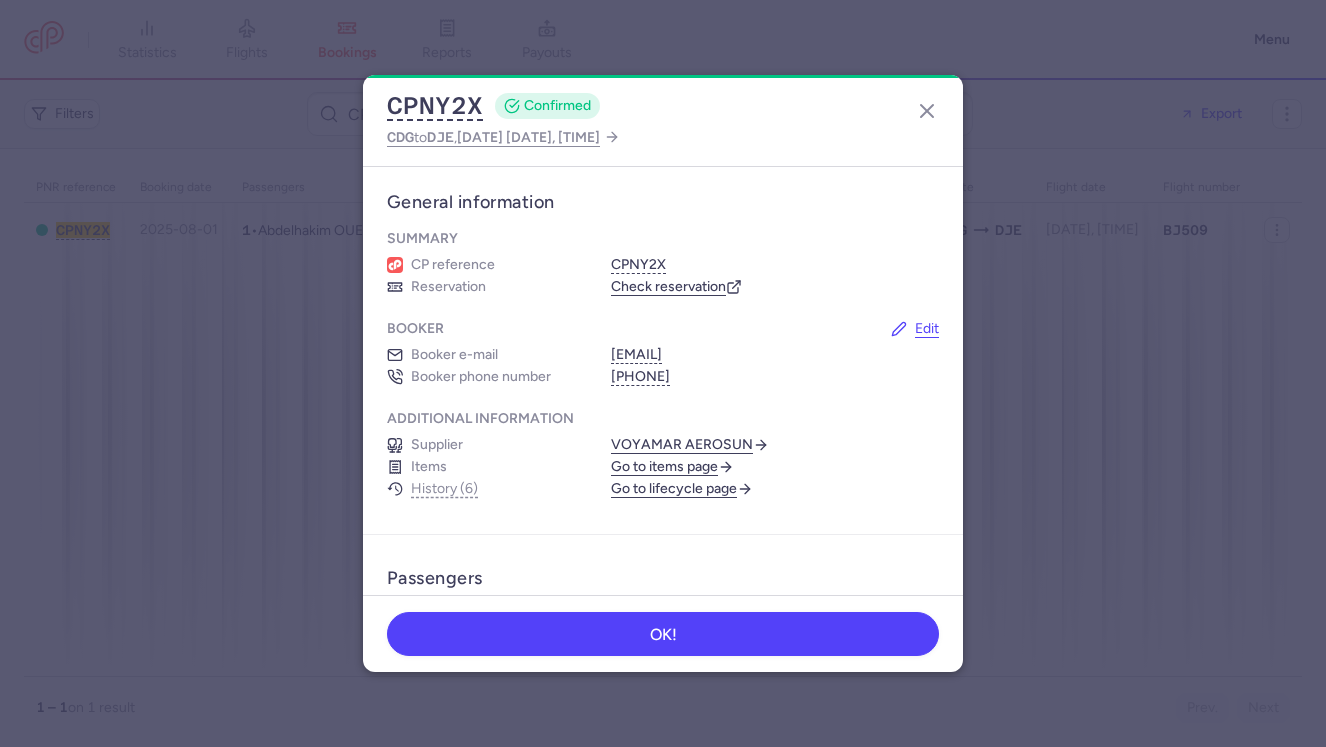 scroll, scrollTop: 0, scrollLeft: 0, axis: both 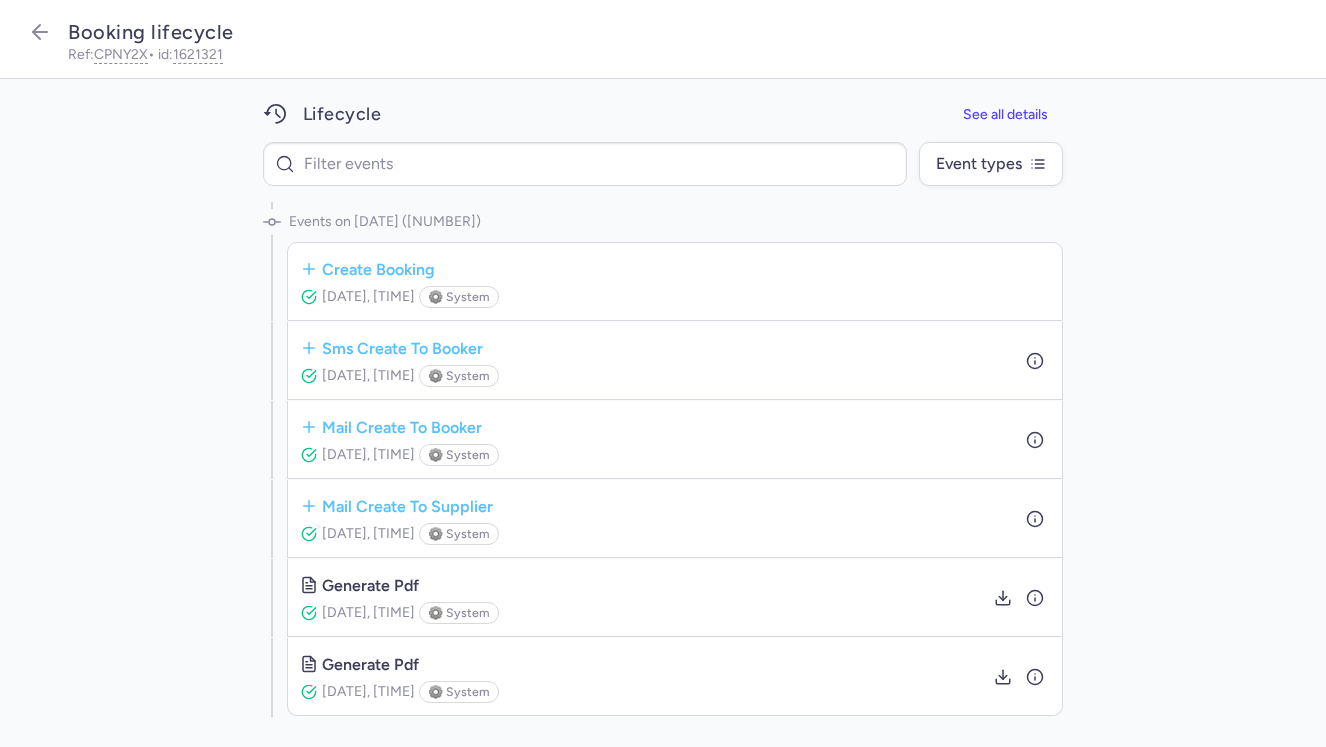 click on "mail create to supplier Aug 01, 2025, 09:34 ⚙️ system" at bounding box center [675, 518] 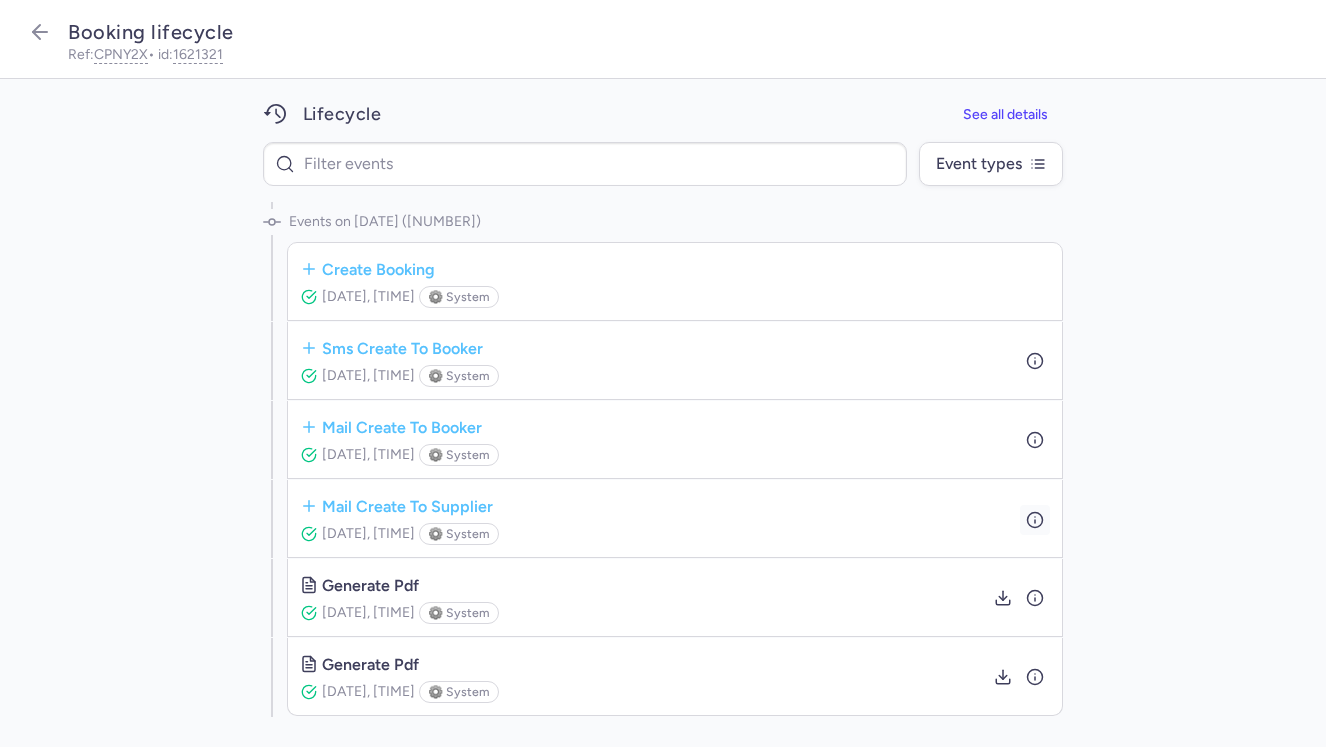 click 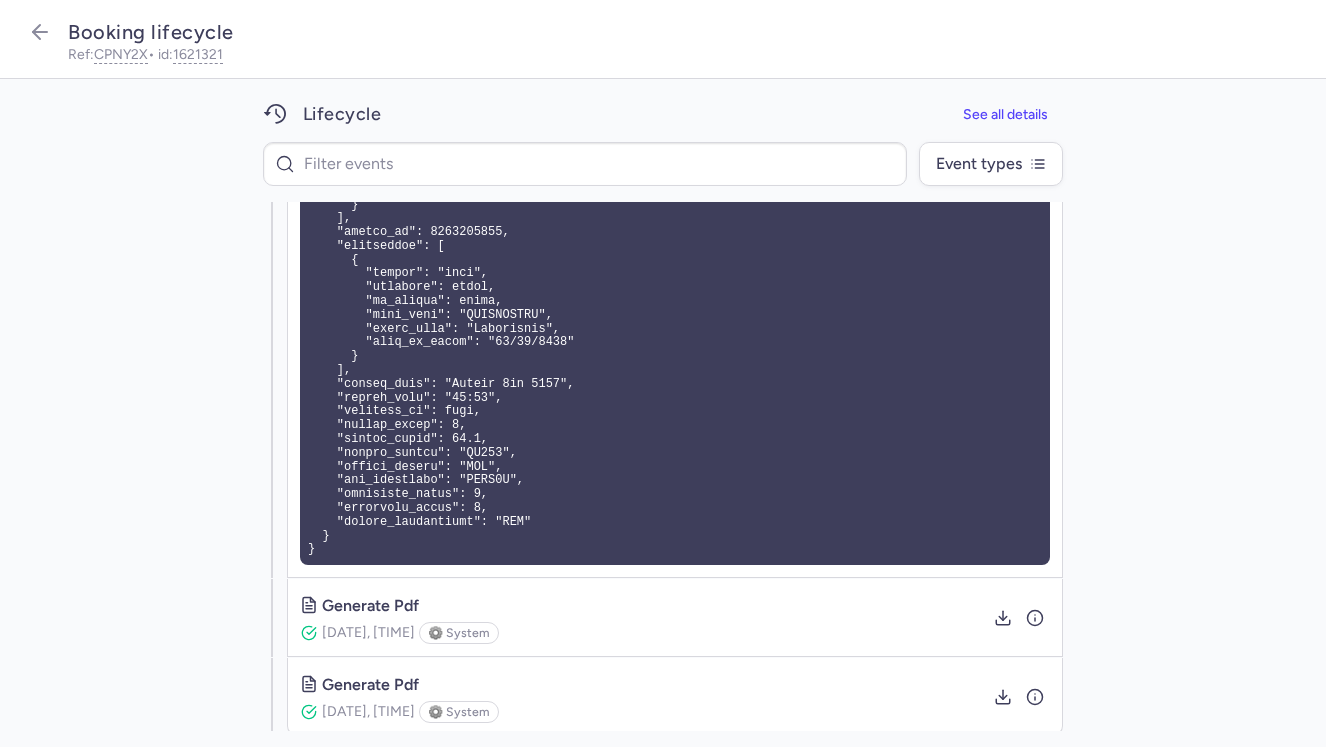 scroll, scrollTop: 809, scrollLeft: 0, axis: vertical 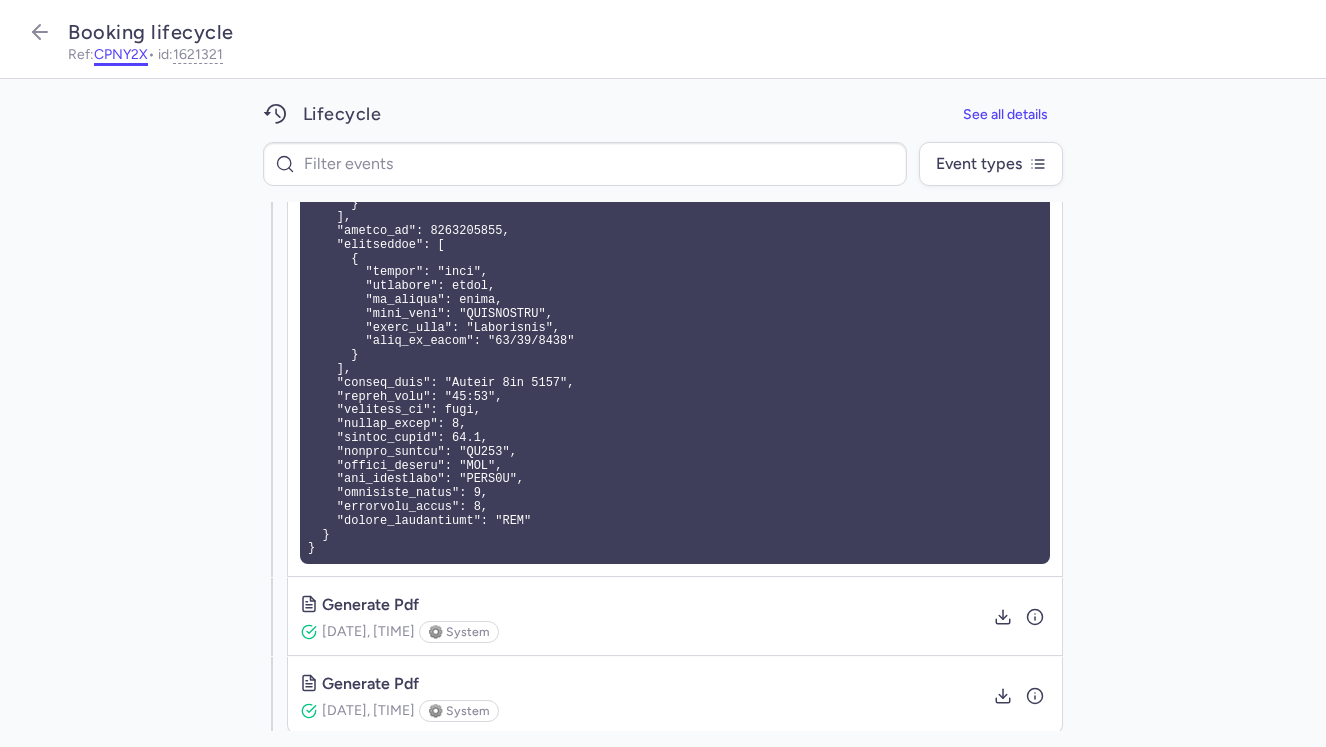 click on "CPNY2X" at bounding box center (121, 55) 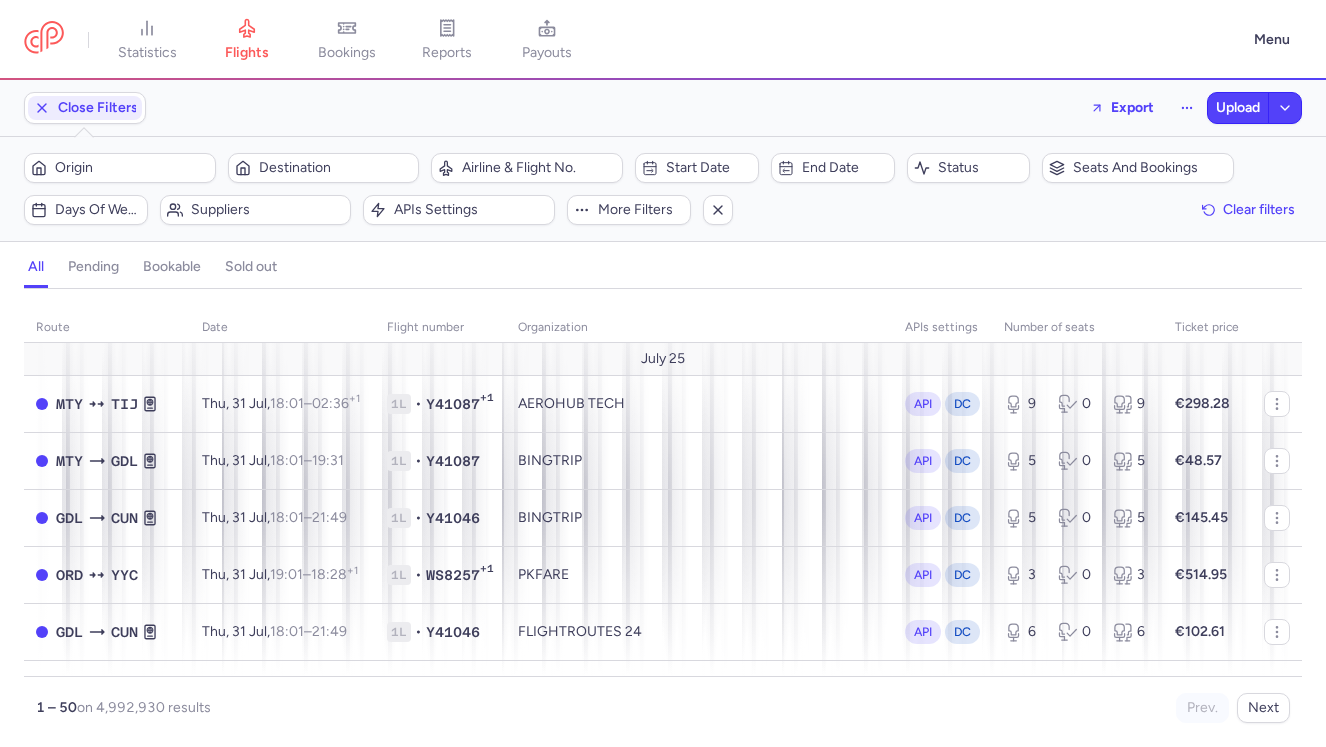 scroll, scrollTop: 0, scrollLeft: 0, axis: both 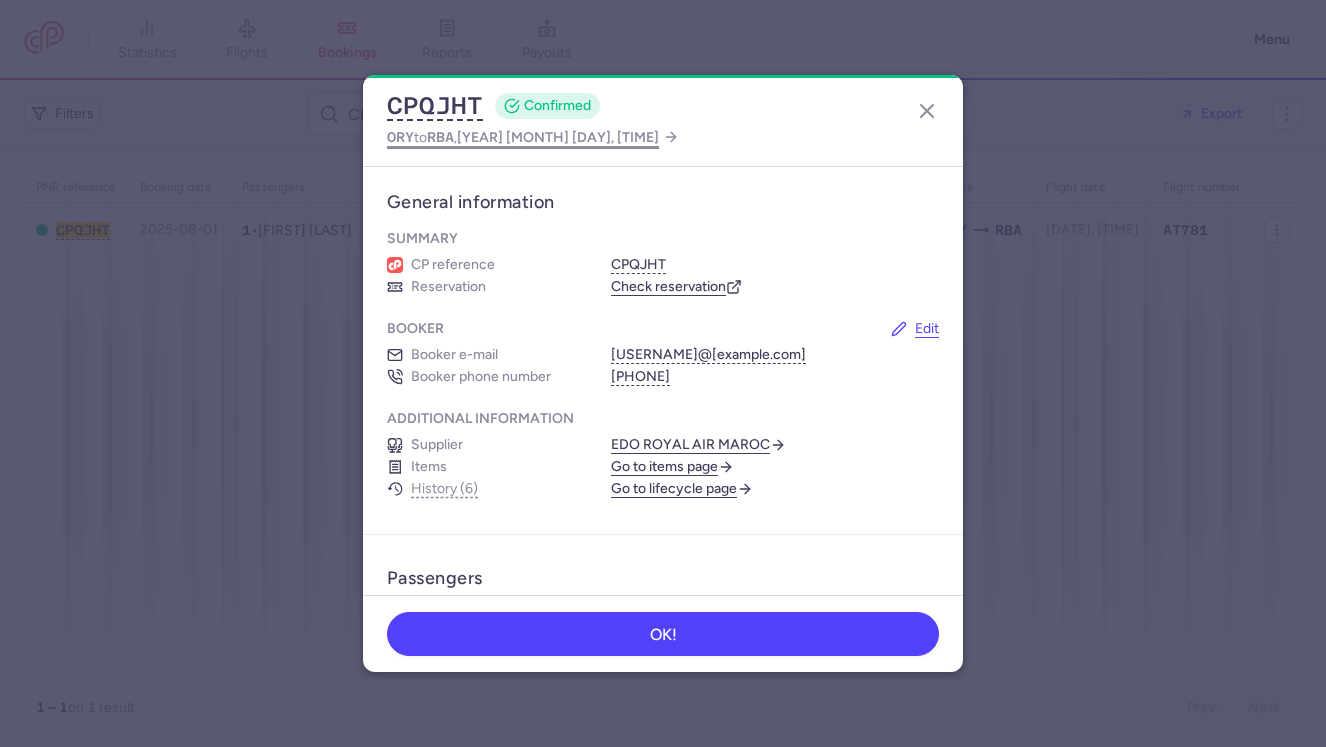 click on "2025 Aug 29, 21:35" at bounding box center (558, 137) 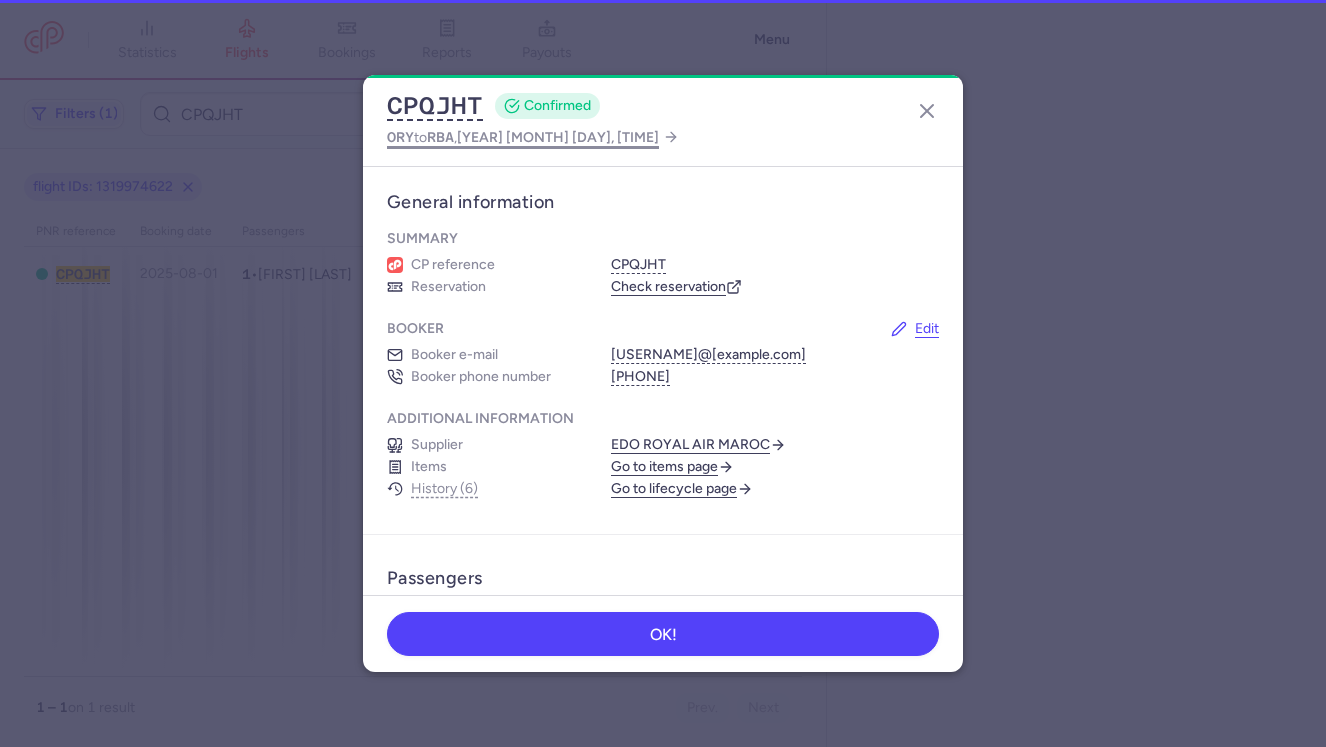 select on "days" 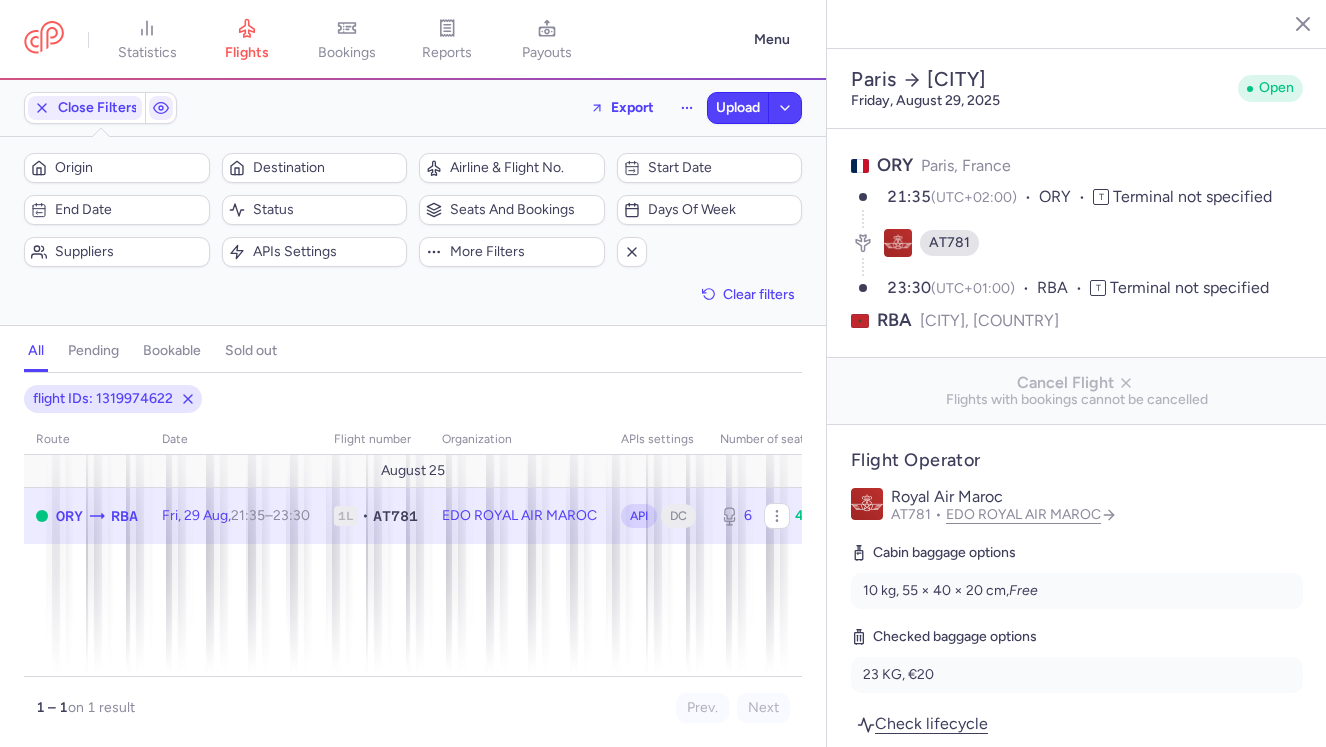 click 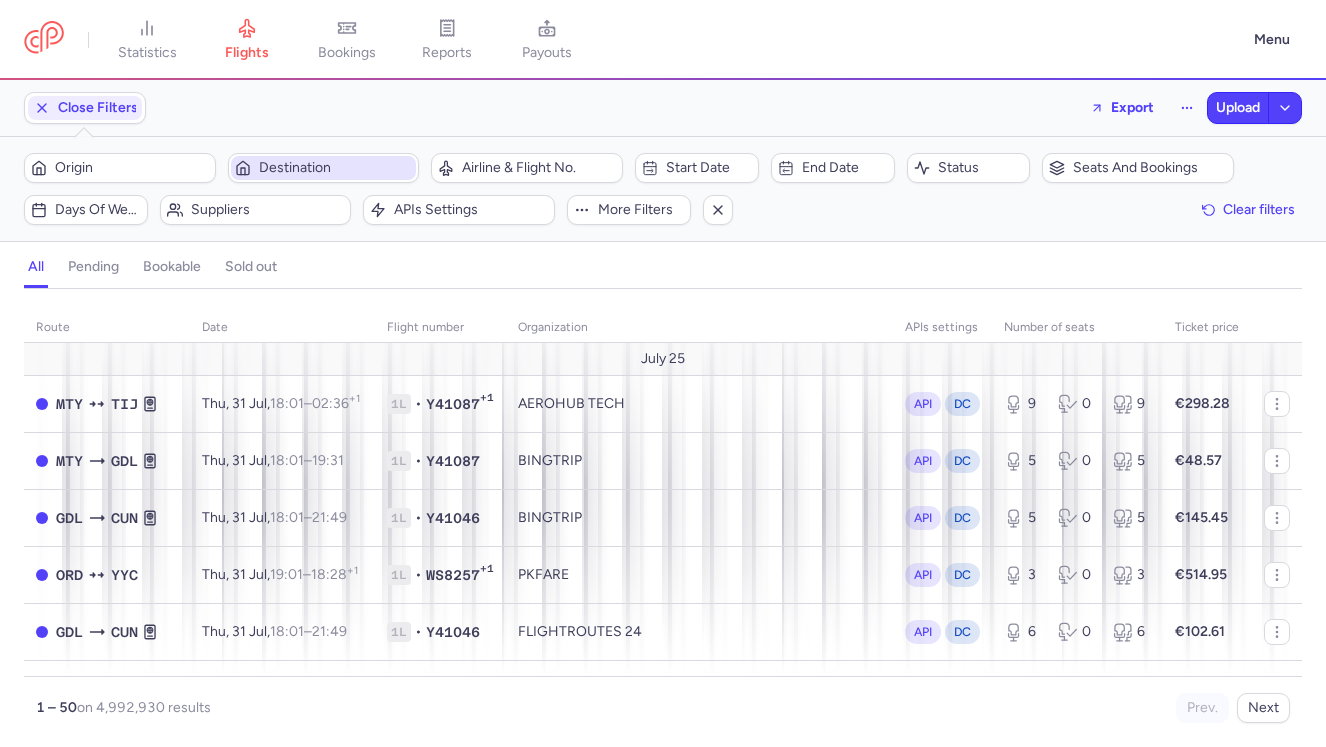 scroll, scrollTop: 0, scrollLeft: 0, axis: both 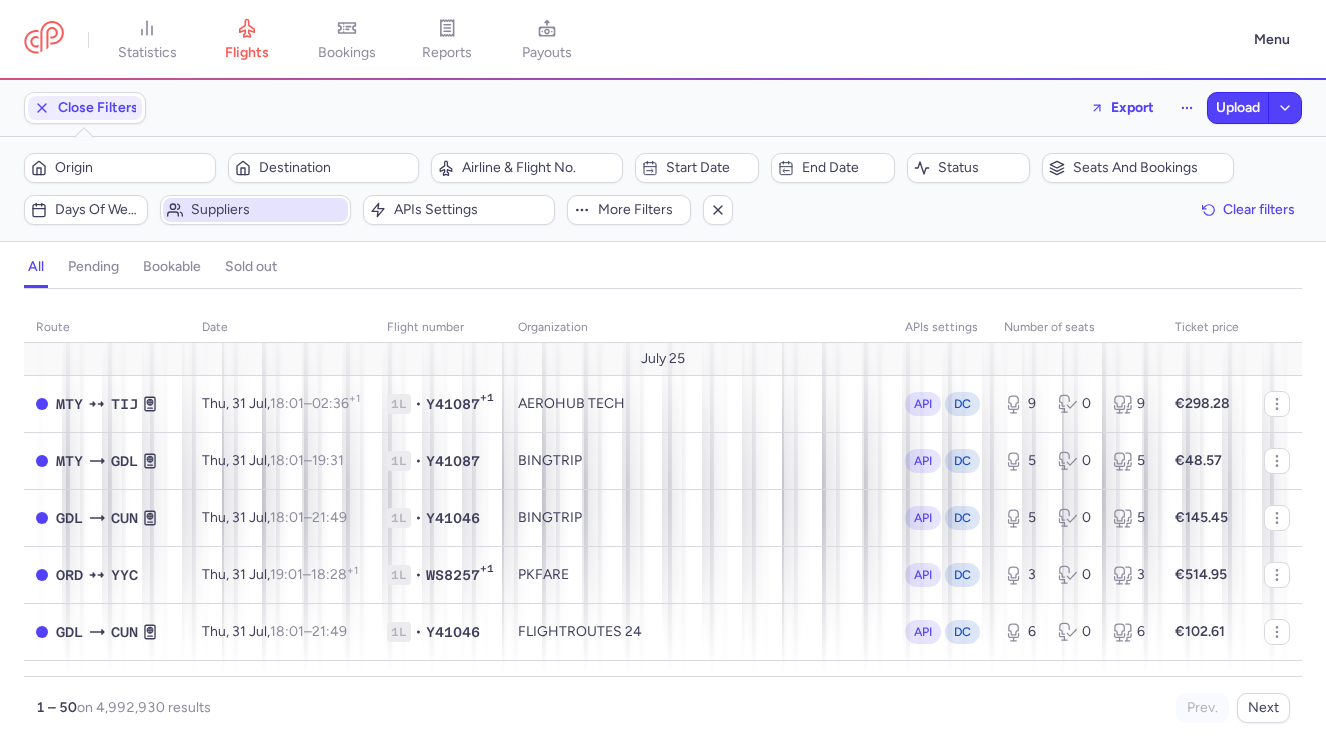 click on "Suppliers" at bounding box center (256, 210) 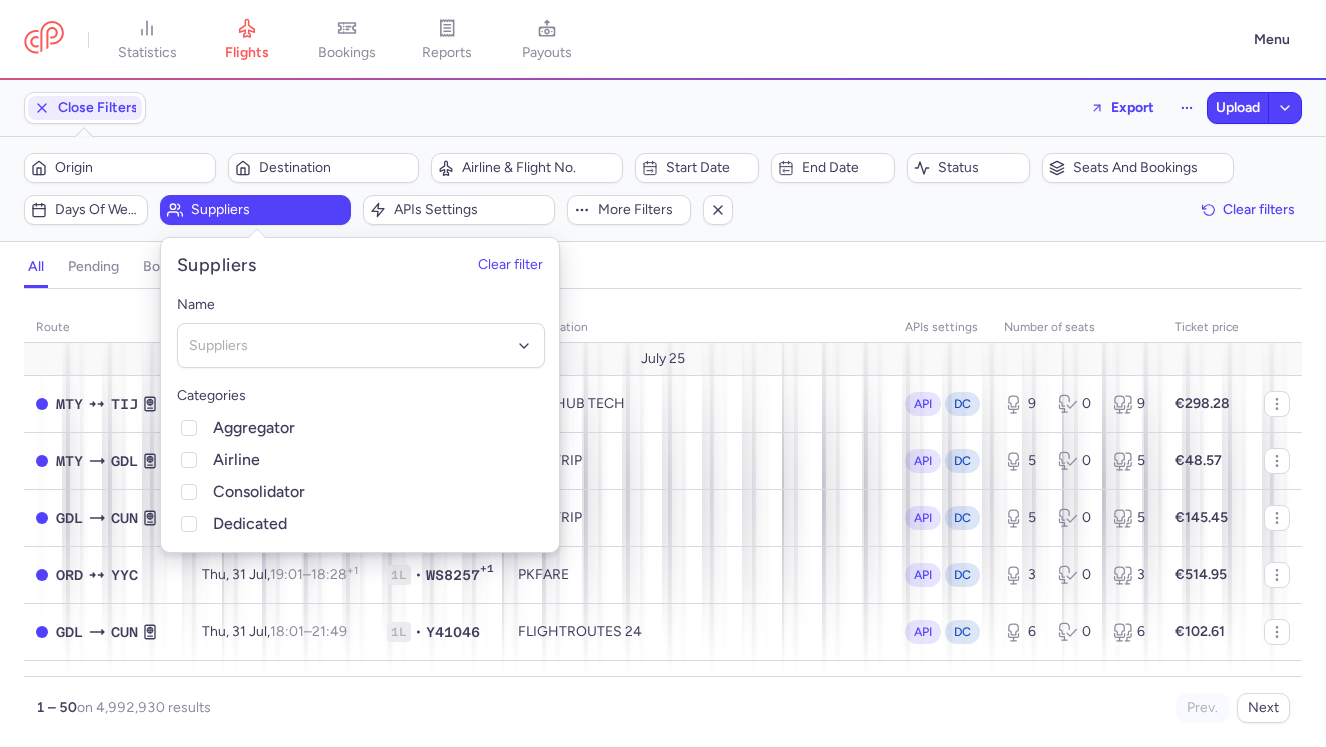 click on "Origin  Destination  Airline & Flight No.  Start date  End date  Status  Seats and bookings  Days of week Suppliers   APIs settings  More filters  Clear filters" 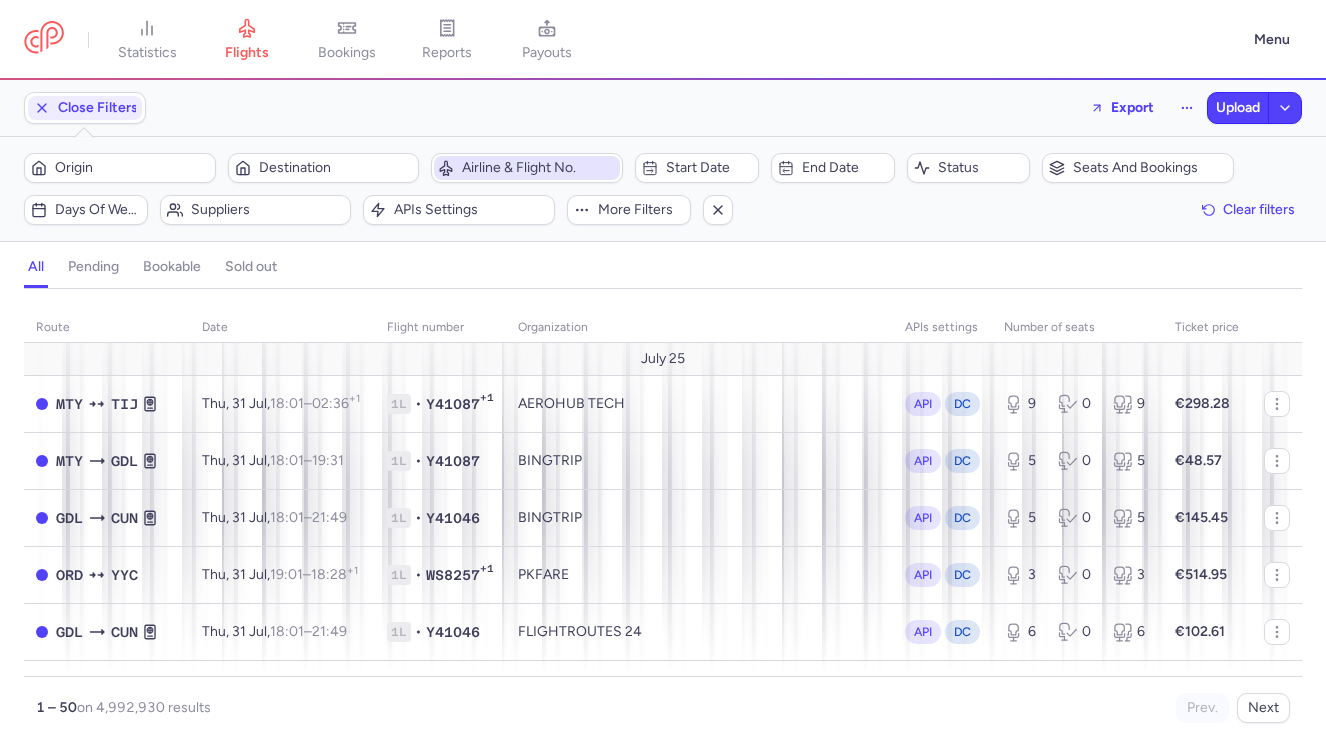 click on "Airline & Flight No." at bounding box center (527, 168) 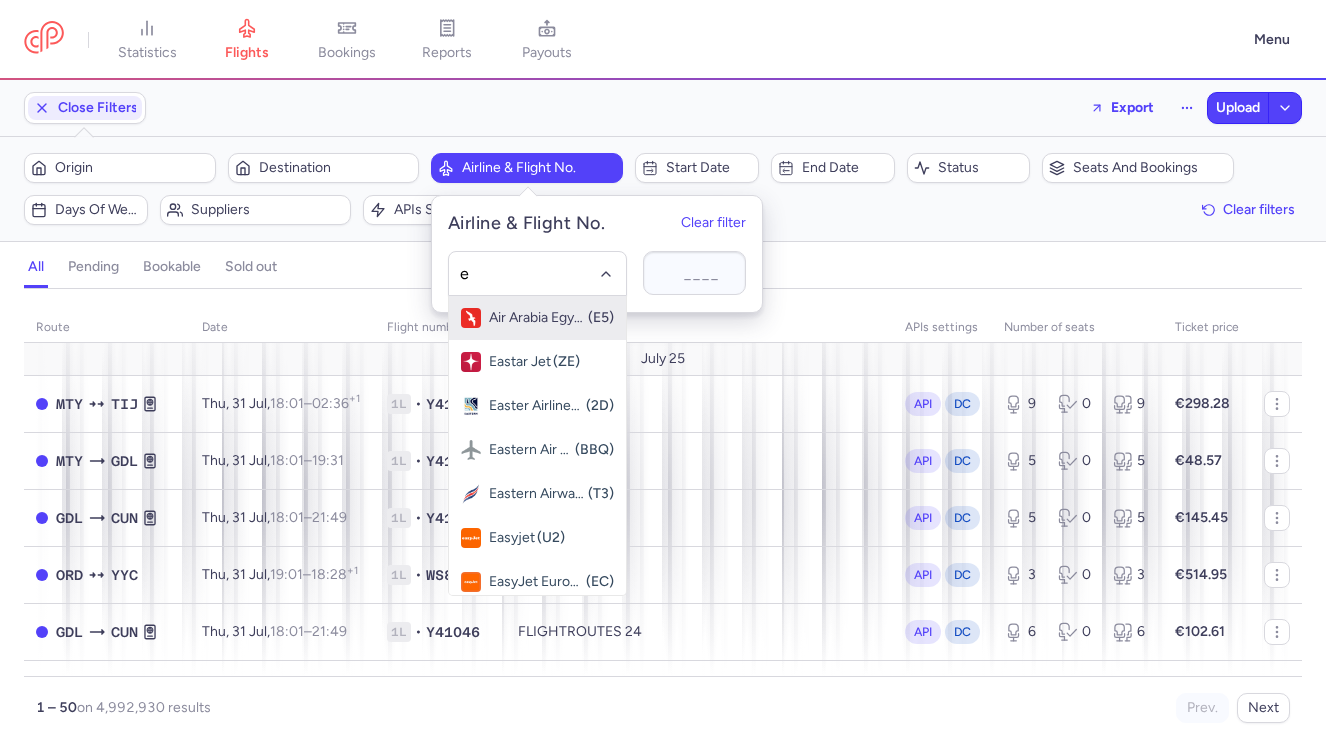 type on "ew" 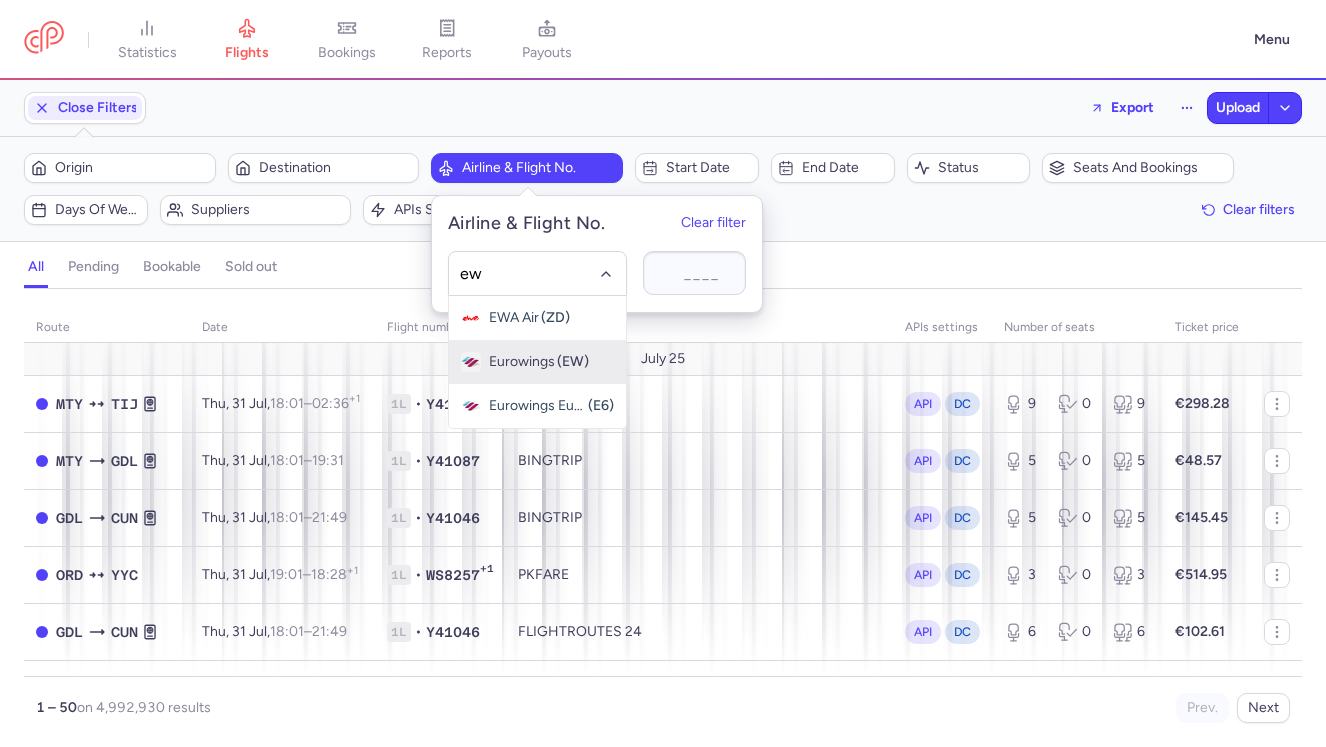 click on "Eurowings" at bounding box center [522, 362] 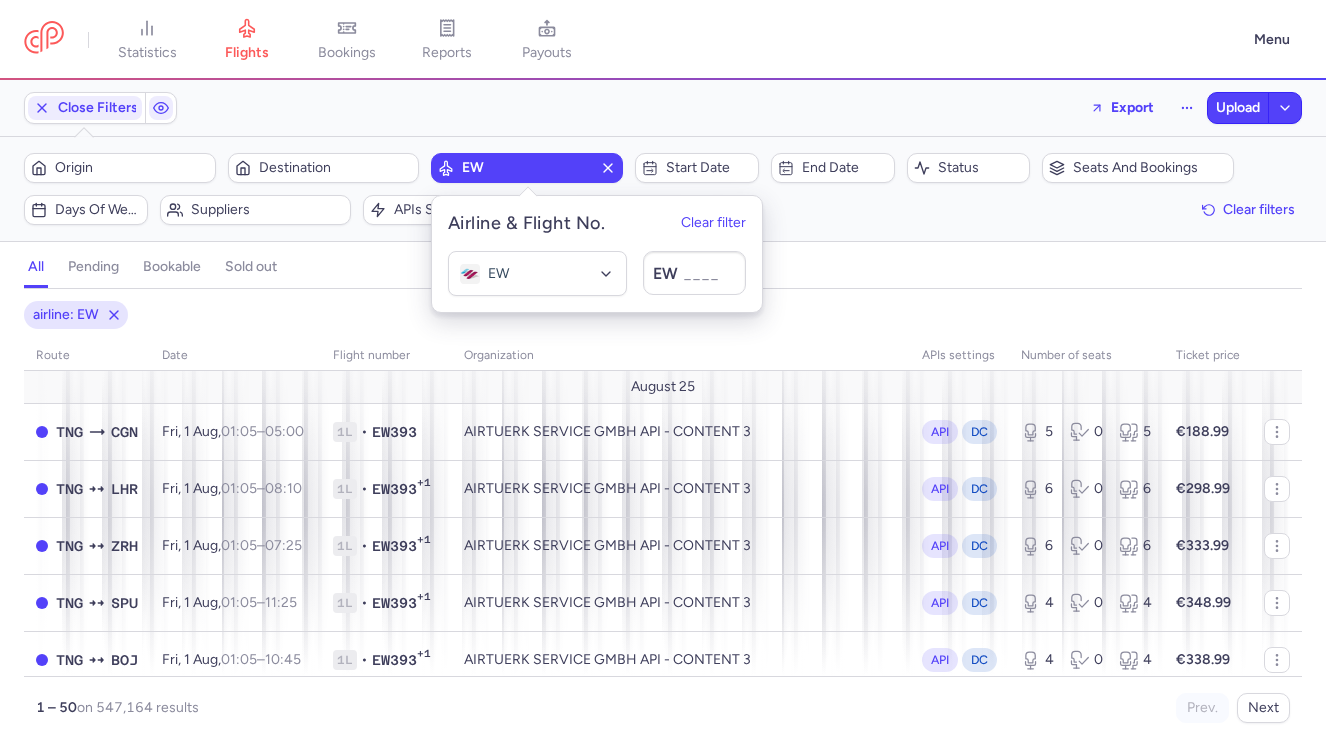 click on "all pending bookable sold out" at bounding box center (663, 271) 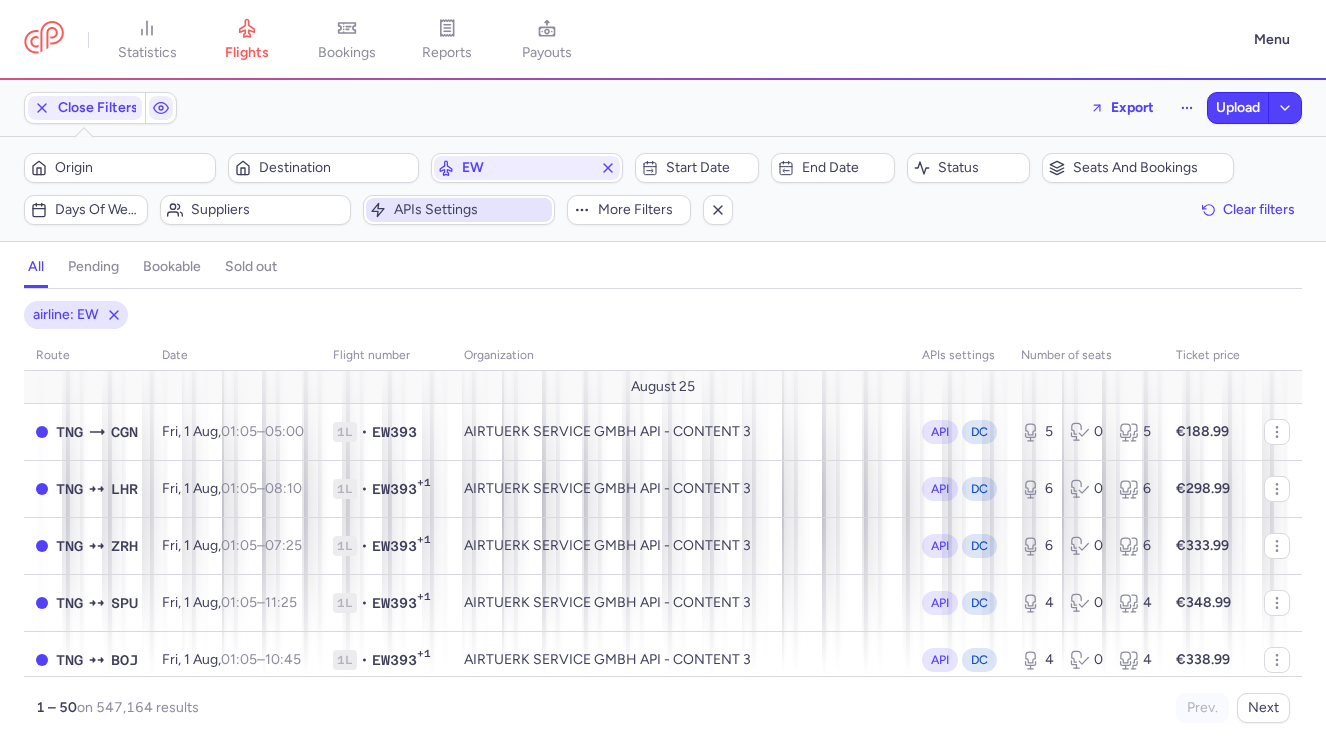 click on "APIs settings" at bounding box center (471, 210) 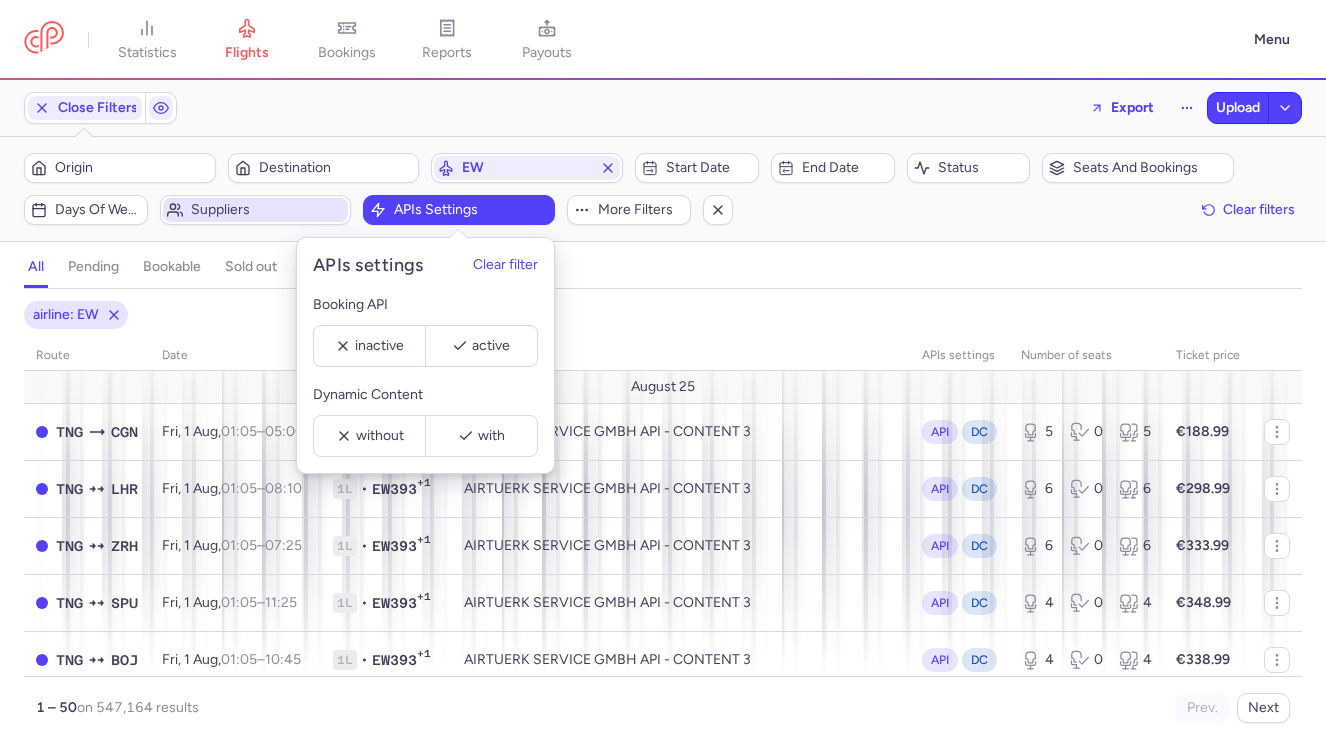 click on "Suppliers" at bounding box center [256, 210] 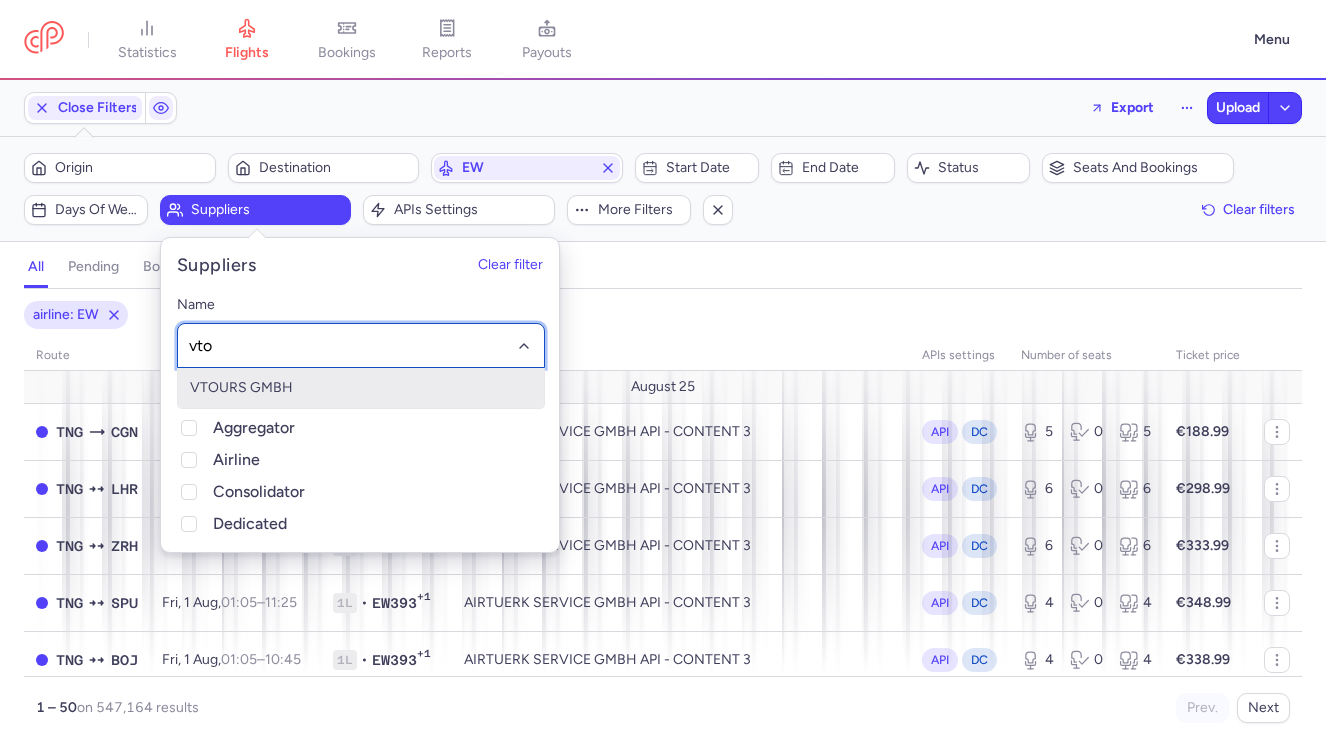 type on "vtou" 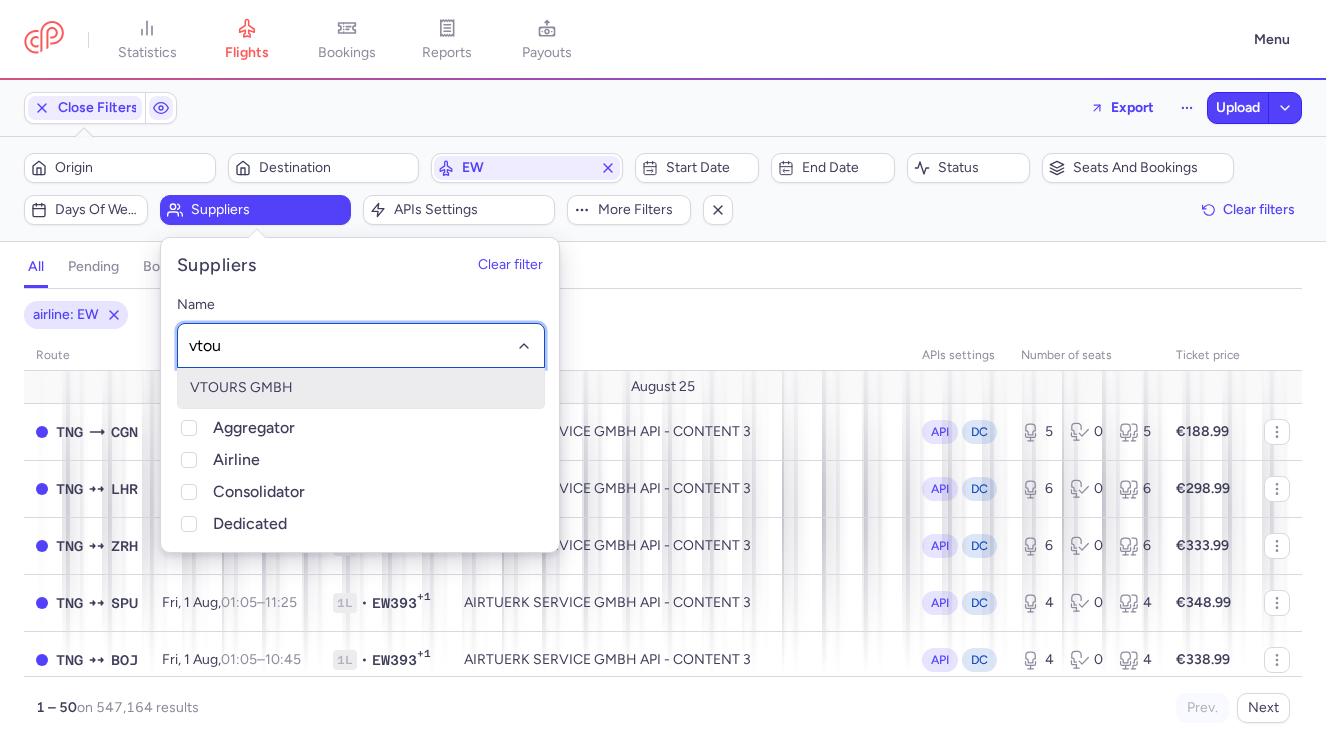 click on "VTOURS GMBH" at bounding box center [361, 388] 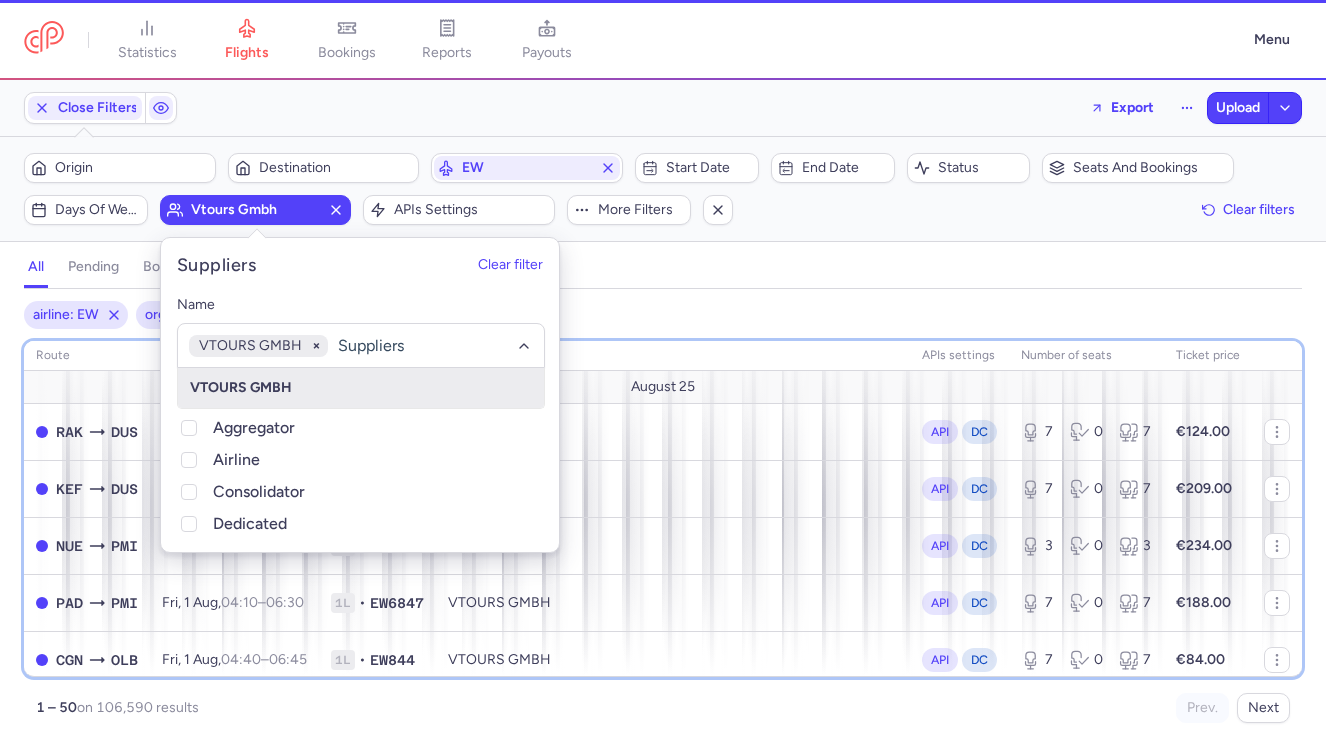 click on "organization" 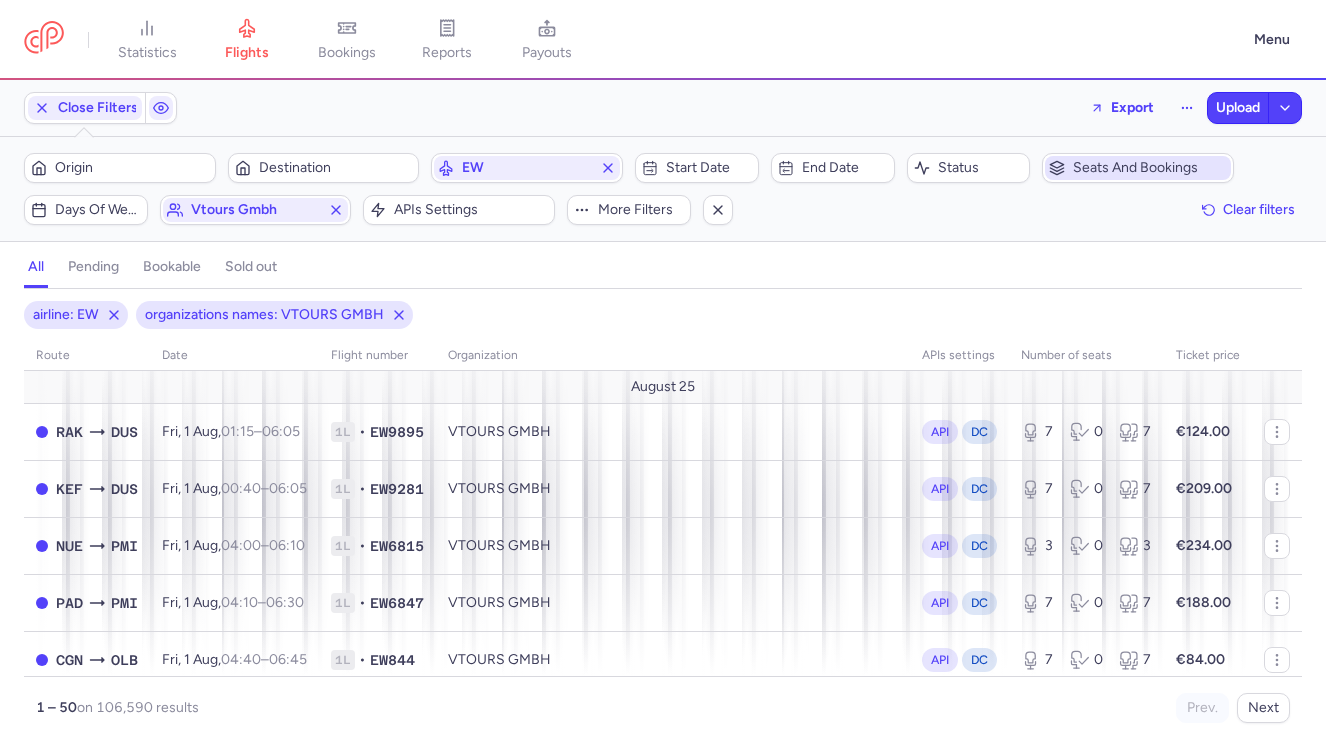 click on "Seats and bookings" at bounding box center (1150, 168) 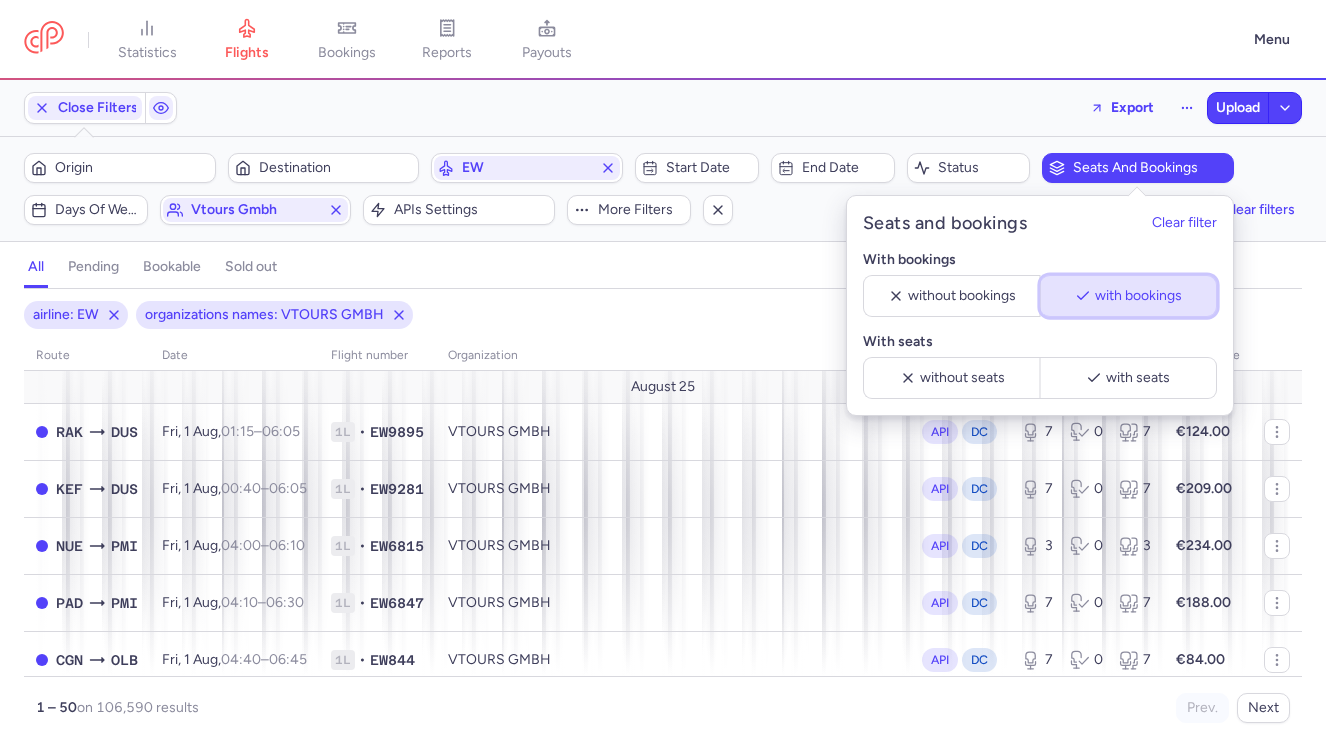 click on "with bookings" at bounding box center (1138, 296) 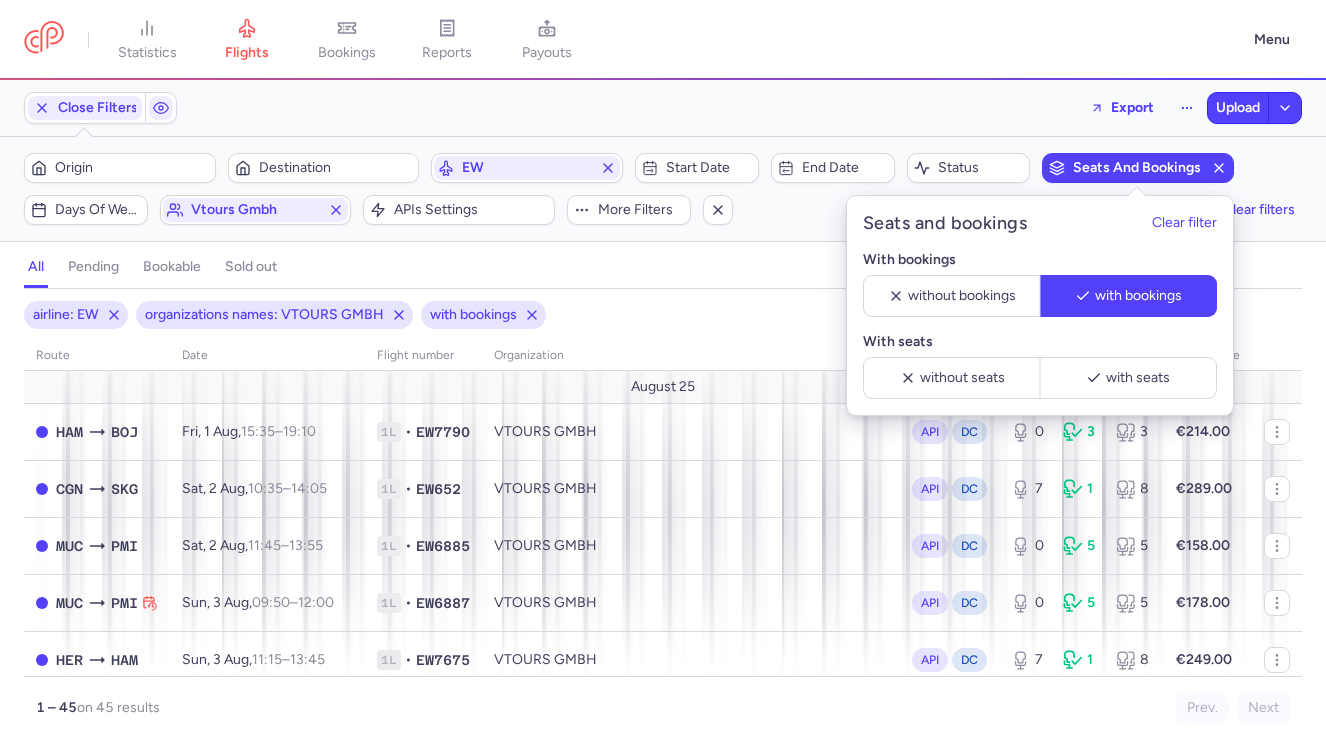 click on "airline: EW organizations names: VTOURS GMBH with bookings" at bounding box center [663, 315] 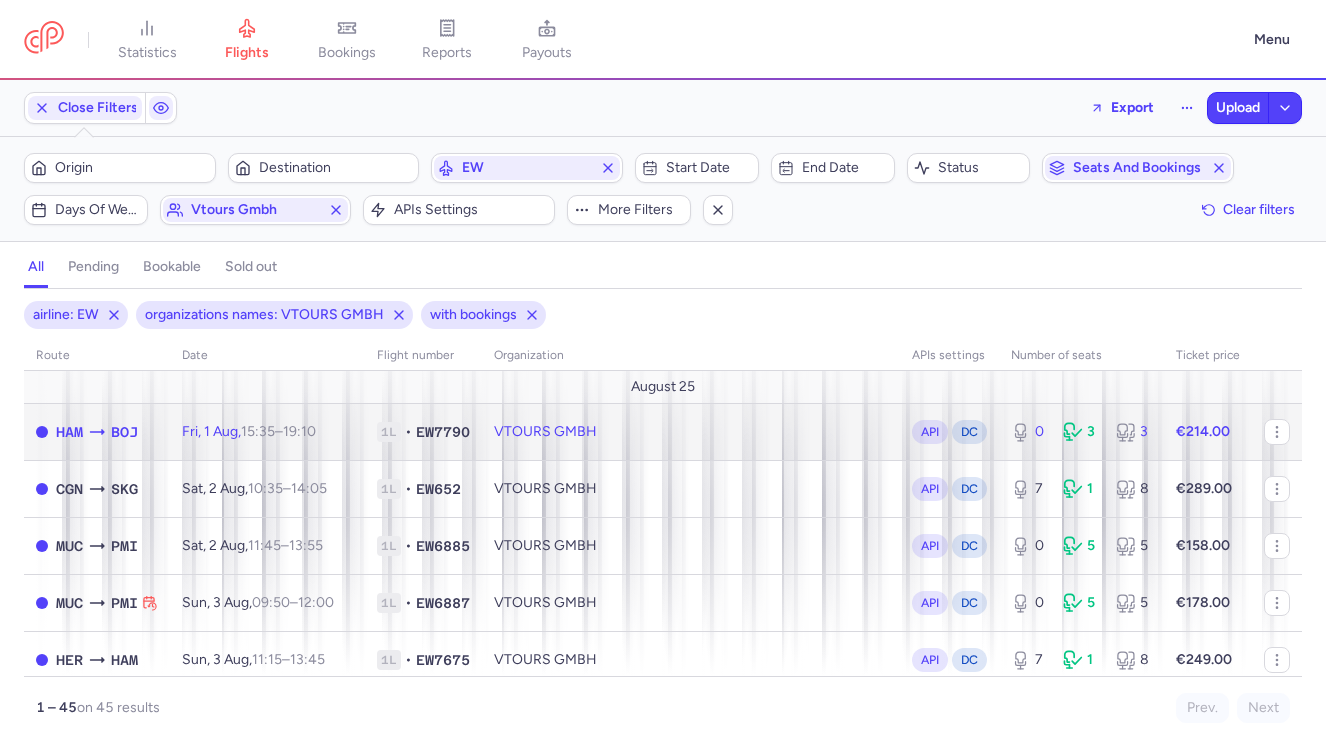click on "VTOURS GMBH" 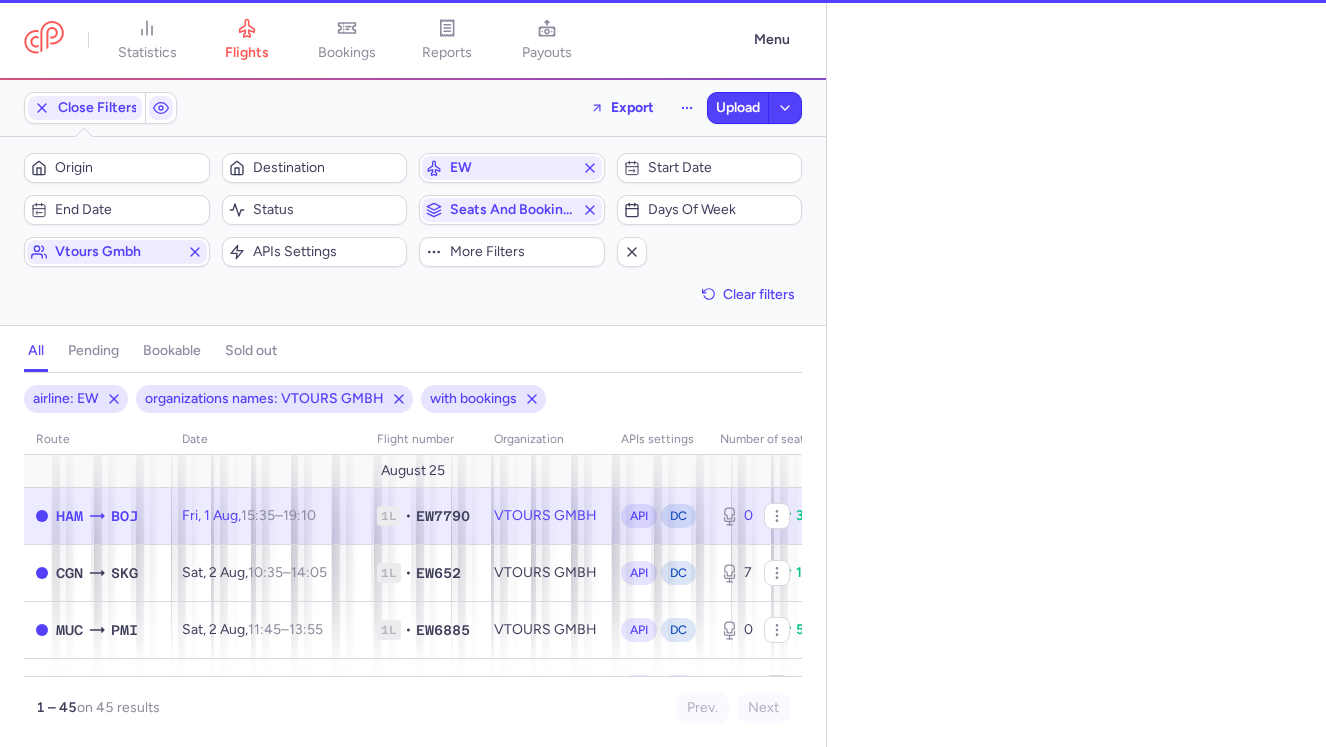 select on "days" 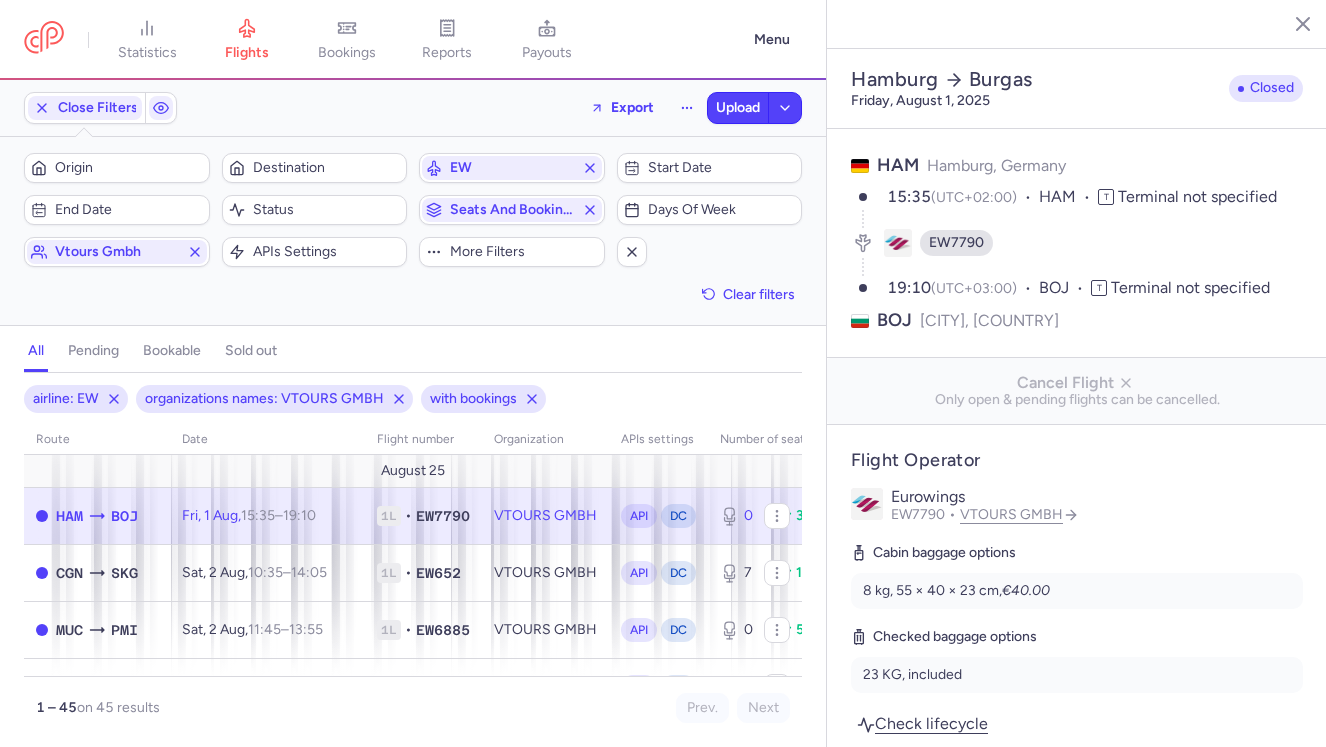 click 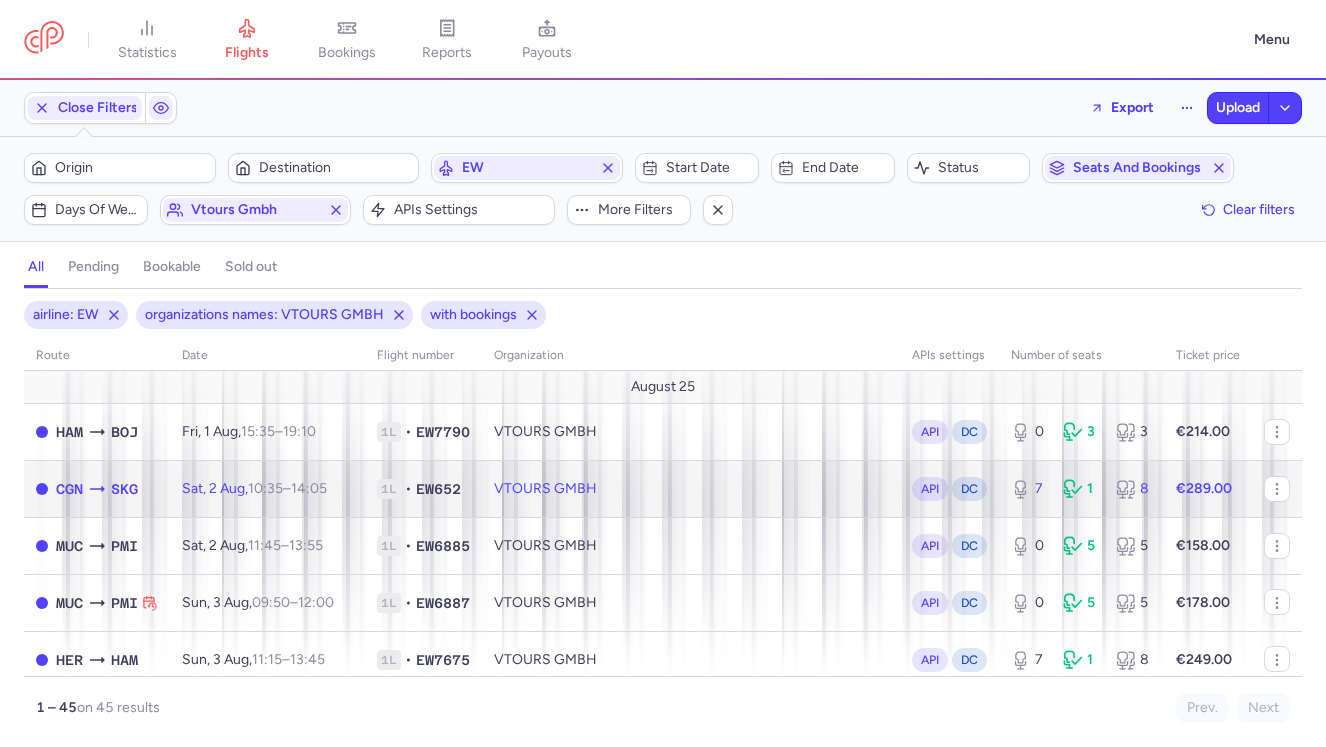 click on "VTOURS GMBH" 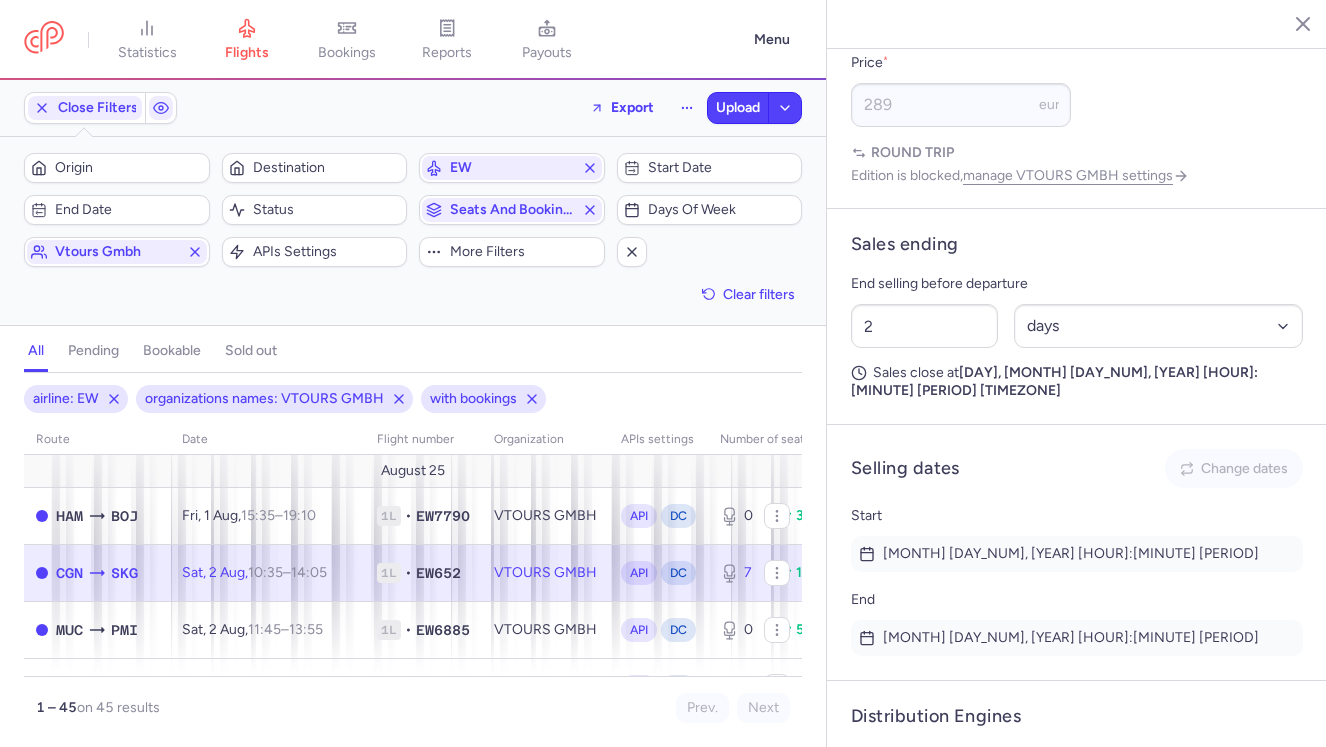scroll, scrollTop: 1077, scrollLeft: 0, axis: vertical 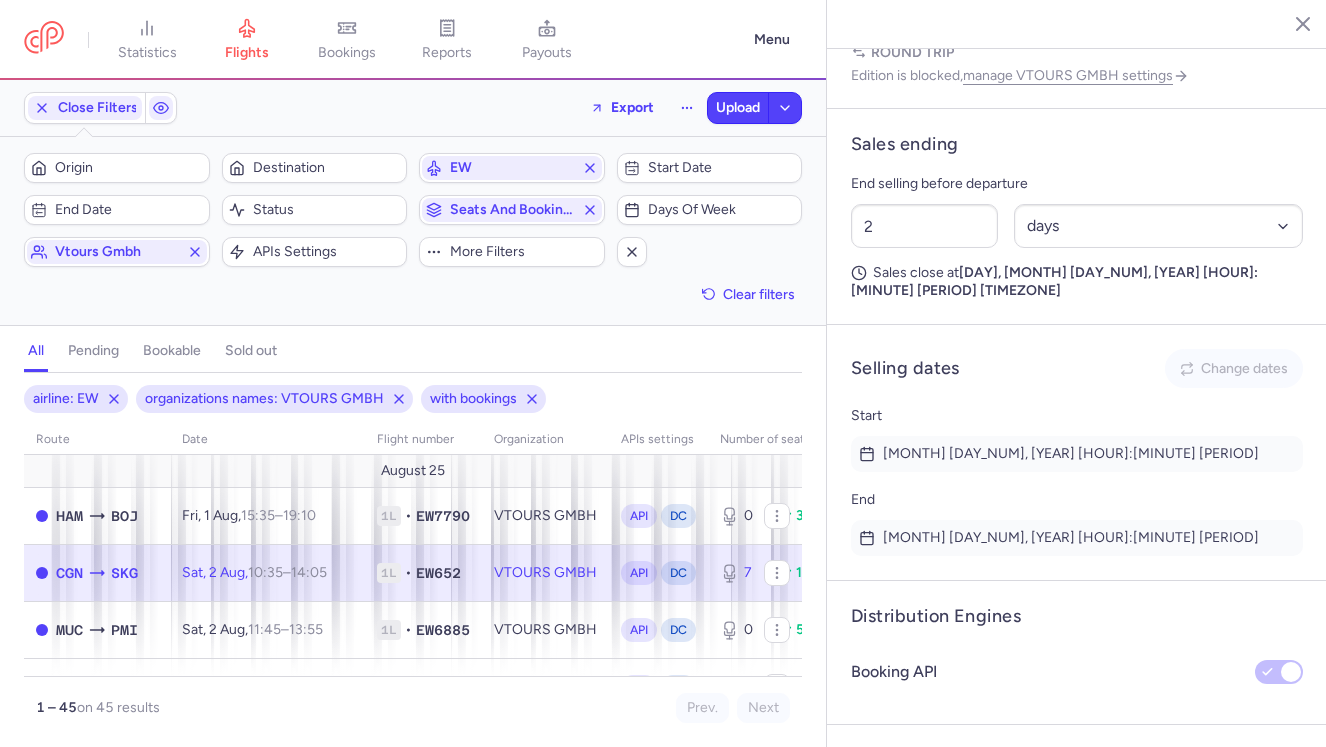 click on "CPAW3R" at bounding box center (889, 823) 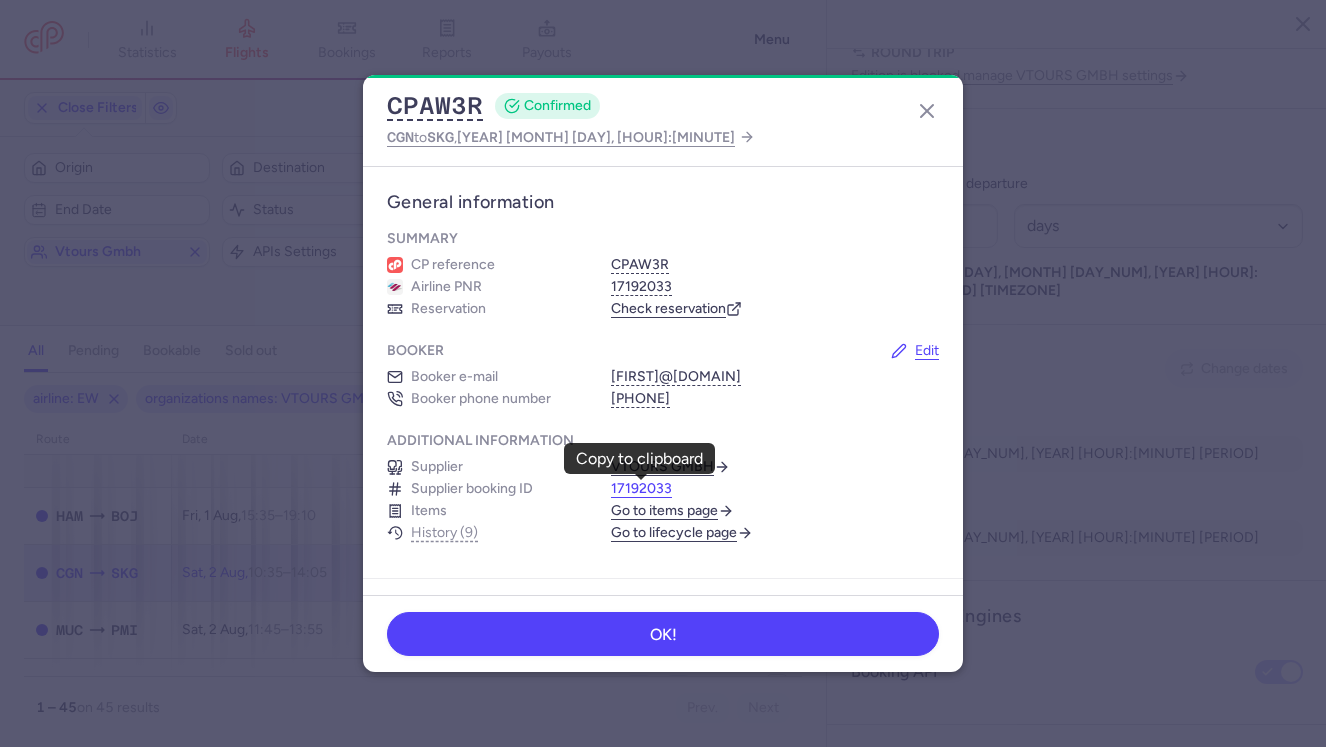 click on "17192033" at bounding box center (641, 489) 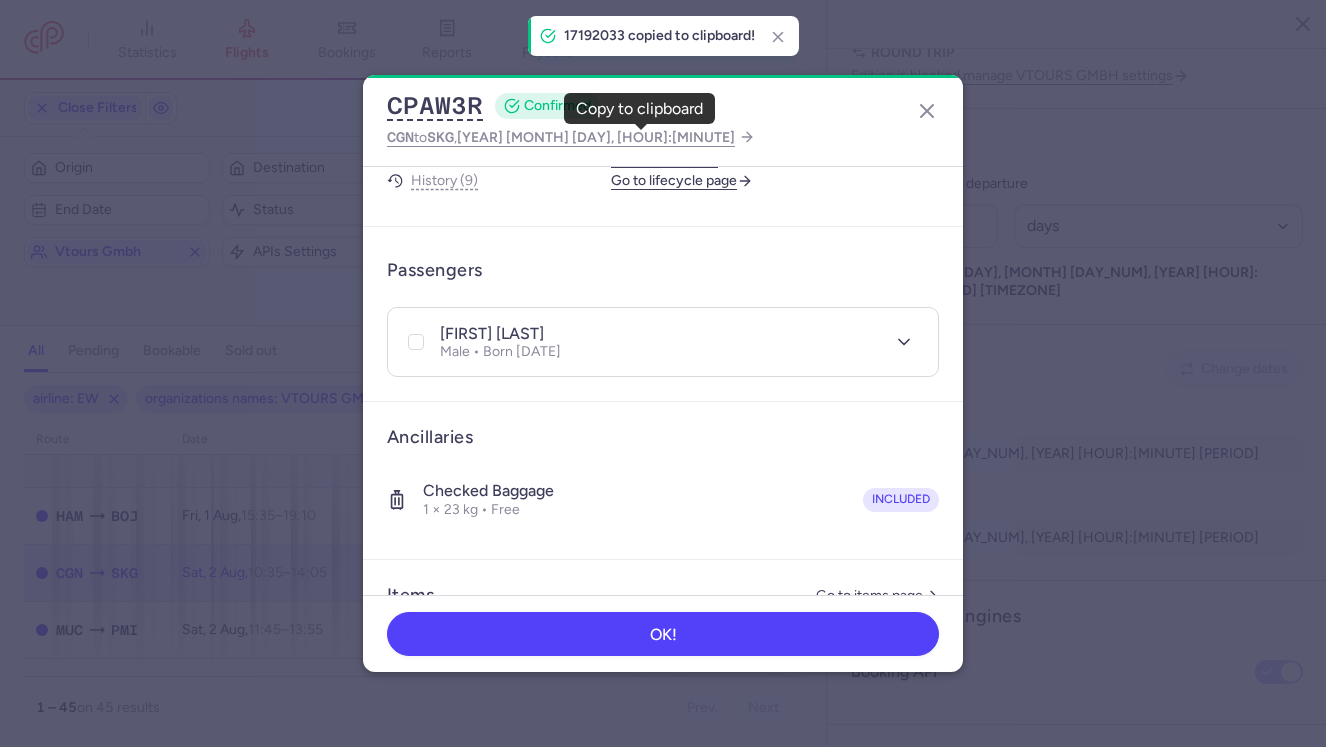 scroll, scrollTop: 355, scrollLeft: 0, axis: vertical 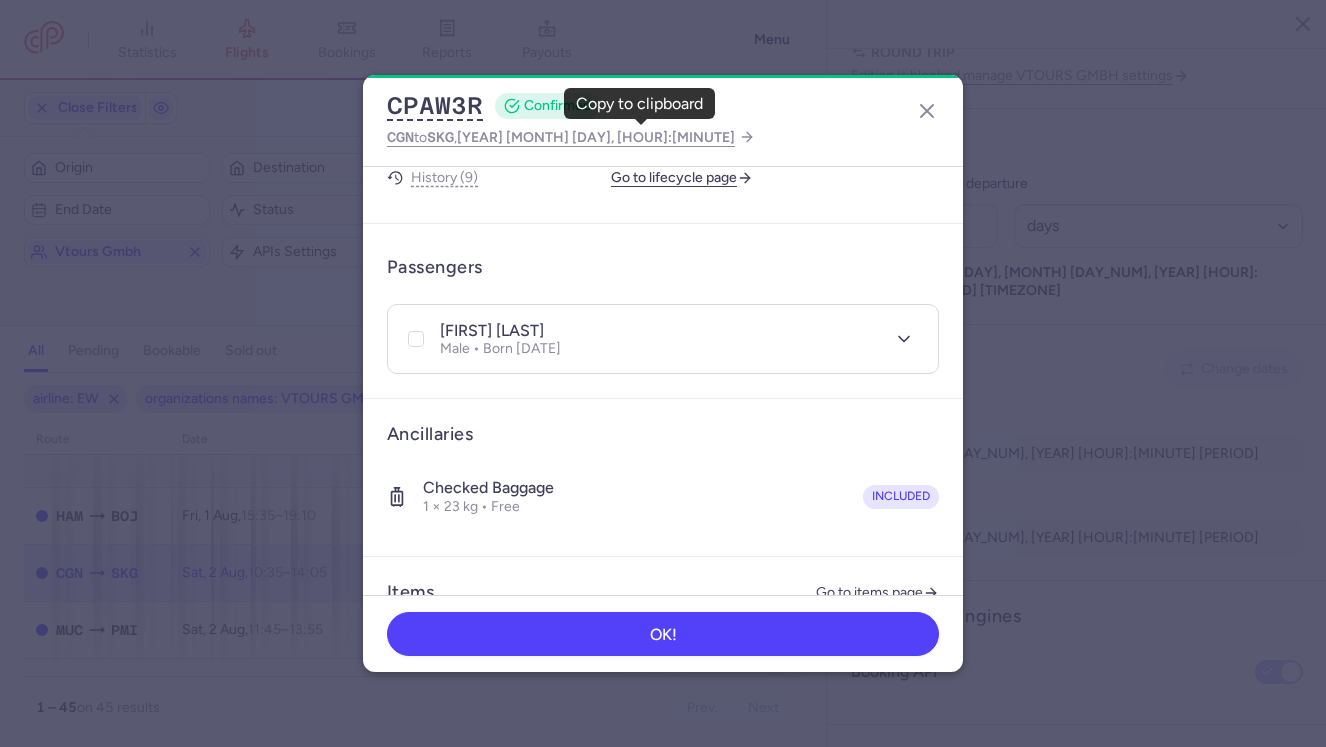 click on "pavlos FILIPPIDIS" at bounding box center (492, 331) 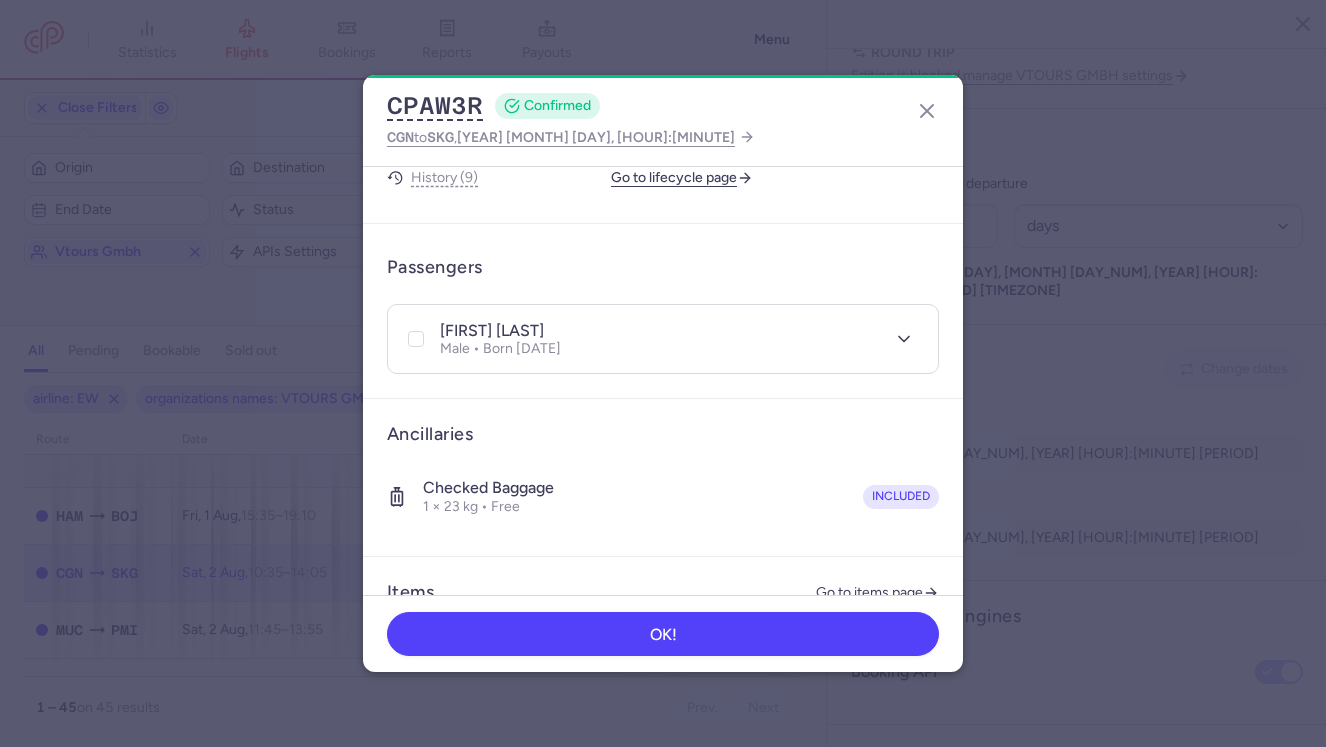 drag, startPoint x: 490, startPoint y: 328, endPoint x: 590, endPoint y: 327, distance: 100.005 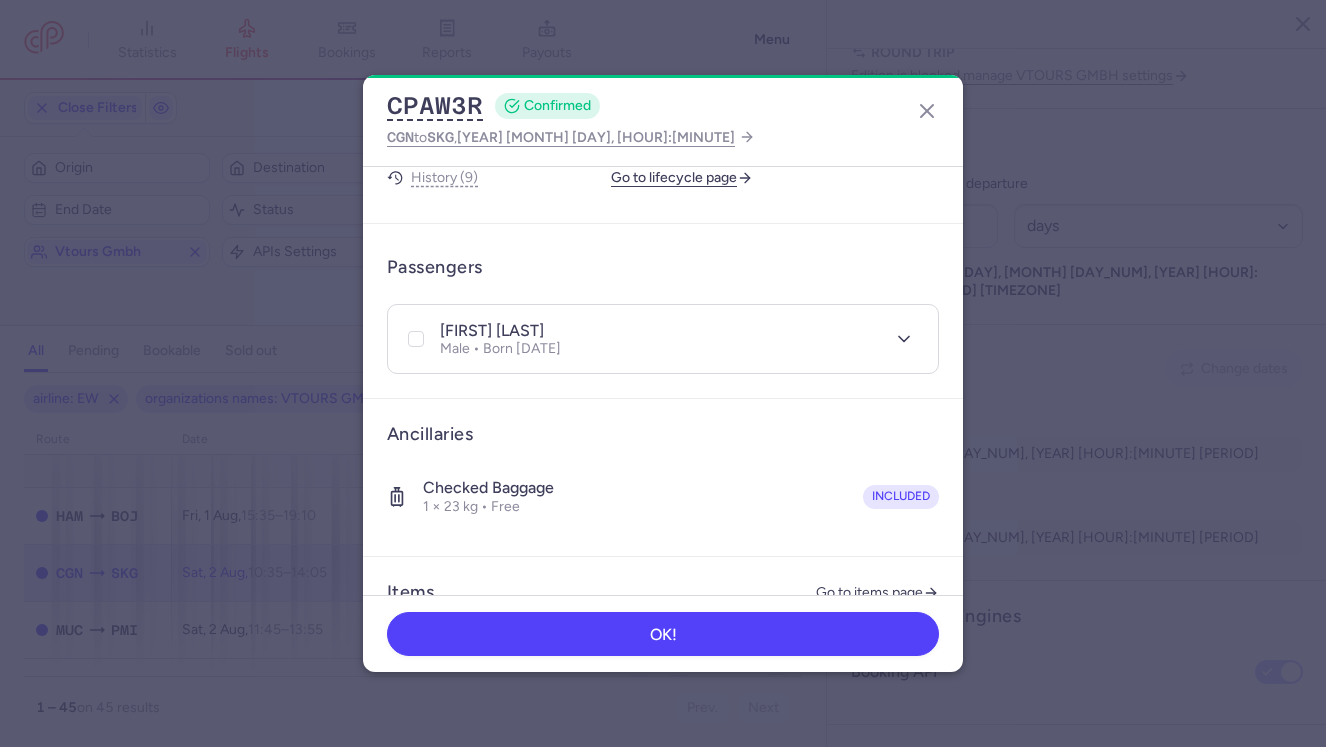 click on "pavlos FILIPPIDIS" 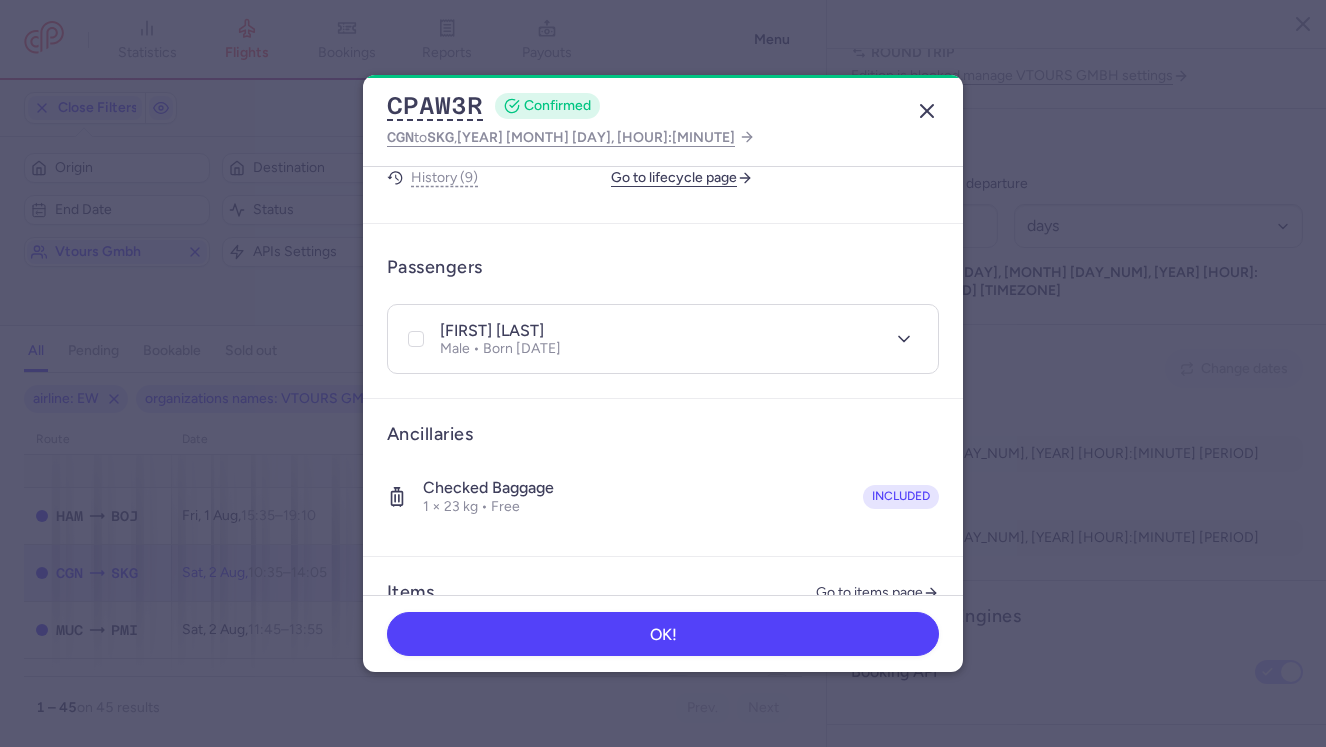 click 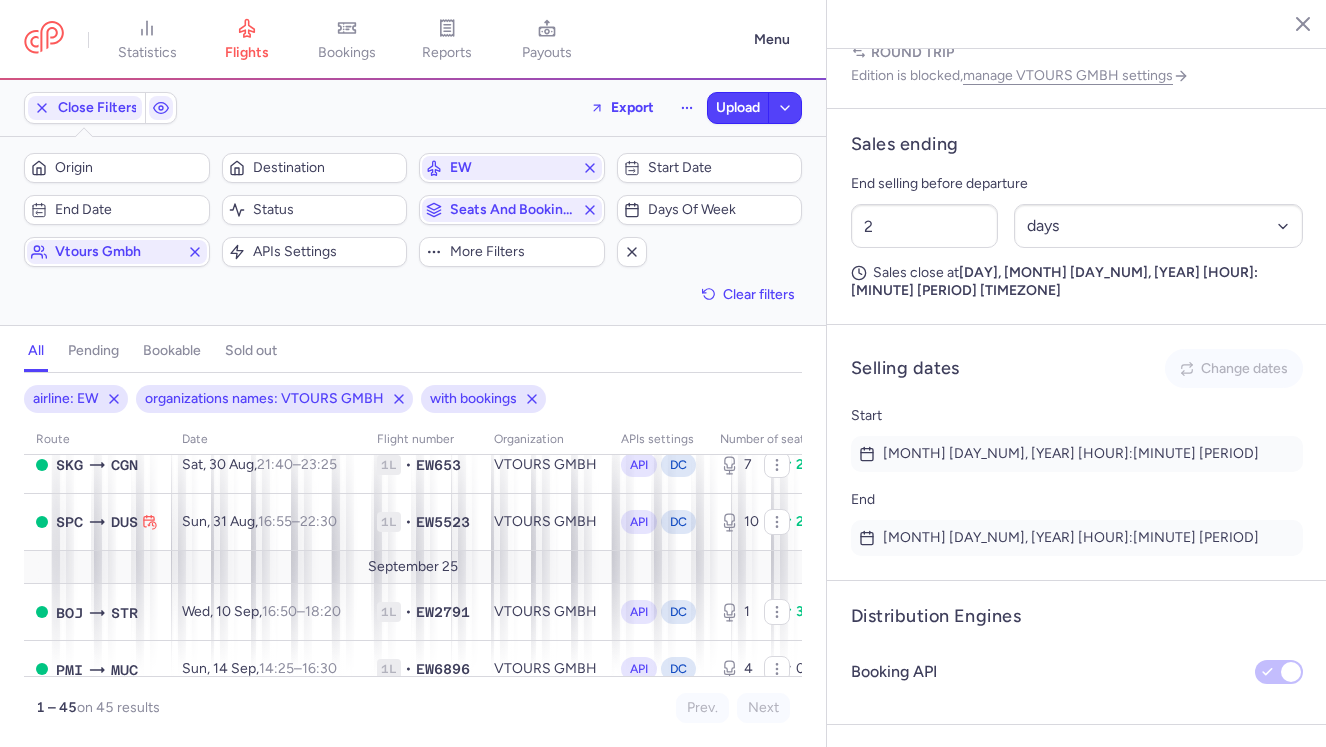 scroll, scrollTop: 1642, scrollLeft: 0, axis: vertical 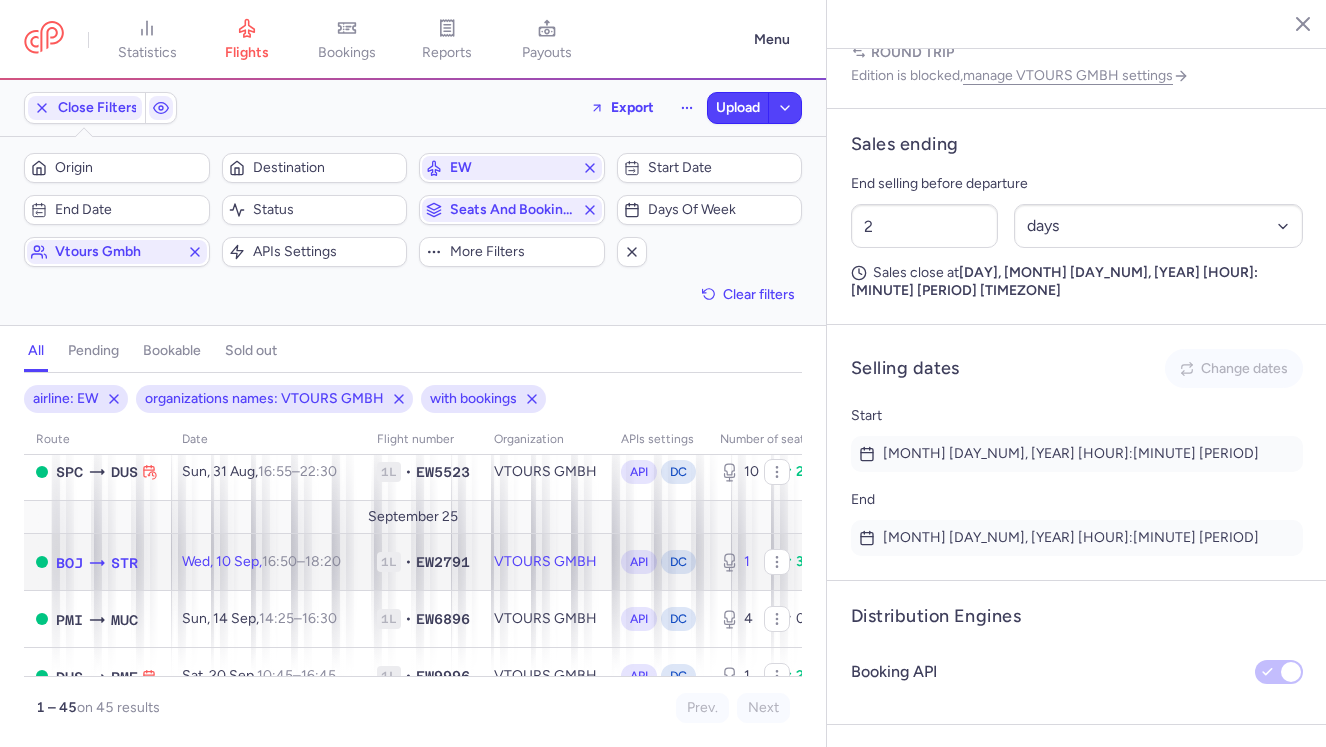 click on "Wed, 10 Sep,  16:50  –  18:20  +0" 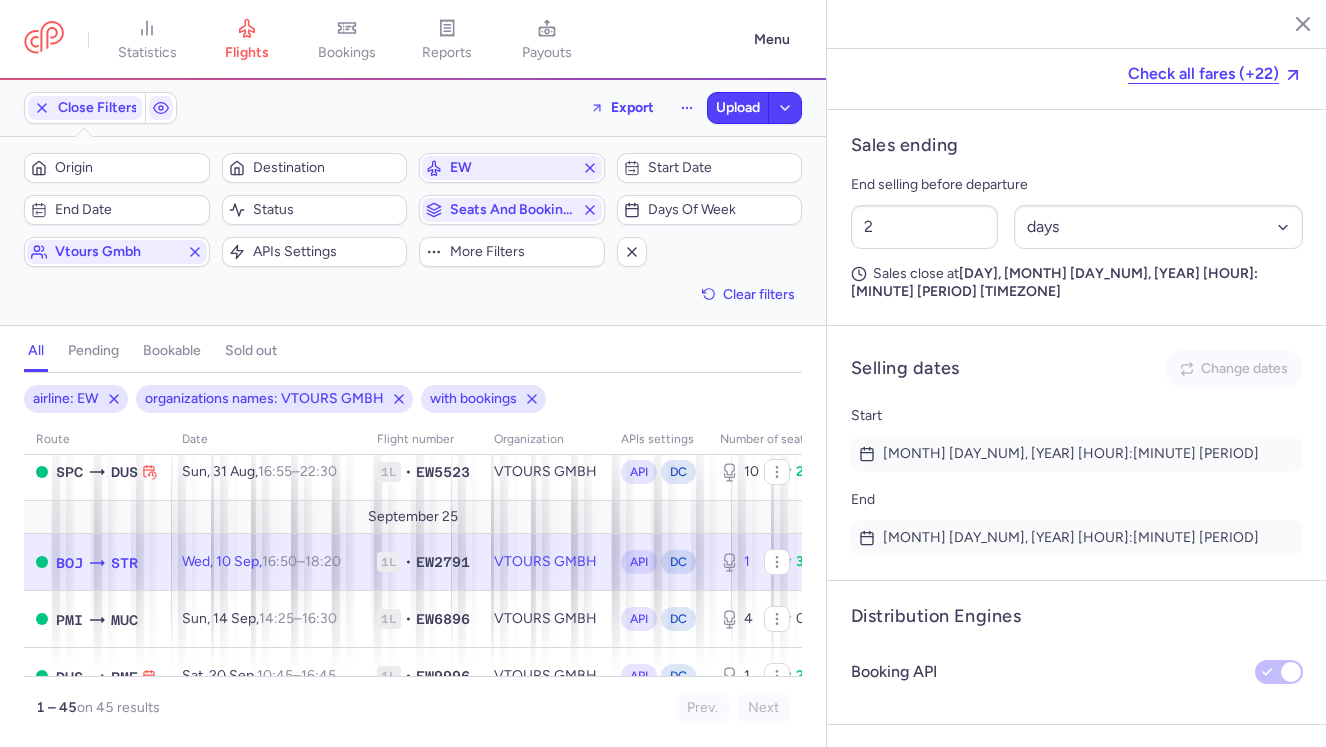 scroll, scrollTop: 1435, scrollLeft: 0, axis: vertical 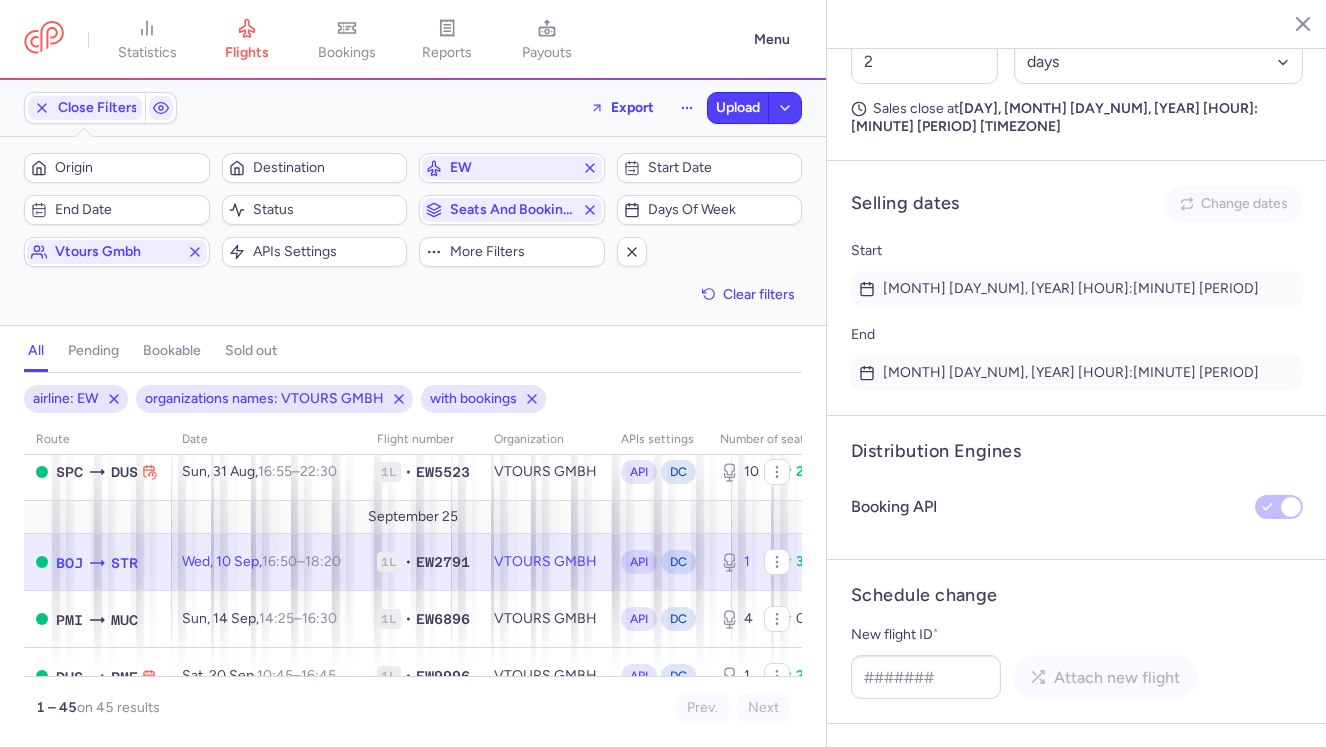 click on "CP7NJK  (3 PAX)" at bounding box center (1021, 822) 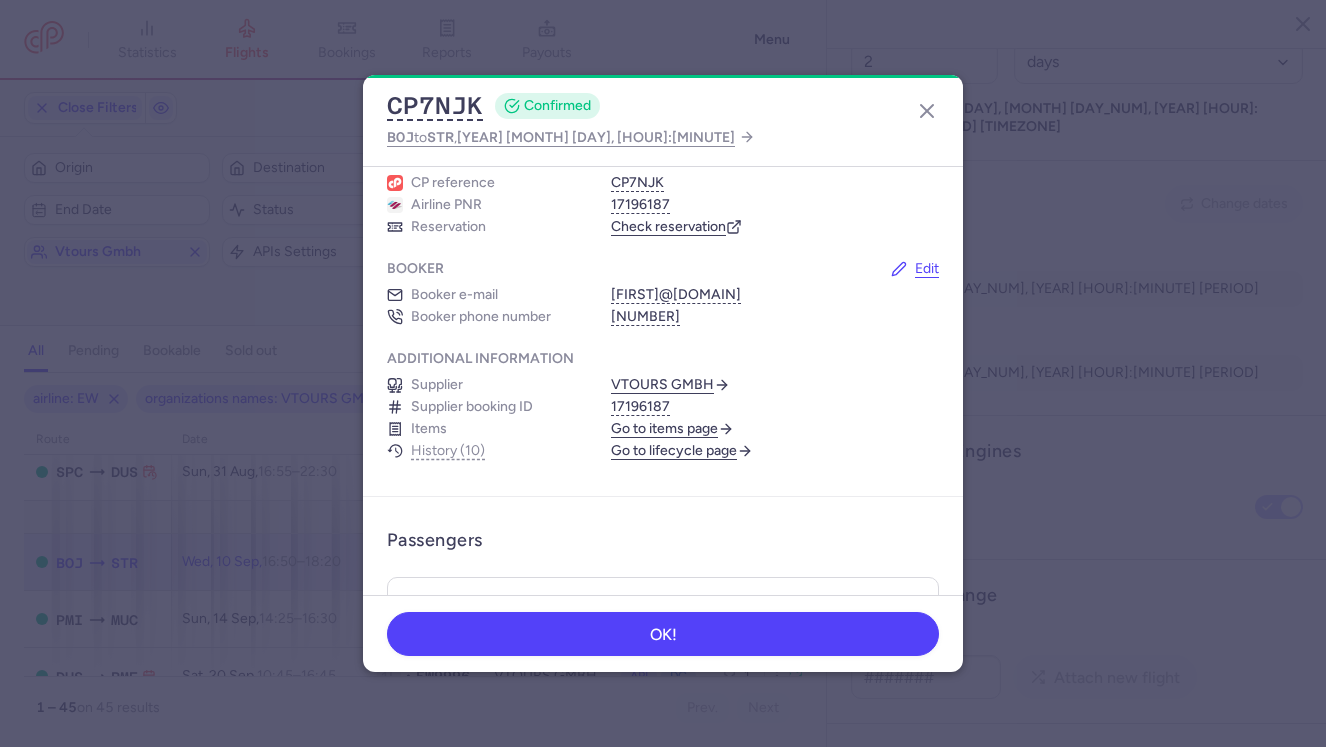 scroll, scrollTop: 129, scrollLeft: 0, axis: vertical 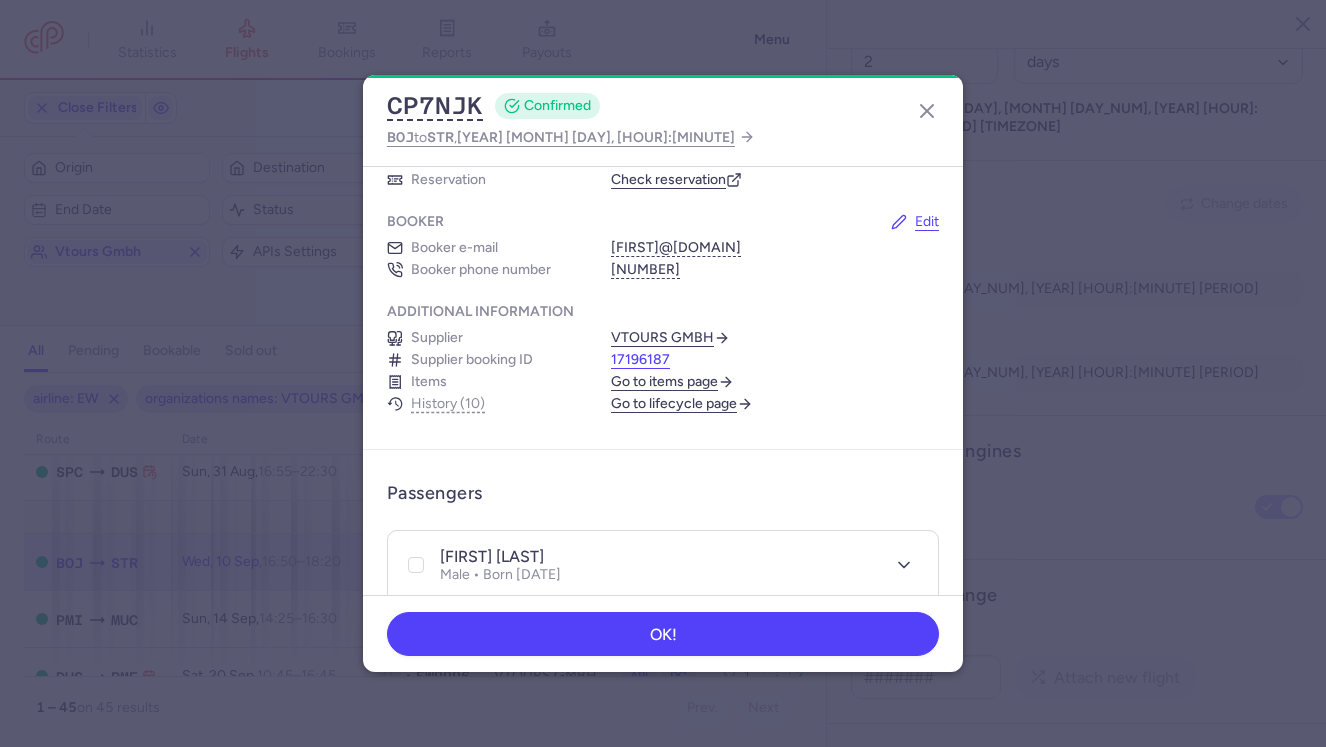 click on "17196187" at bounding box center [640, 360] 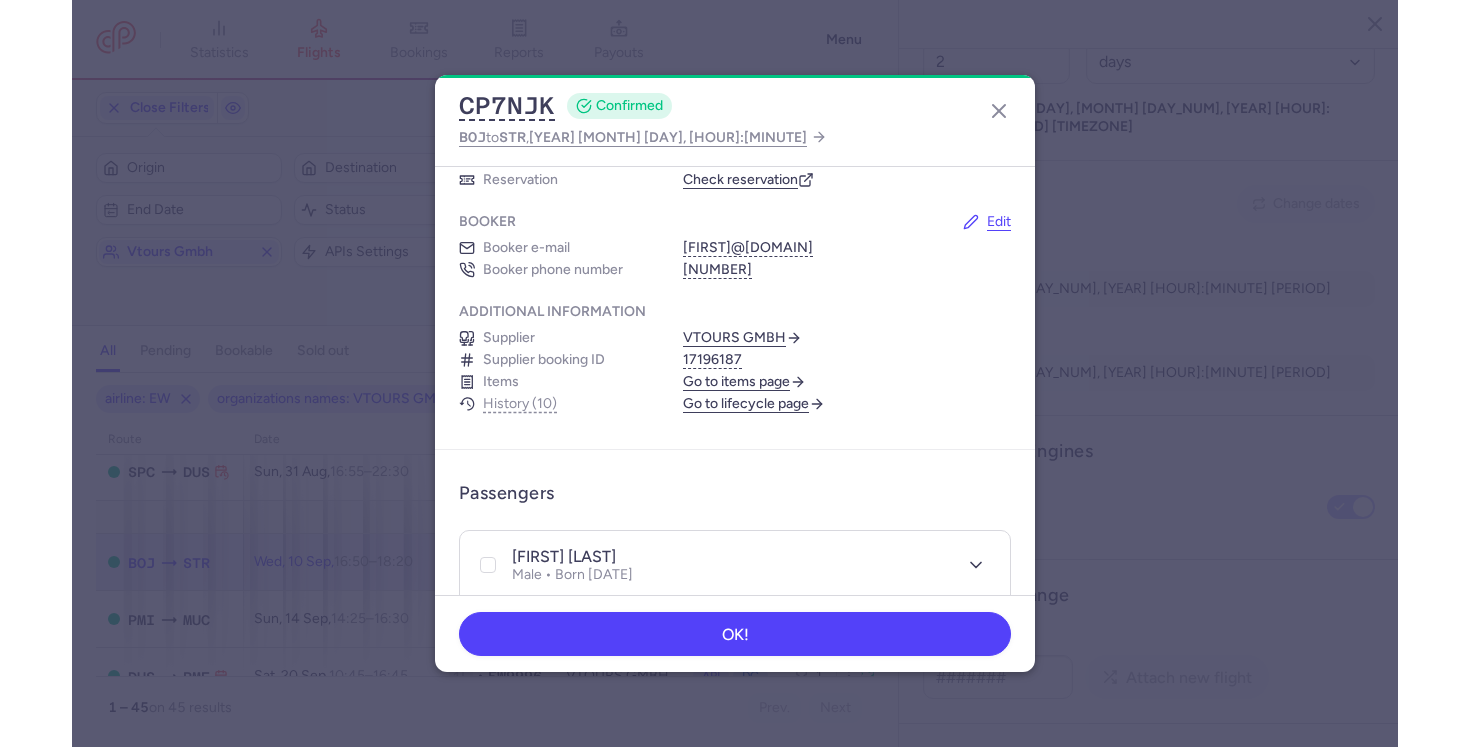 scroll, scrollTop: 253, scrollLeft: 0, axis: vertical 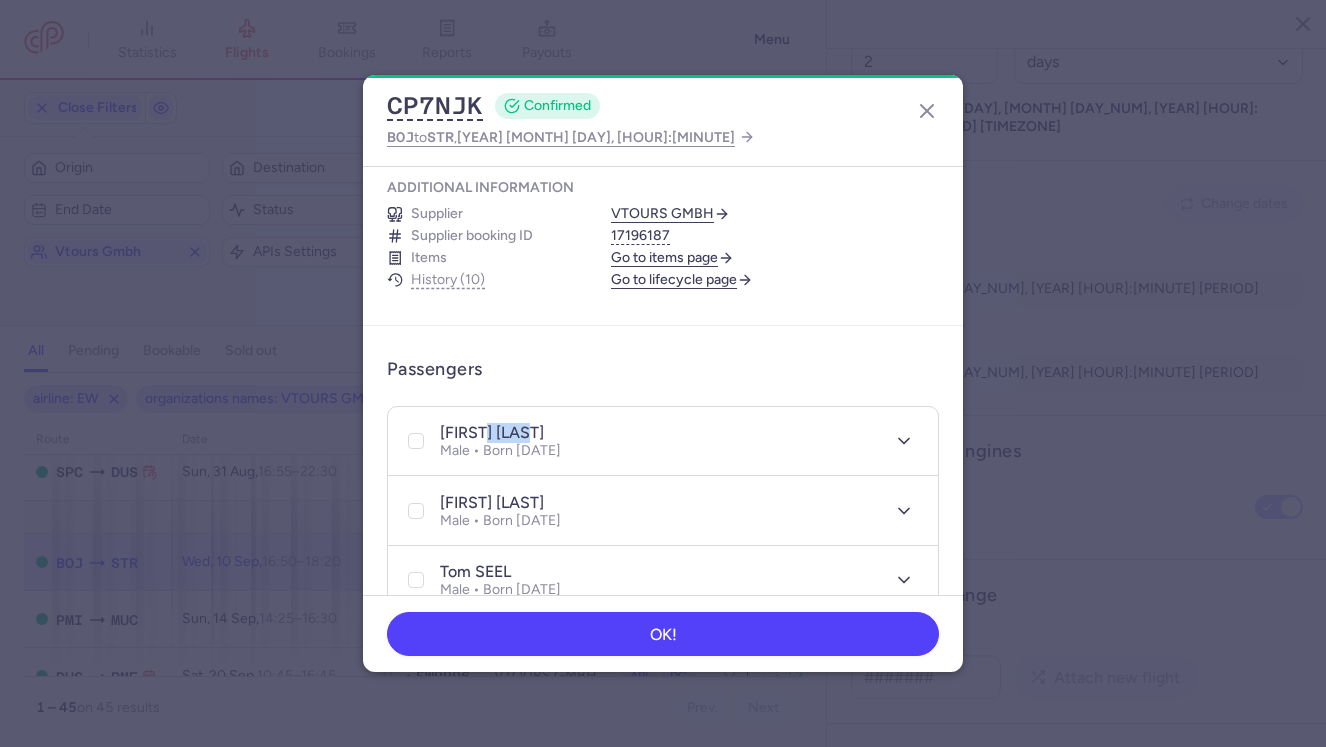 drag, startPoint x: 477, startPoint y: 437, endPoint x: 540, endPoint y: 437, distance: 63 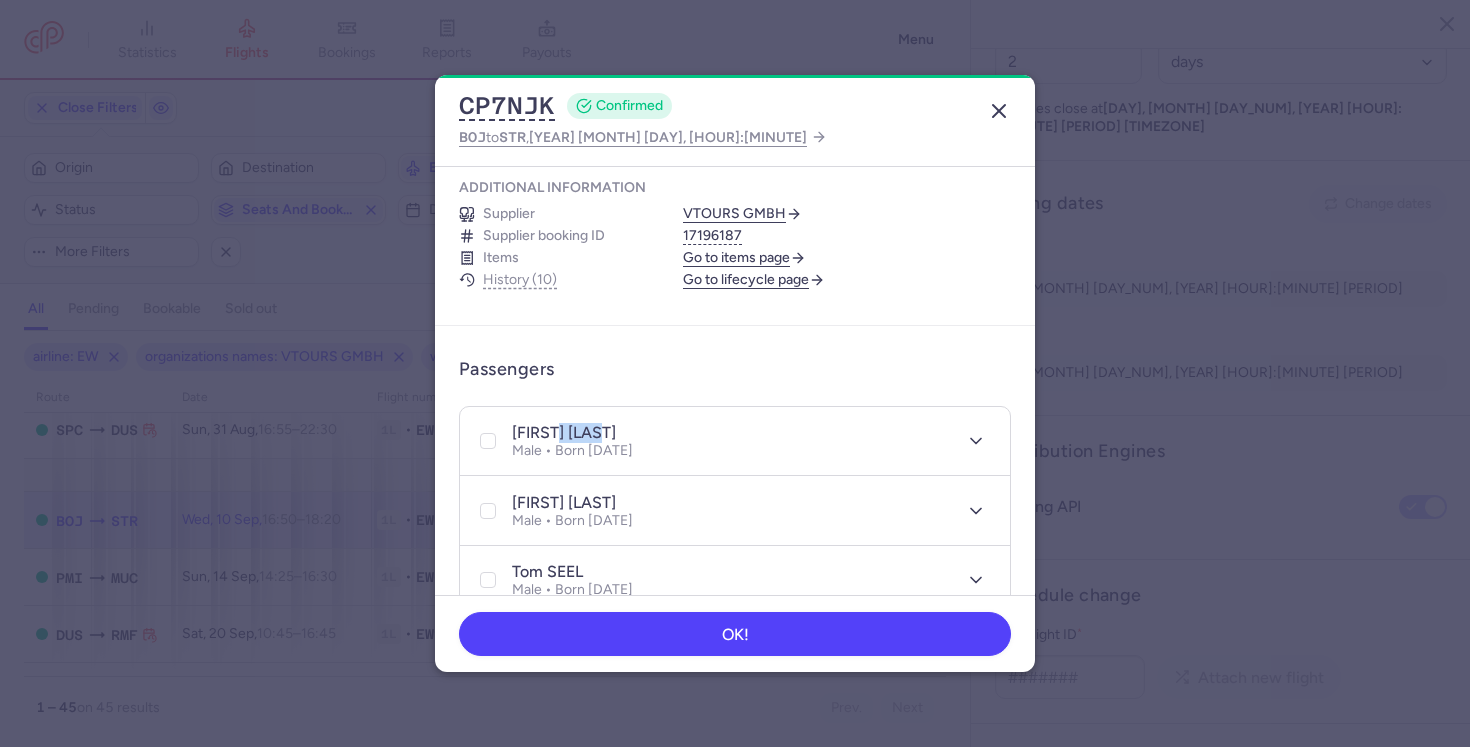 click 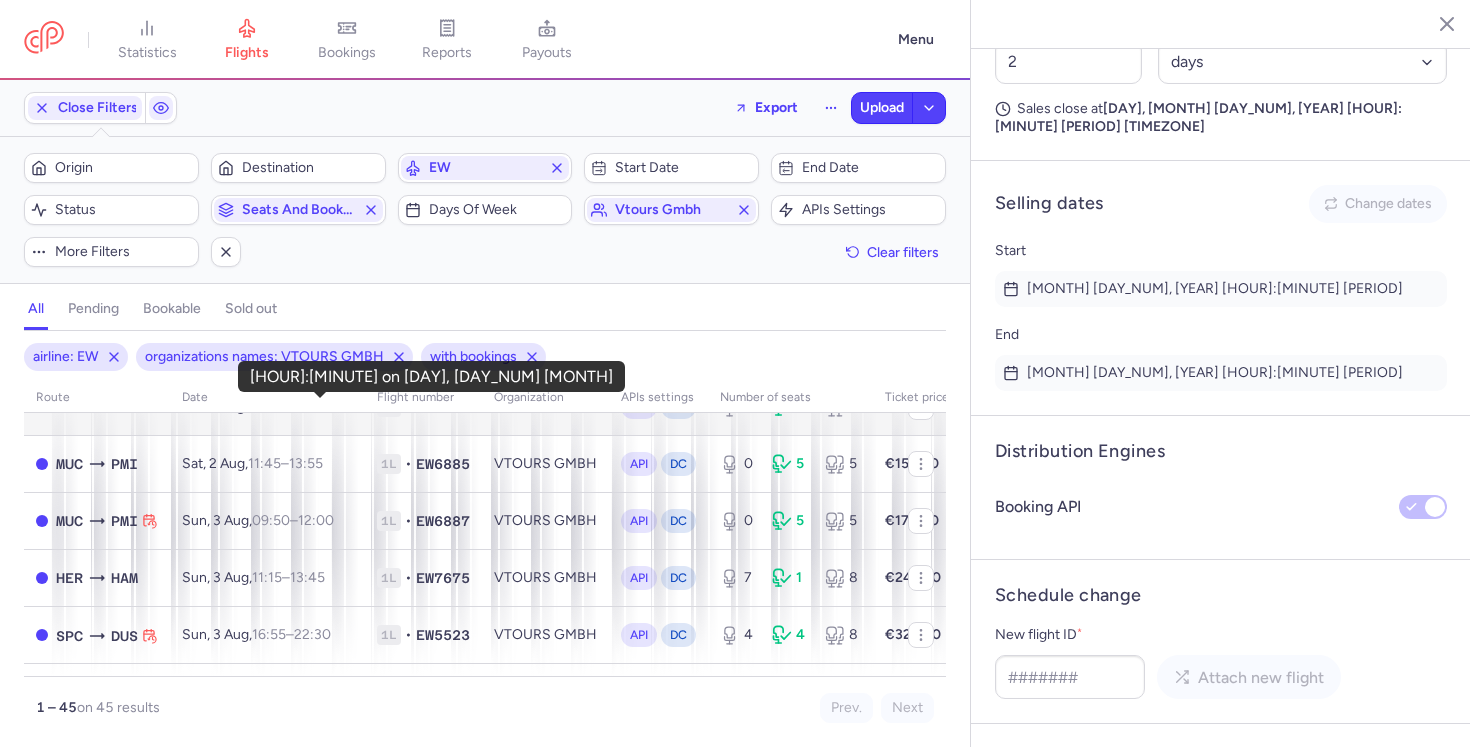 scroll, scrollTop: 128, scrollLeft: 0, axis: vertical 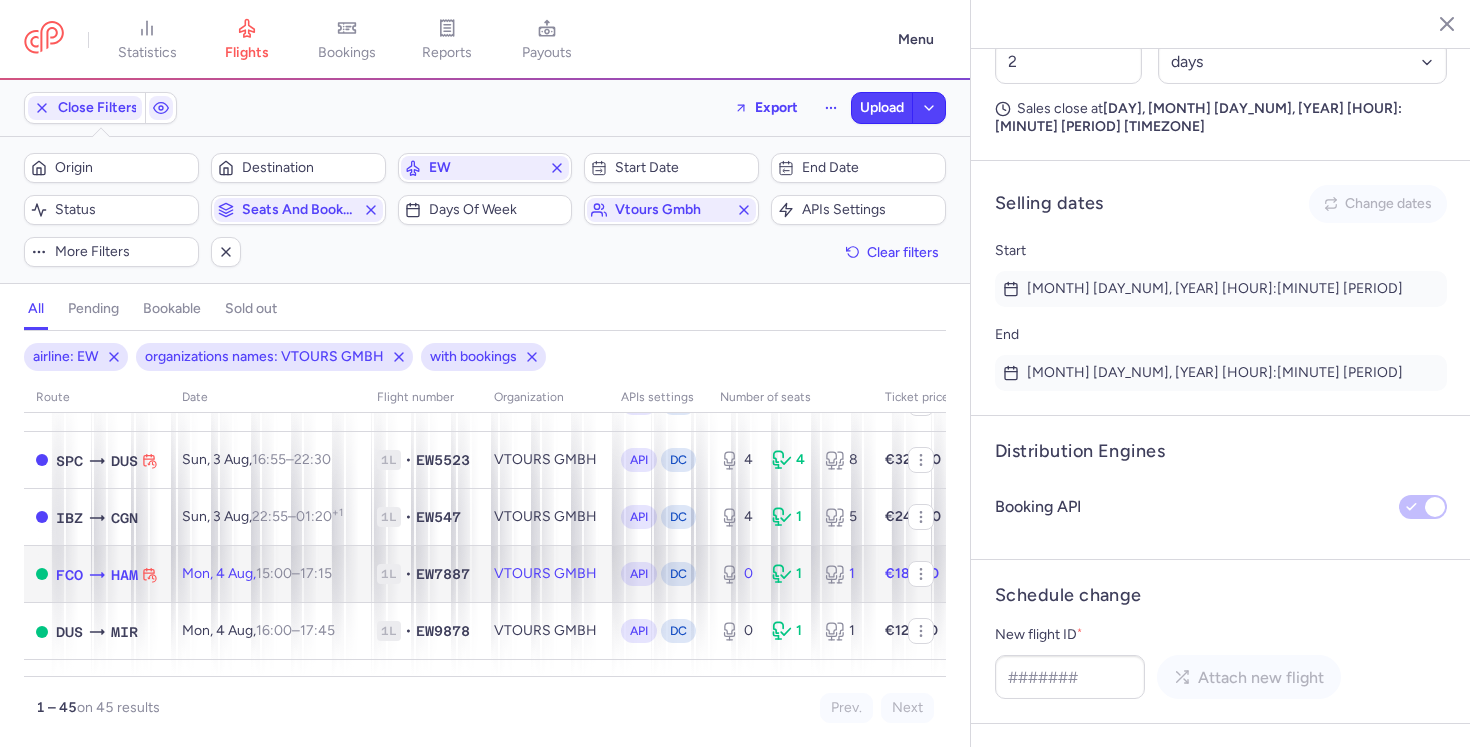 click on "Mon, 4 Aug,  15:00  –  17:15  +0" 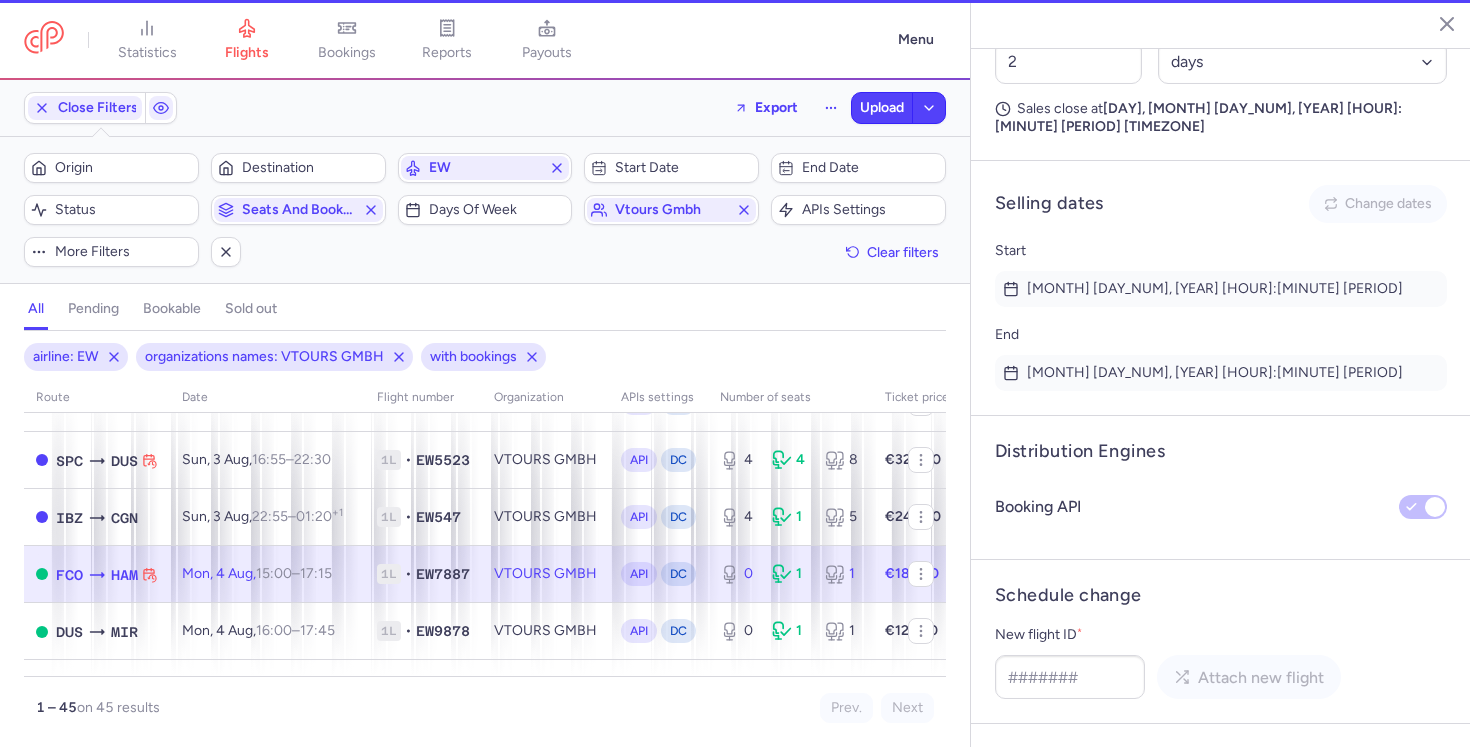 type on "0" 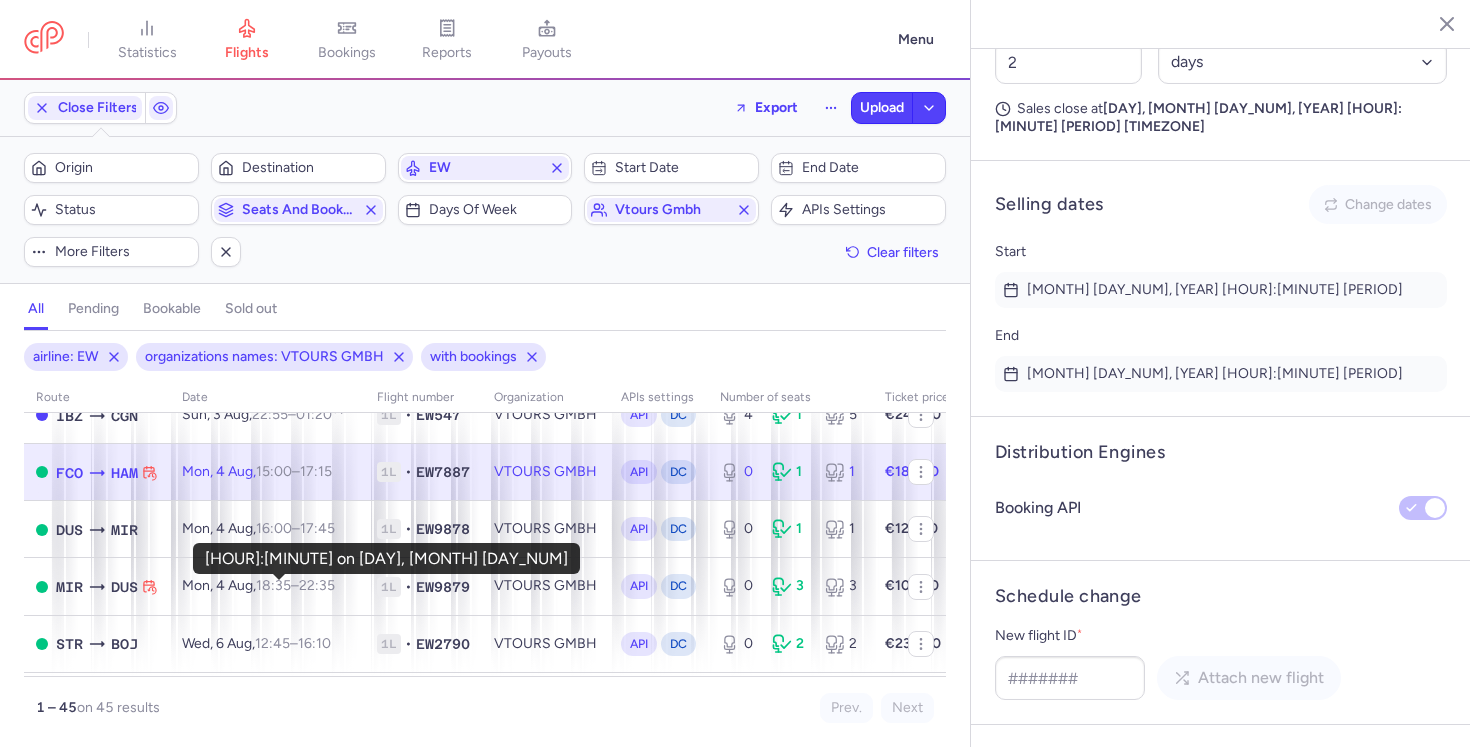 scroll, scrollTop: 453, scrollLeft: 0, axis: vertical 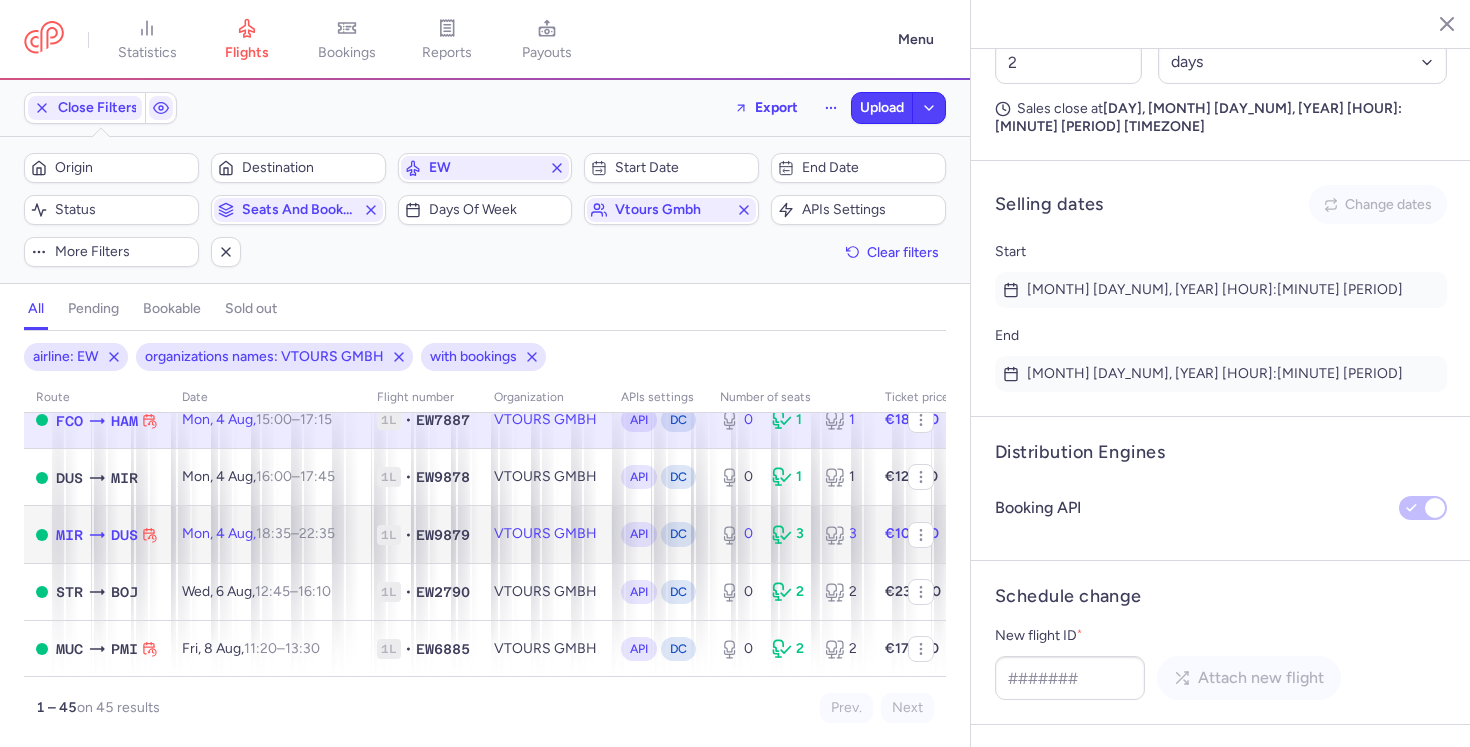 click on "Mon, 4 Aug,  18:35  –  22:35  +0" 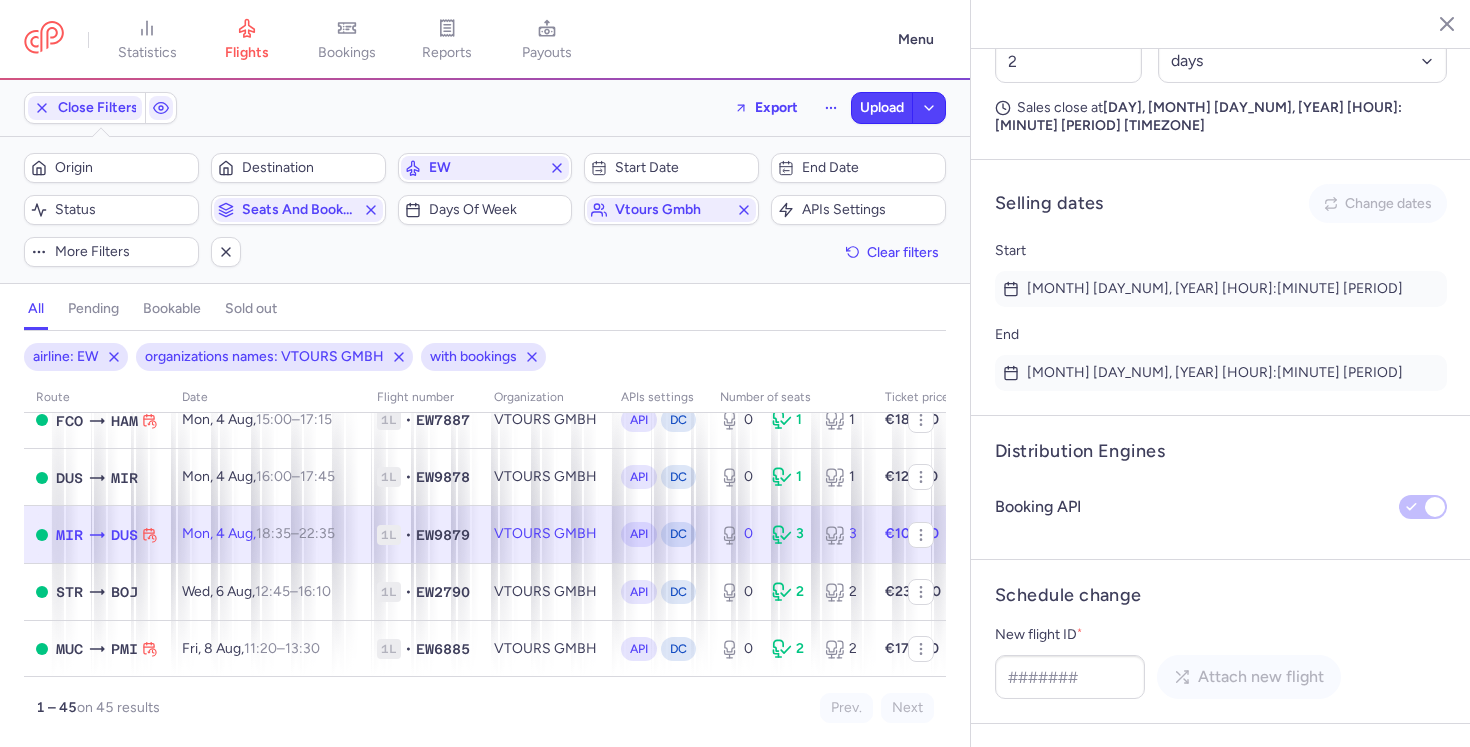 scroll, scrollTop: 1319, scrollLeft: 0, axis: vertical 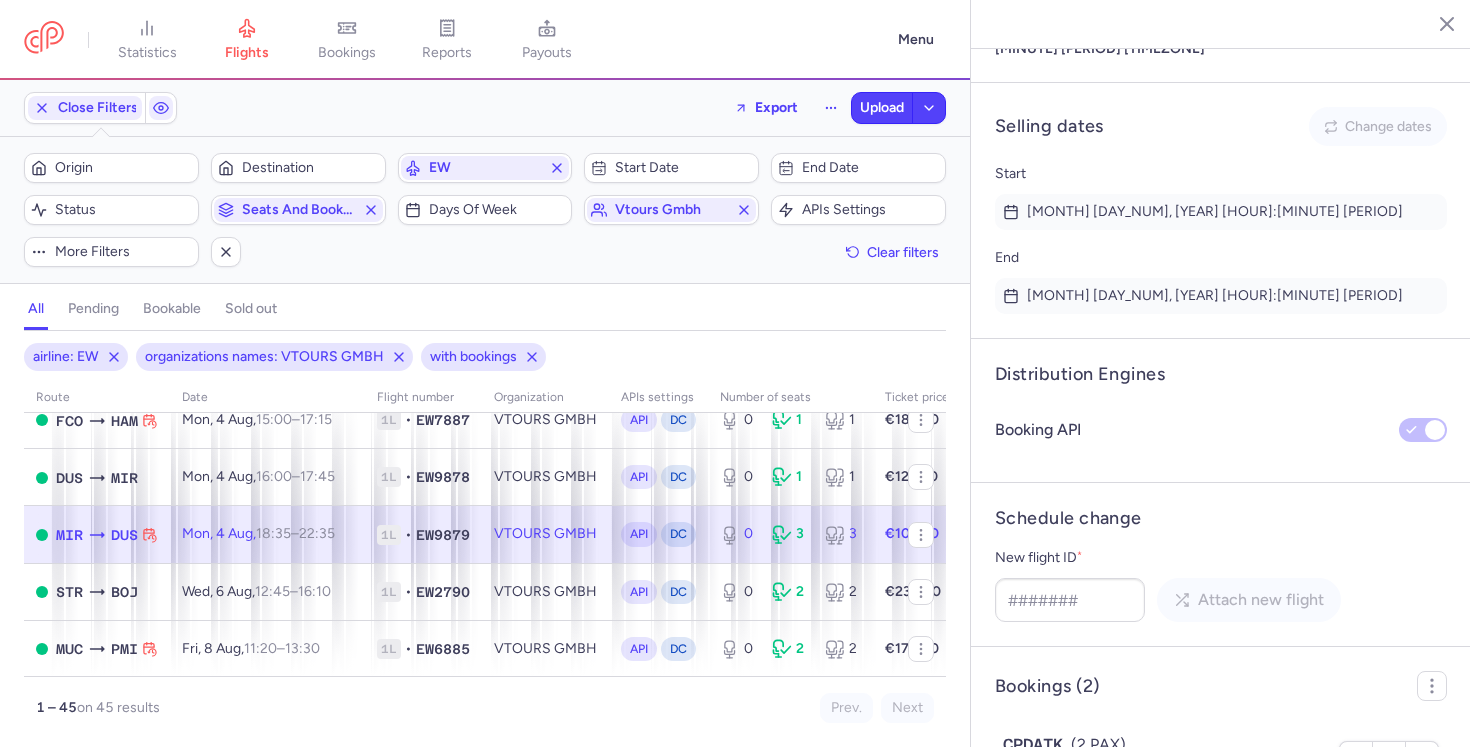 click on "€121.38" at bounding box center (1039, 845) 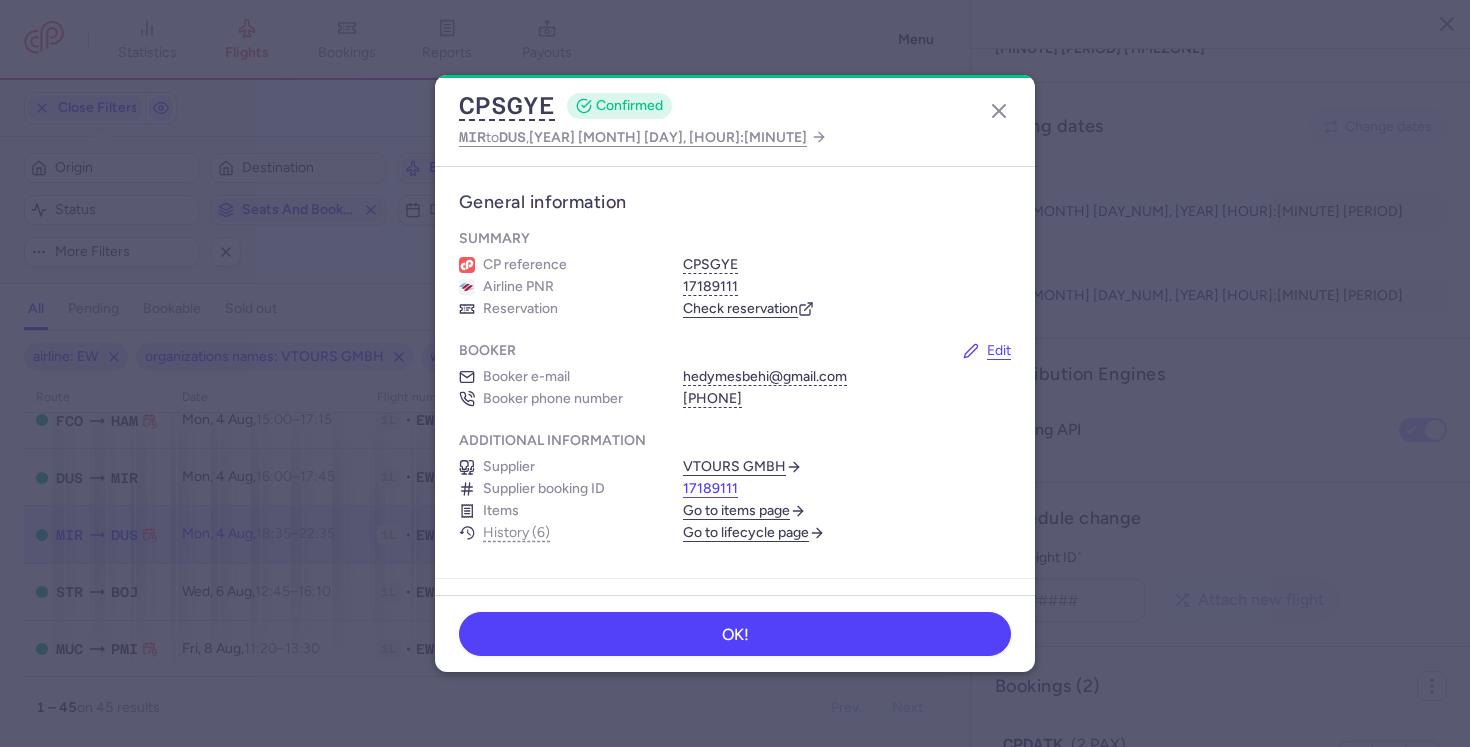 click on "17189111" at bounding box center (710, 489) 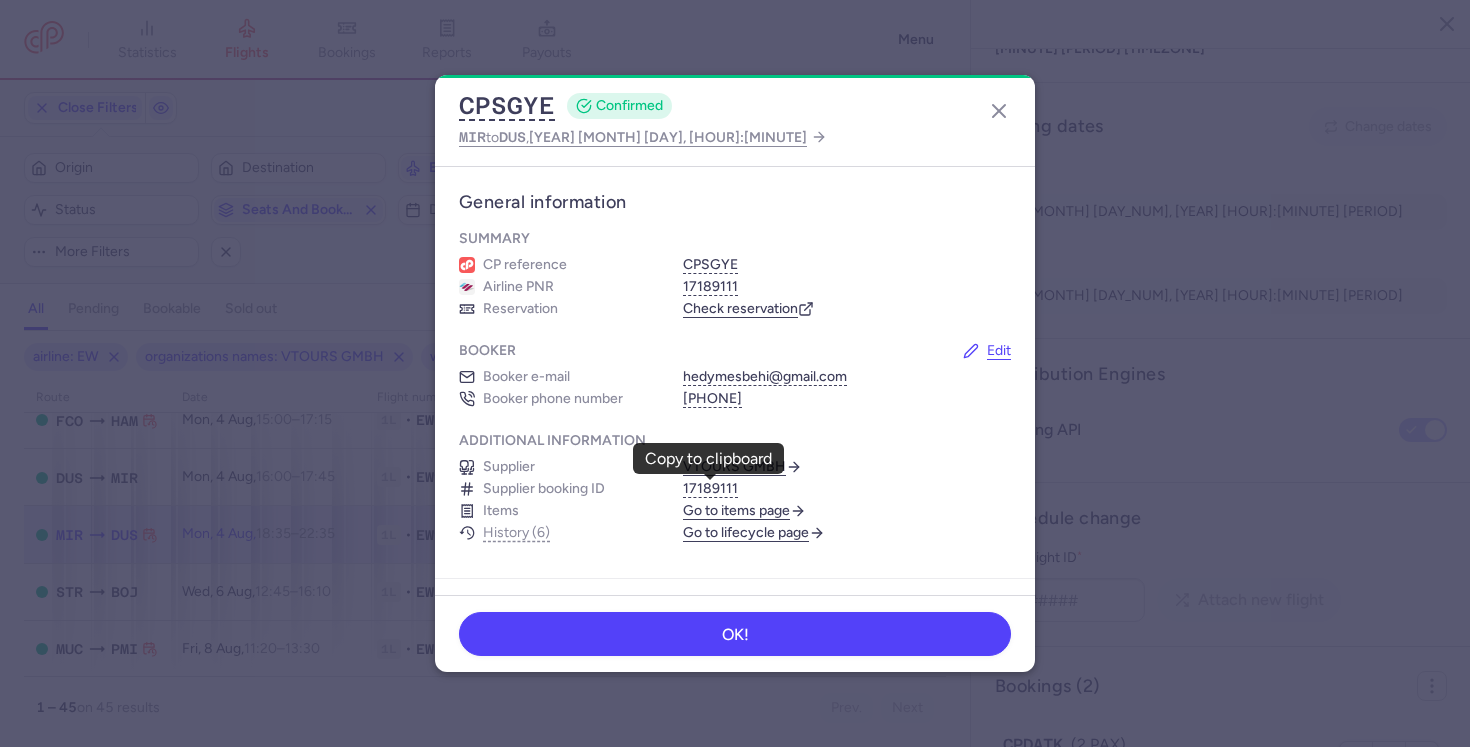 click on "statistics flights bookings reports payouts Menu Close Filters  Export  Upload Filters (3) – 45 results  Origin  Destination  EW  Start date  End date  Status  Seats and bookings  Days of week vtours gmbh   APIs settings  More filters  Clear filters  all pending bookable sold out 3 airline: EW organizations names: VTOURS GMBH with bookings route date Flight number organization APIs settings number of seats Ticket price August 25  HAM  BOJ Fri, 1 Aug,  15:35  –  19:10  +0 1L • EW7790 VTOURS GMBH API DC 0 3 3 €214.00  CGN  SKG Sat, 2 Aug,  10:35  –  14:05  +0 1L • EW652 VTOURS GMBH API DC 7 1 8 €289.00  MUC  PMI Sat, 2 Aug,  11:45  –  13:55  +0 1L • EW6885 VTOURS GMBH API DC 0 5 5 €158.00  MUC  PMI Sun, 3 Aug,  09:50  –  12:00  +0 1L • EW6887 VTOURS GMBH API DC 0 5 5 €178.00  HER  HAM Sun, 3 Aug,  11:15  –  13:45  +0 1L • EW7675 VTOURS GMBH API DC 7 1 8 €249.00  SPC  DUS Sun, 3 Aug,  16:55  –  22:30  +0 1L • EW5523 VTOURS GMBH API DC 4 4 8 €328.00  IBZ  CGN Sun, 3 Aug,  +1" at bounding box center [735, 0] 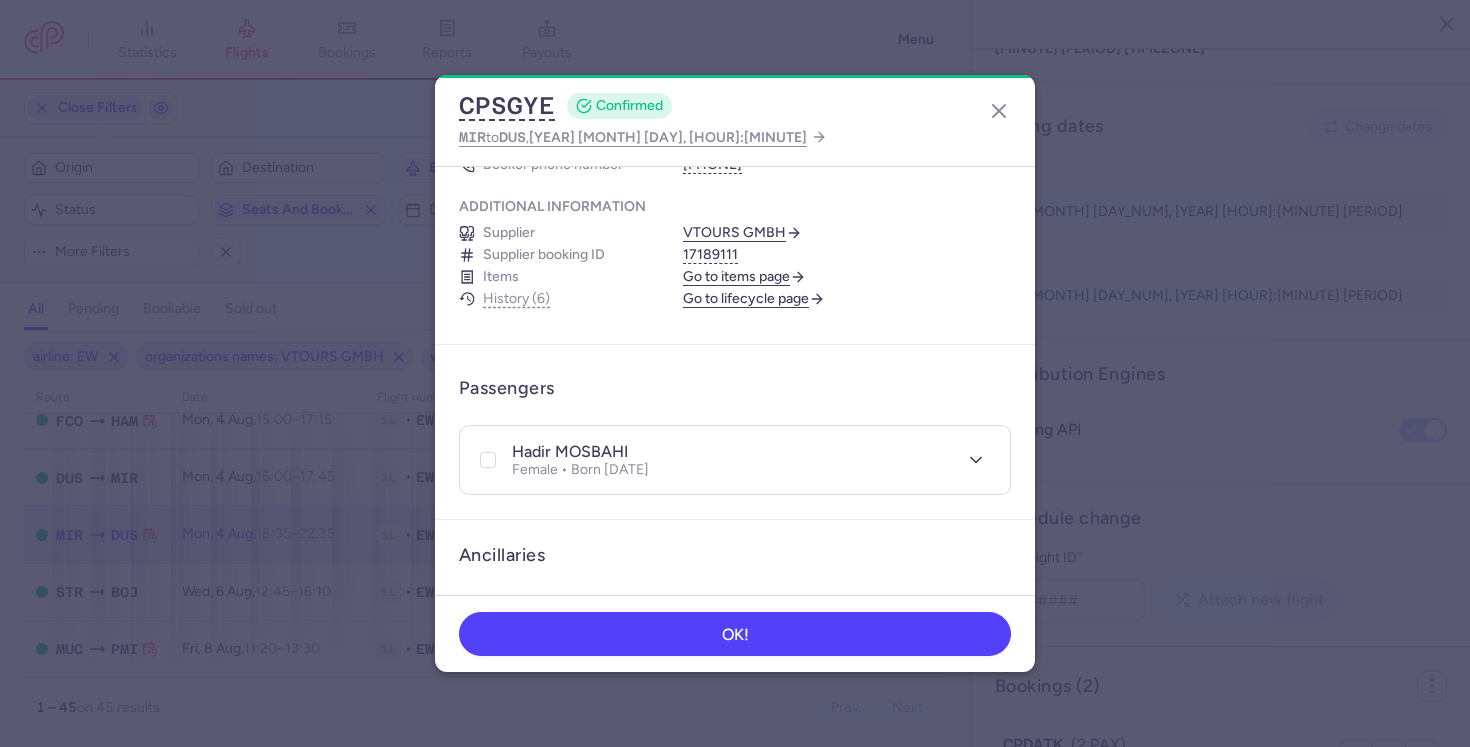 scroll, scrollTop: 258, scrollLeft: 0, axis: vertical 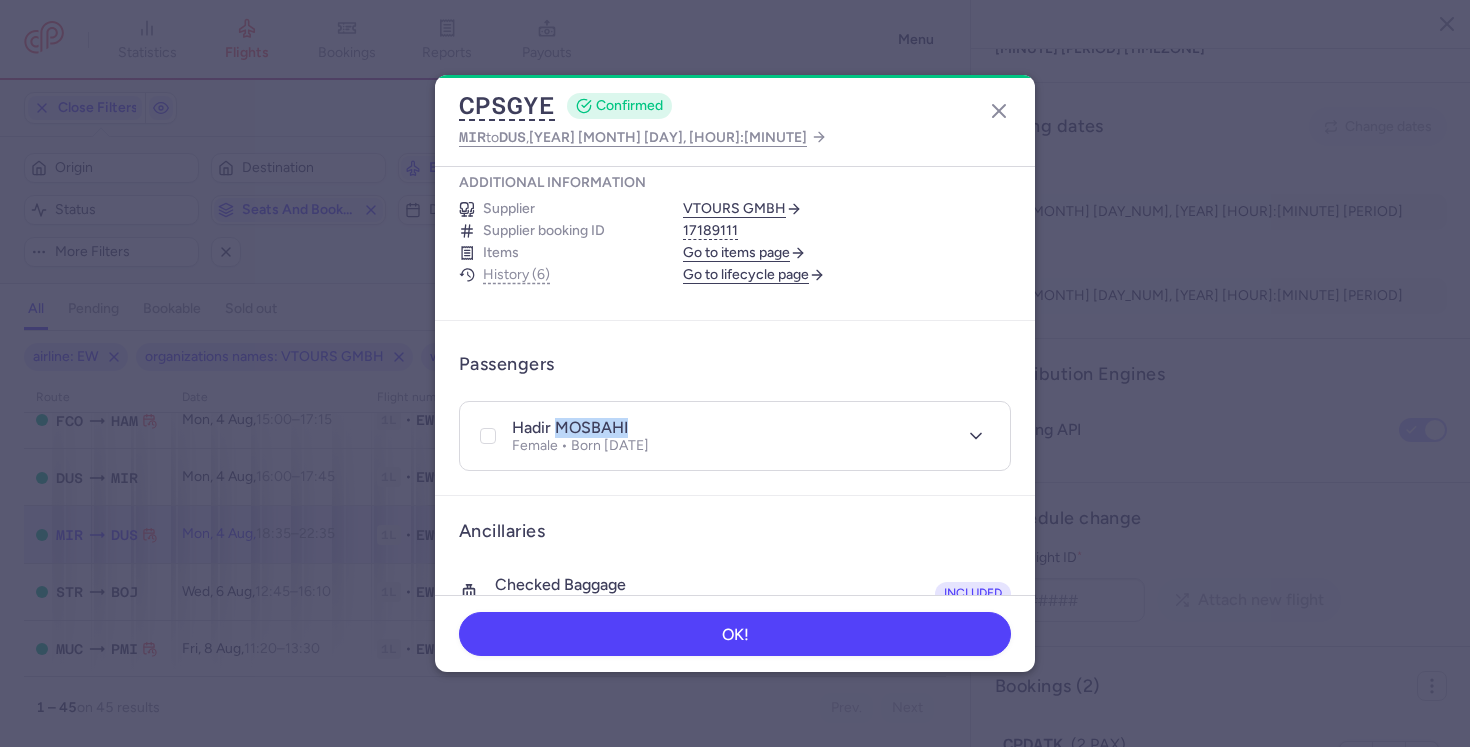 drag, startPoint x: 558, startPoint y: 428, endPoint x: 644, endPoint y: 427, distance: 86.00581 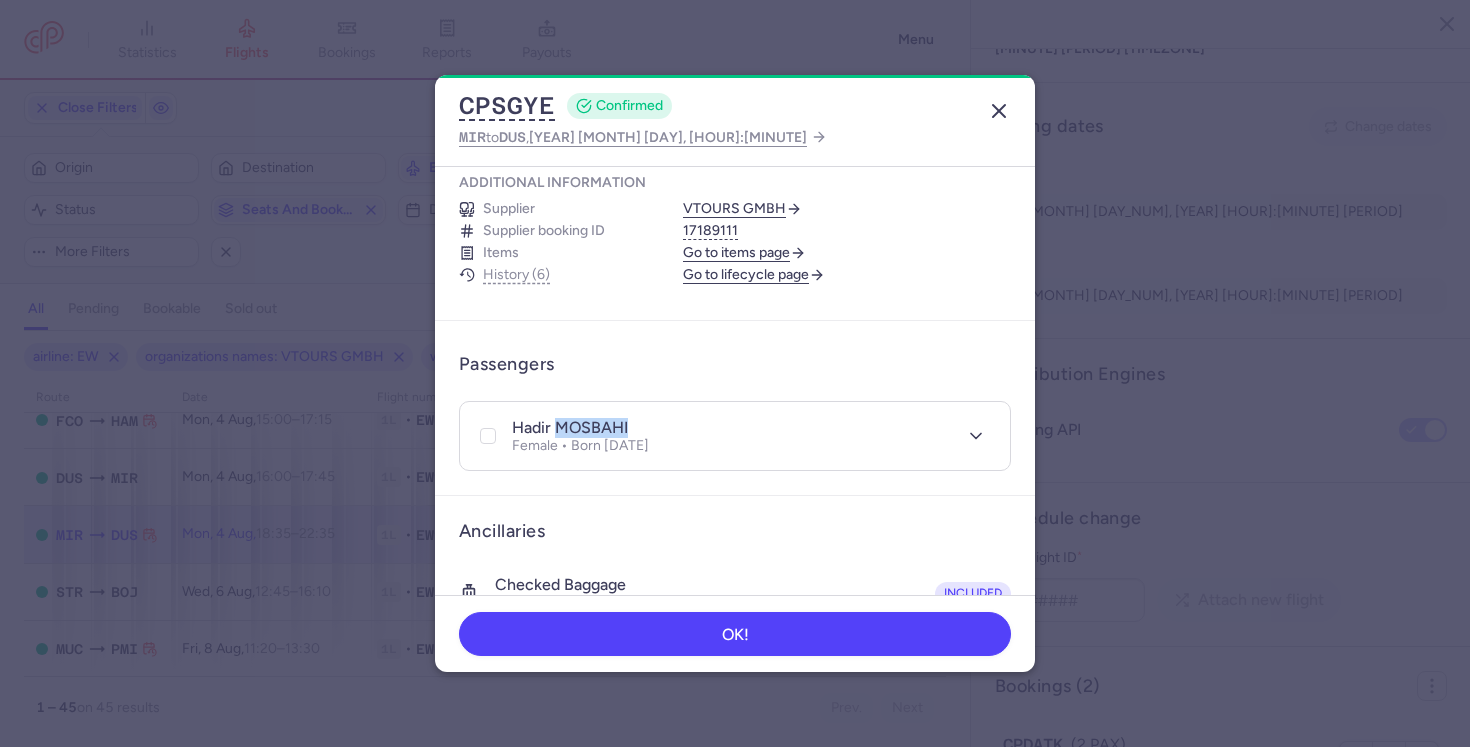 click 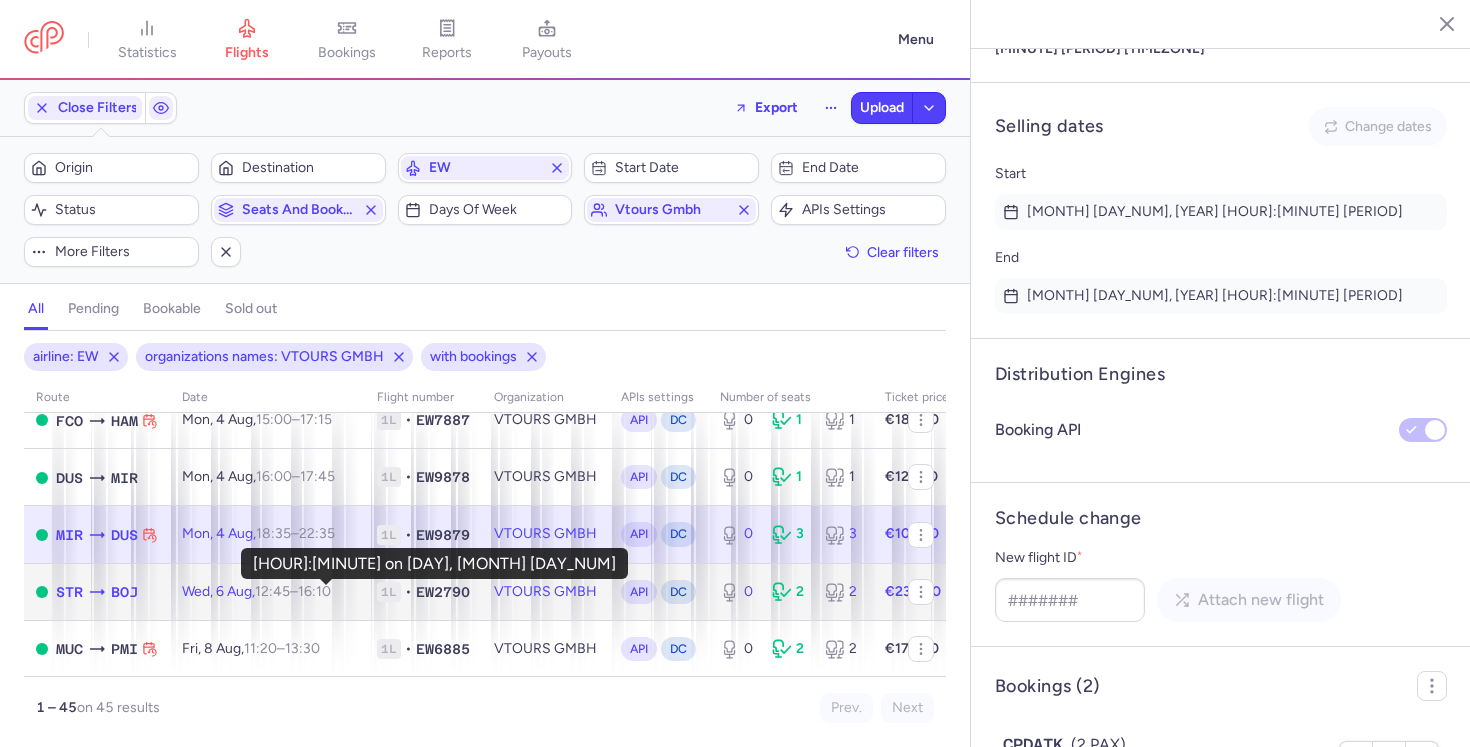 click on "16:10  +0" at bounding box center [314, 591] 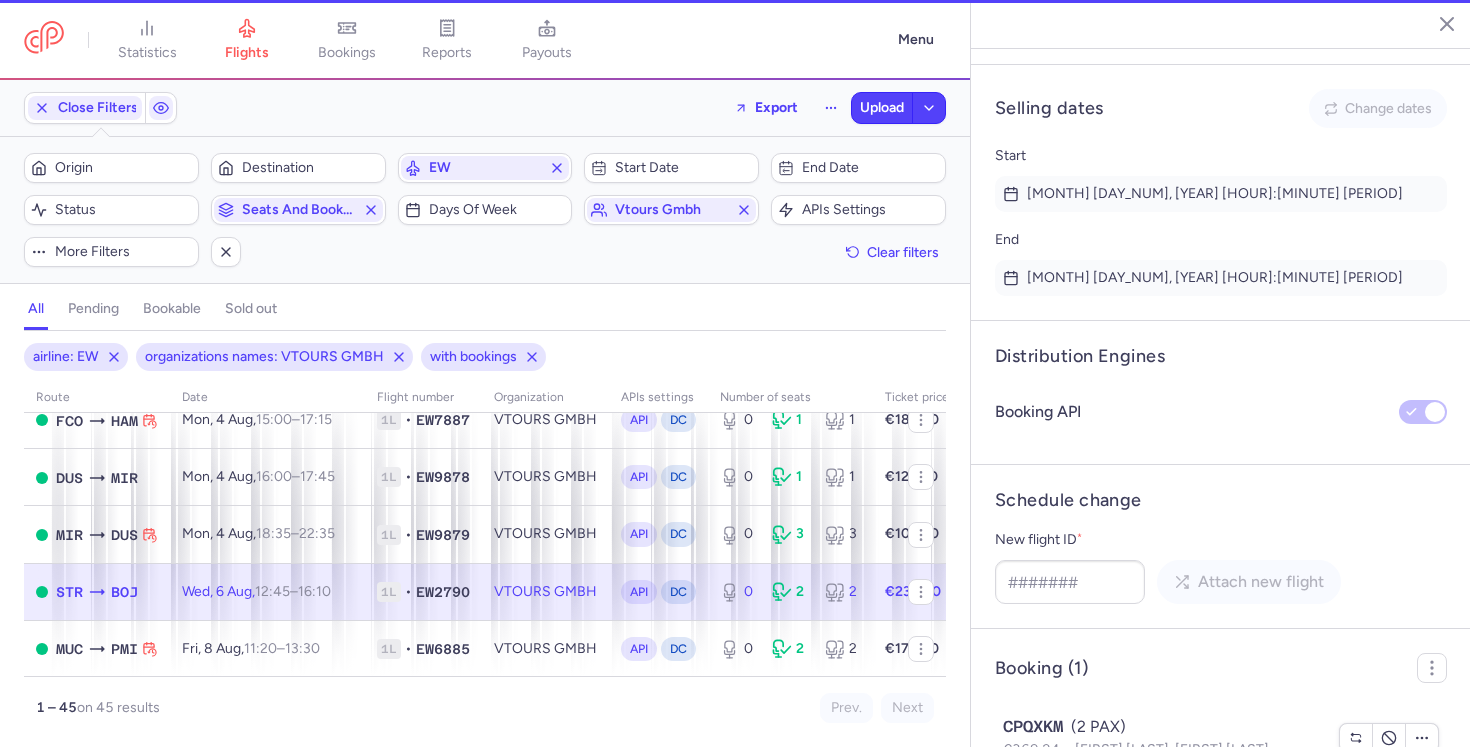 scroll, scrollTop: 1241, scrollLeft: 0, axis: vertical 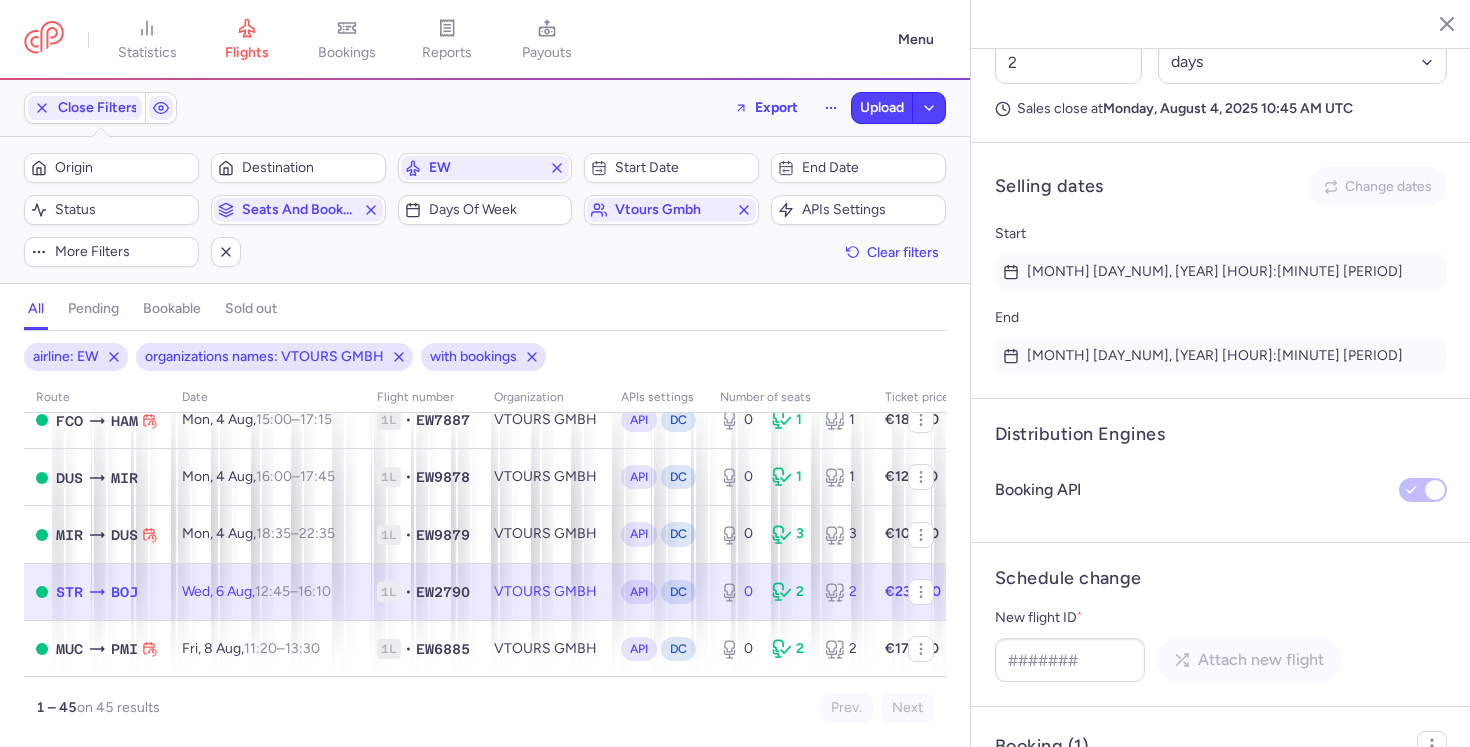 click on "€369.24  Waldemar BENNERT, Adina BENNERT" at bounding box center [1165, 828] 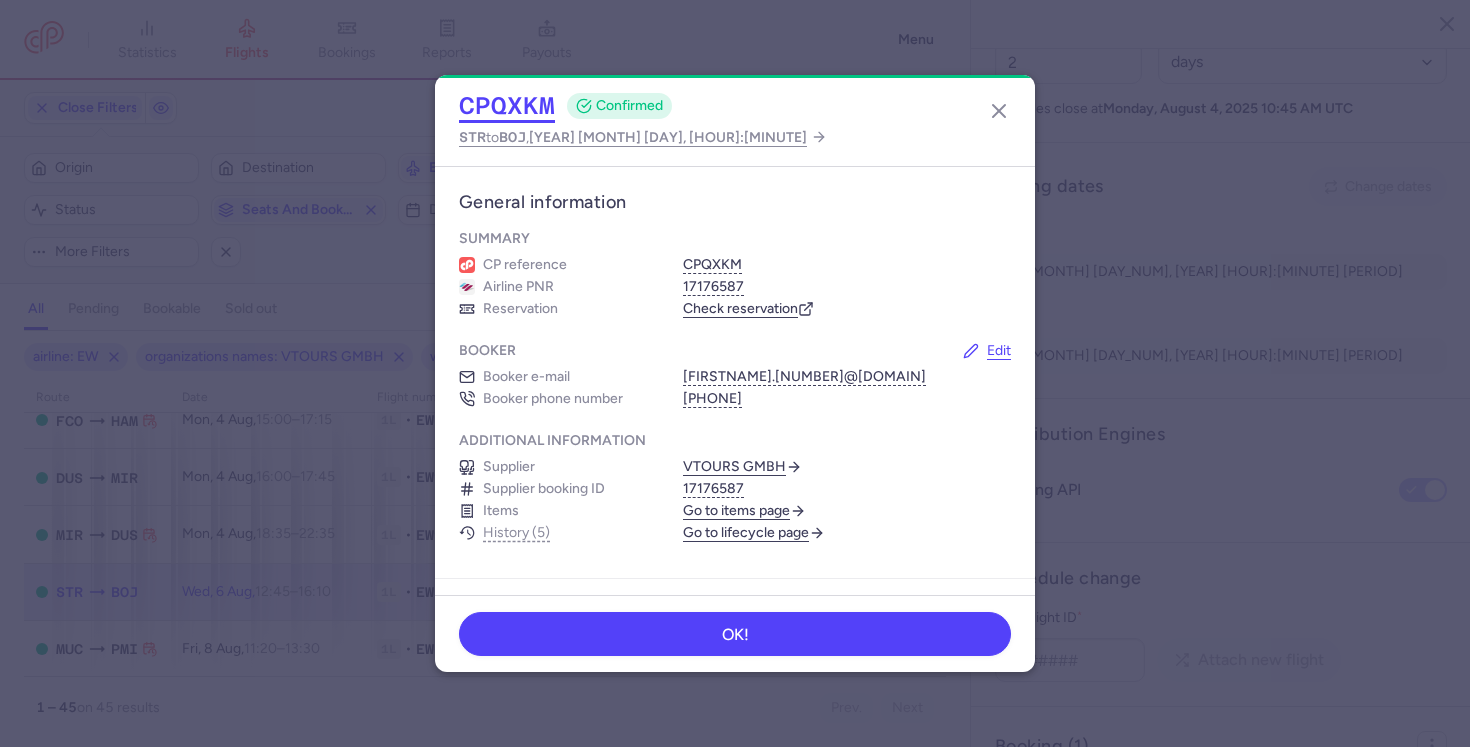 click on "CPQXKM" 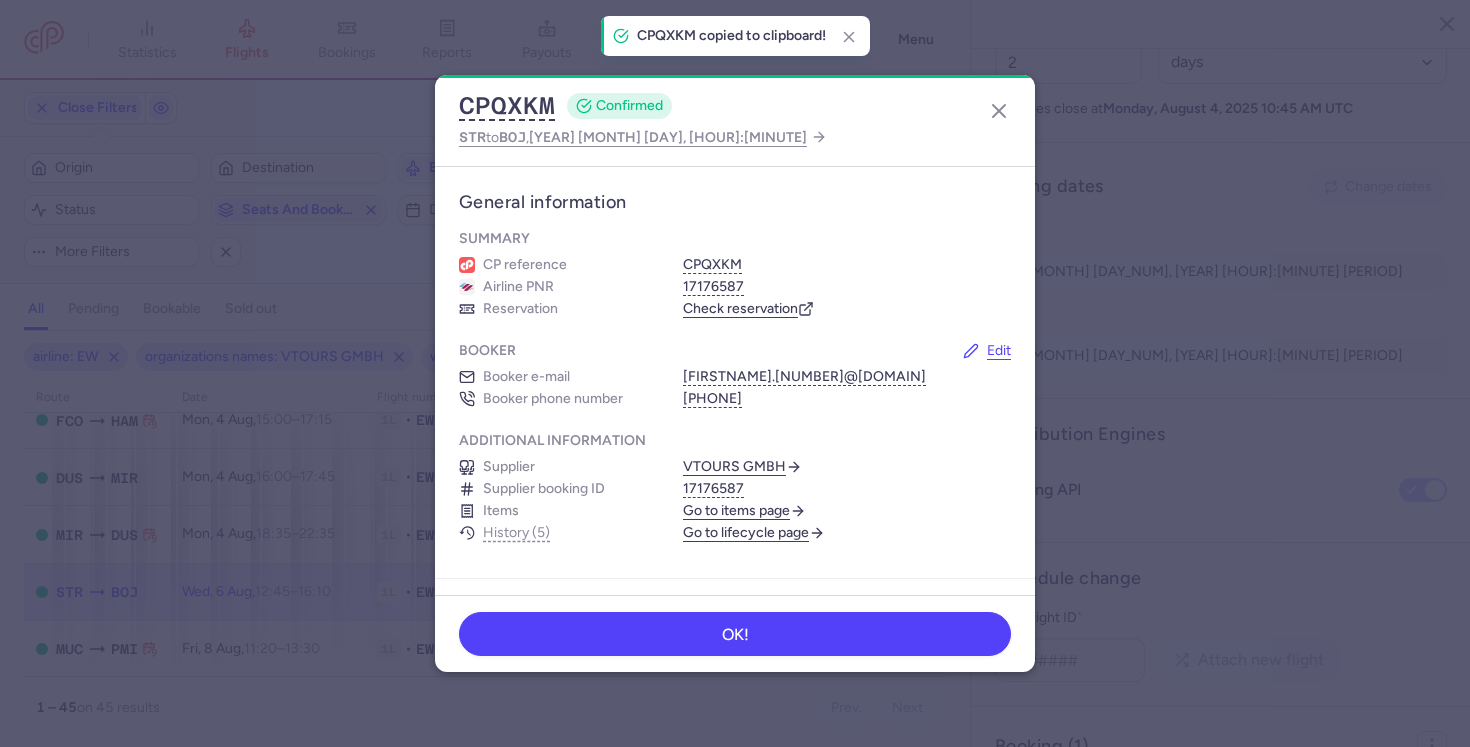 click on "Supplier VTOURS GMBH  Supplier booking ID 17176587 Items  Go to items page   History (5)   Go to lifecycle page" at bounding box center [735, 500] 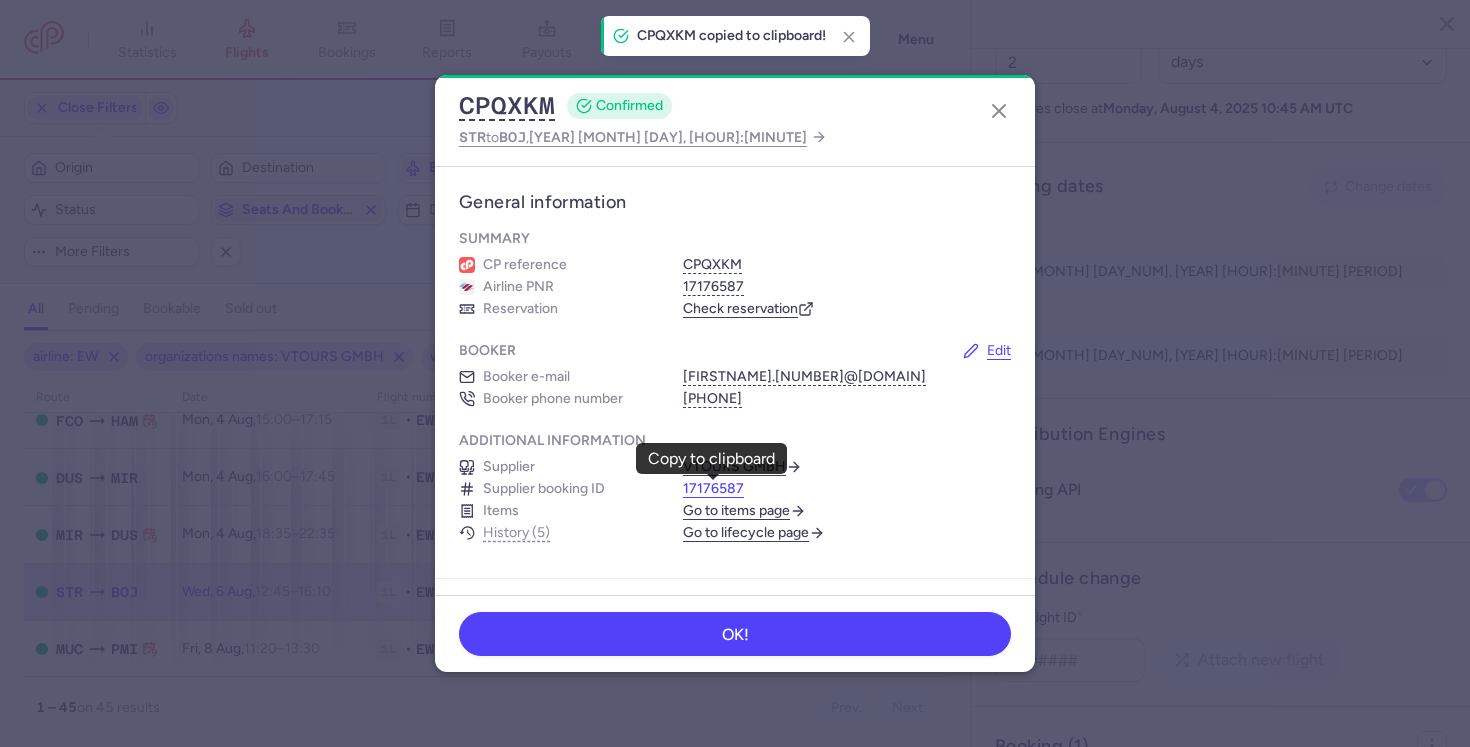 click on "17176587" at bounding box center (713, 489) 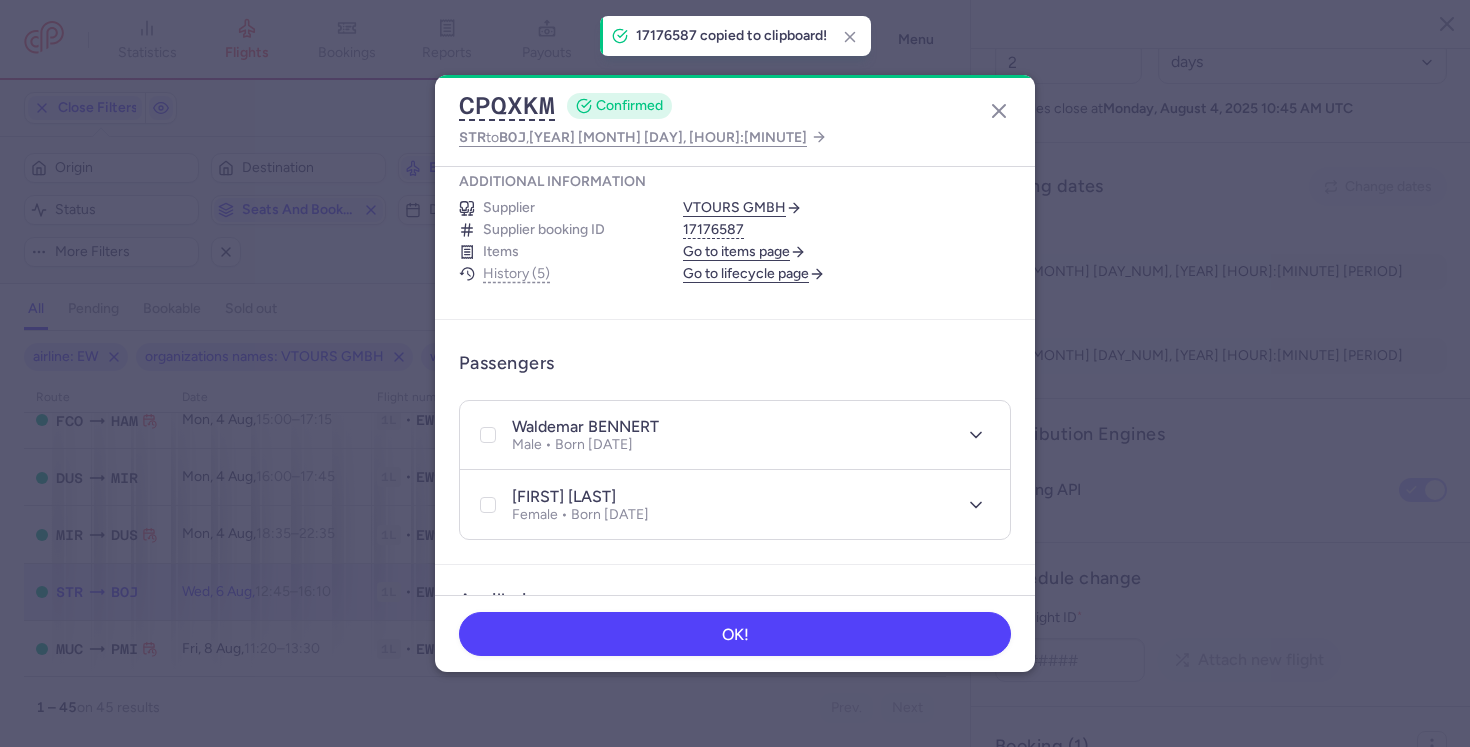 scroll, scrollTop: 260, scrollLeft: 0, axis: vertical 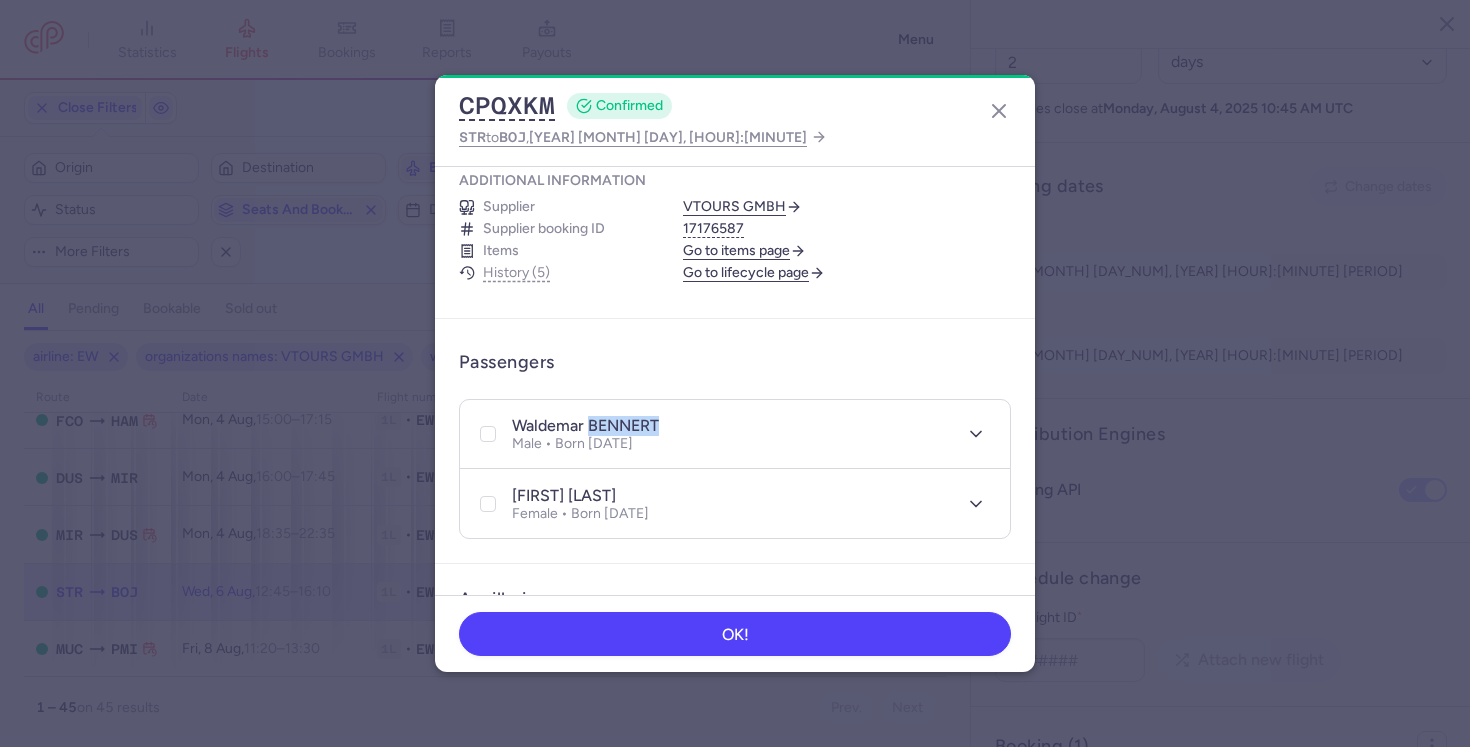 drag, startPoint x: 591, startPoint y: 428, endPoint x: 676, endPoint y: 430, distance: 85.02353 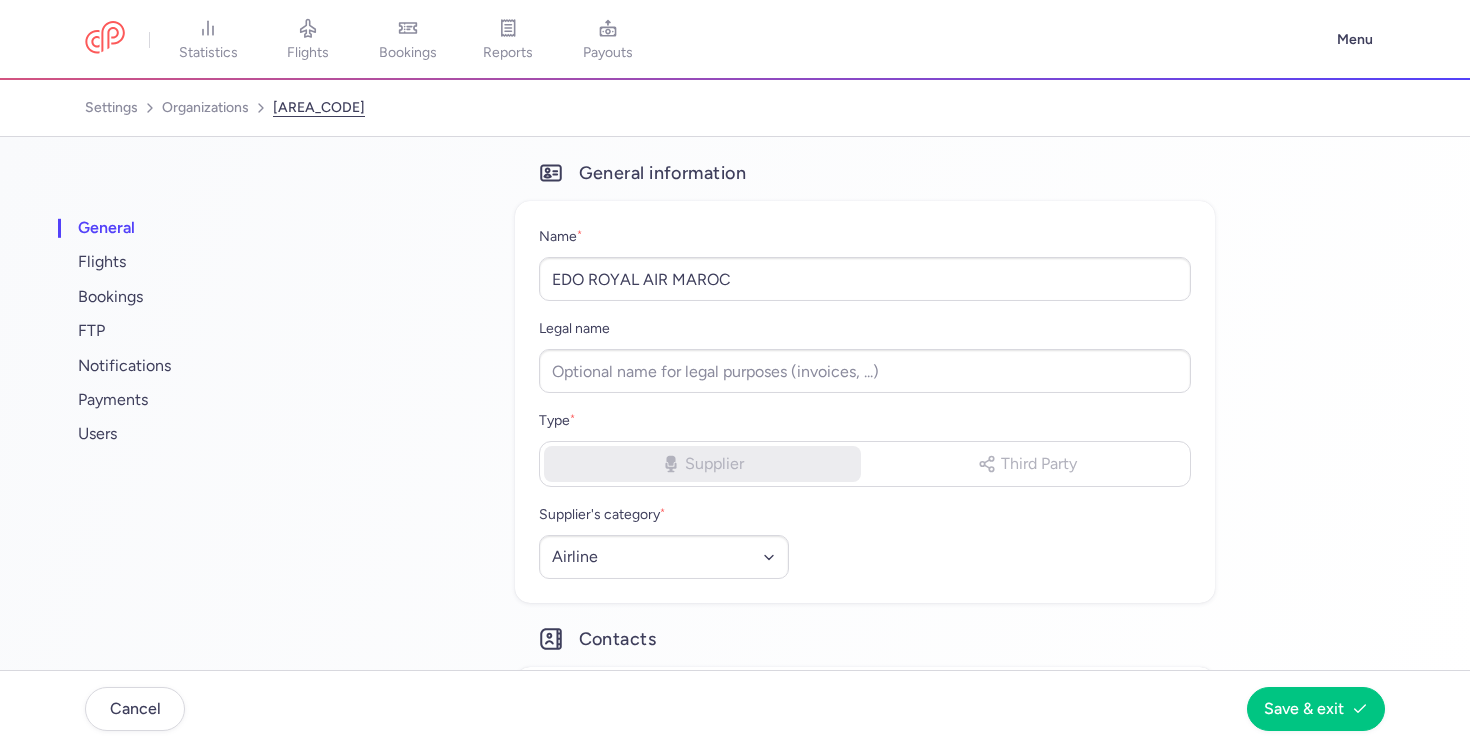 select on "AIRLINE" 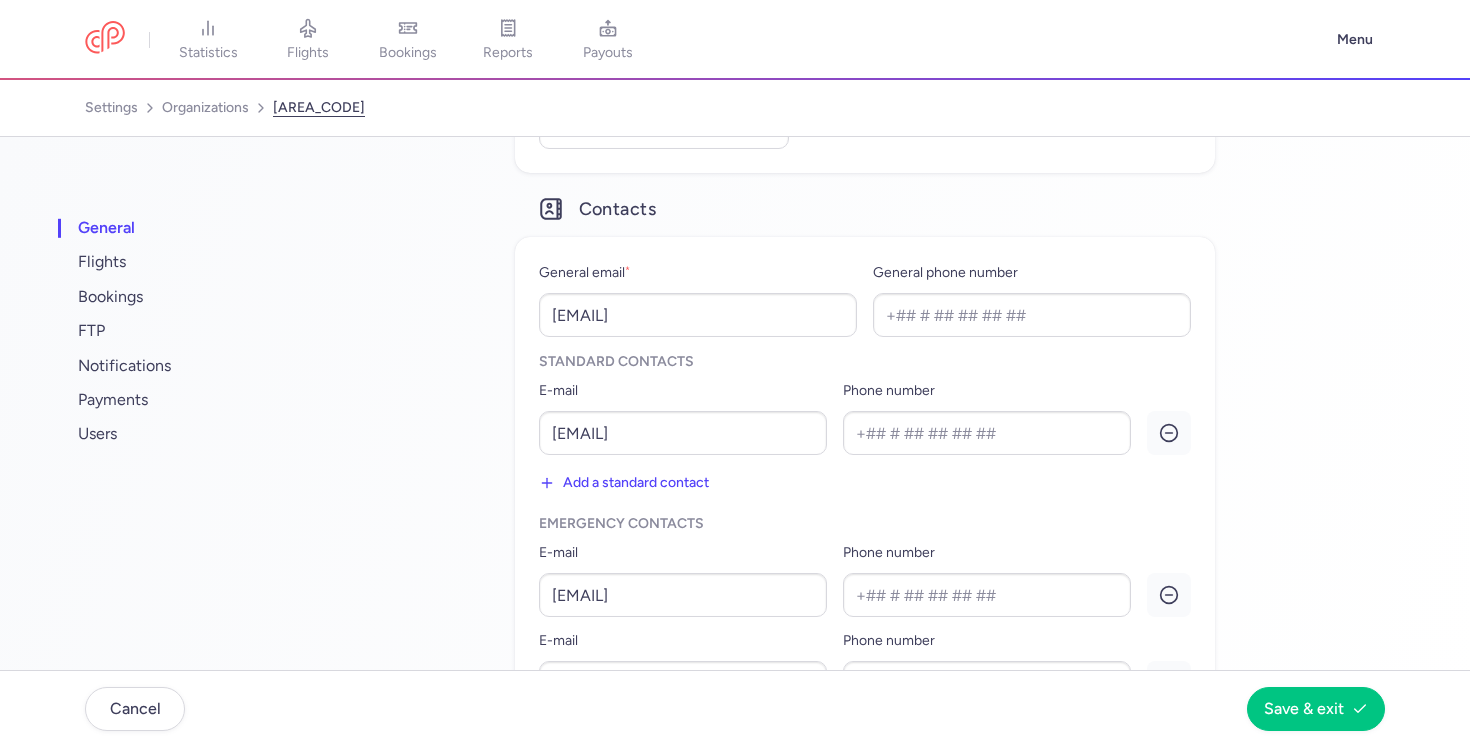 scroll, scrollTop: 433, scrollLeft: 0, axis: vertical 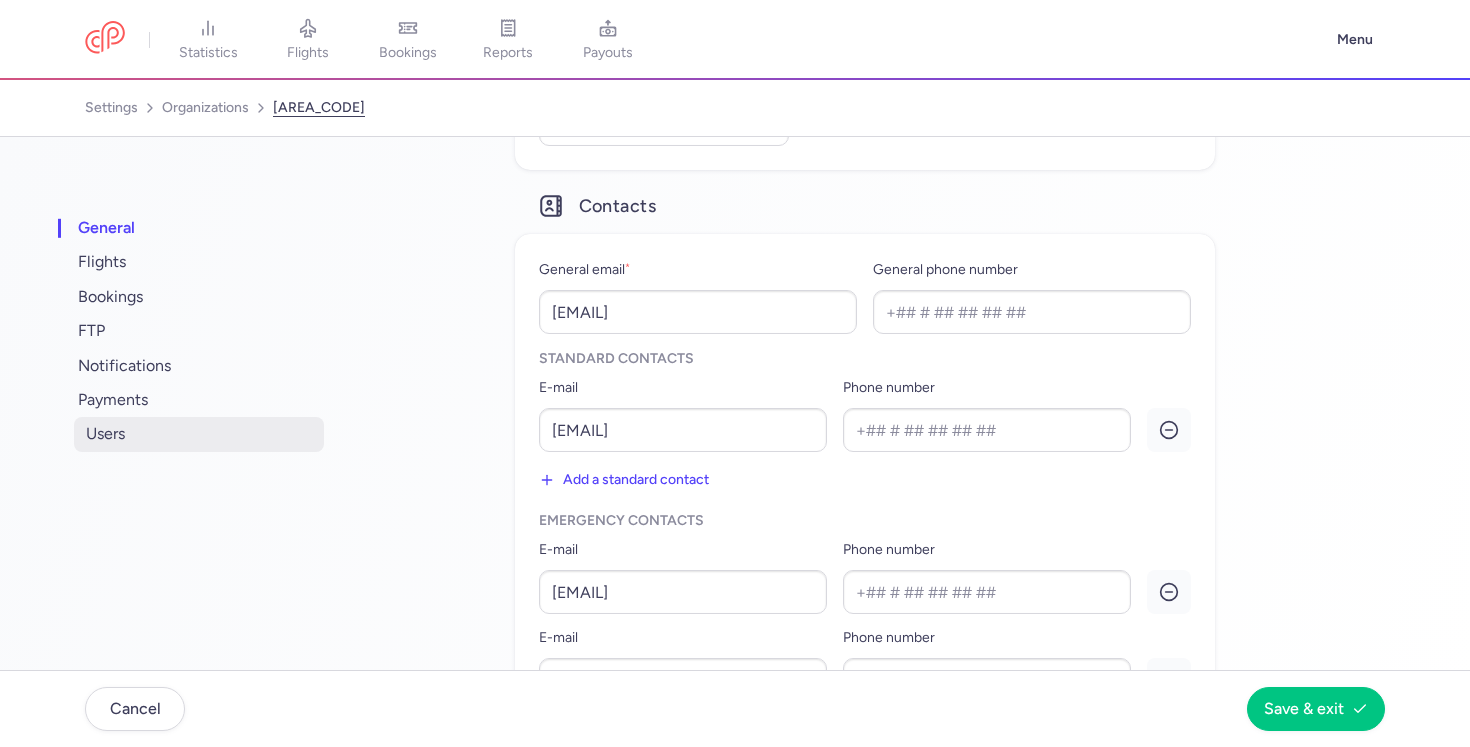 click on "users" at bounding box center (199, 434) 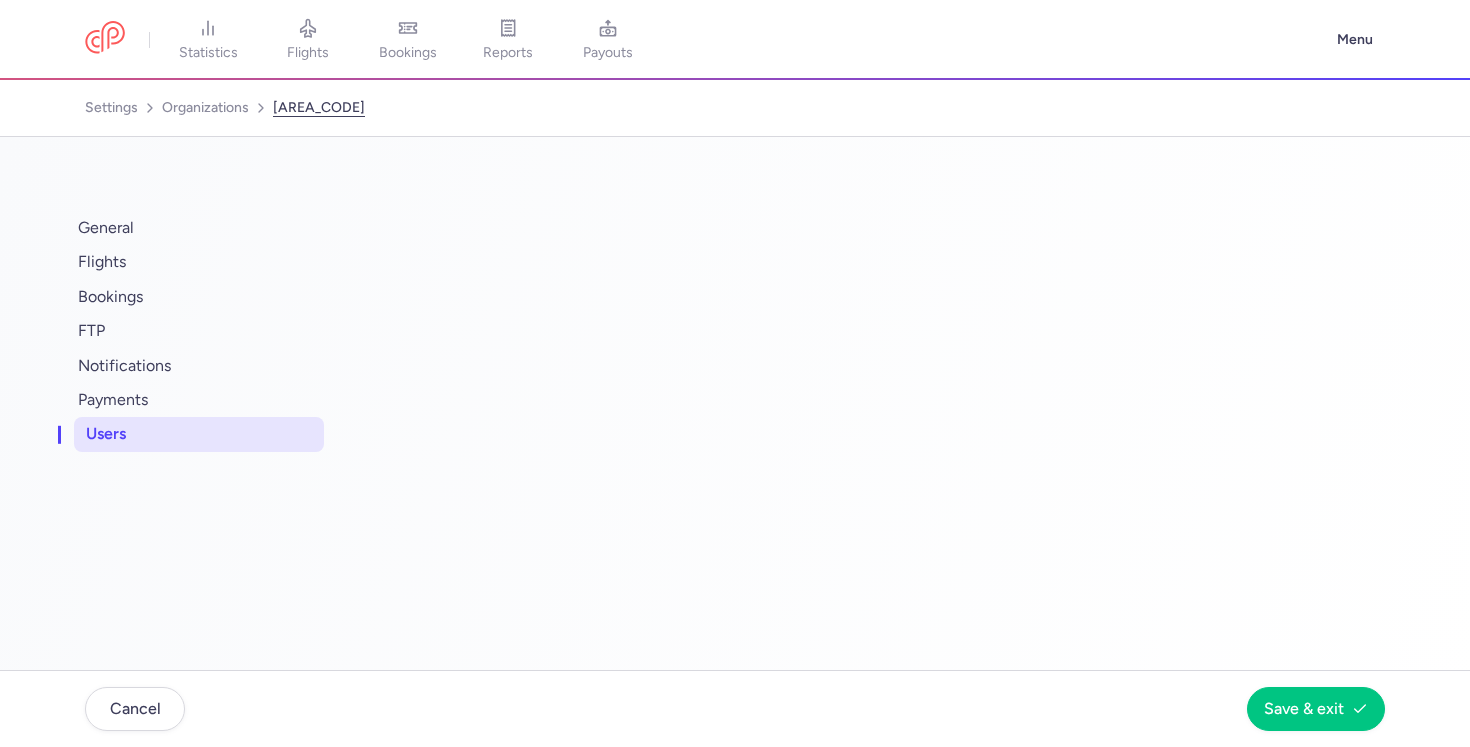 scroll, scrollTop: 0, scrollLeft: 0, axis: both 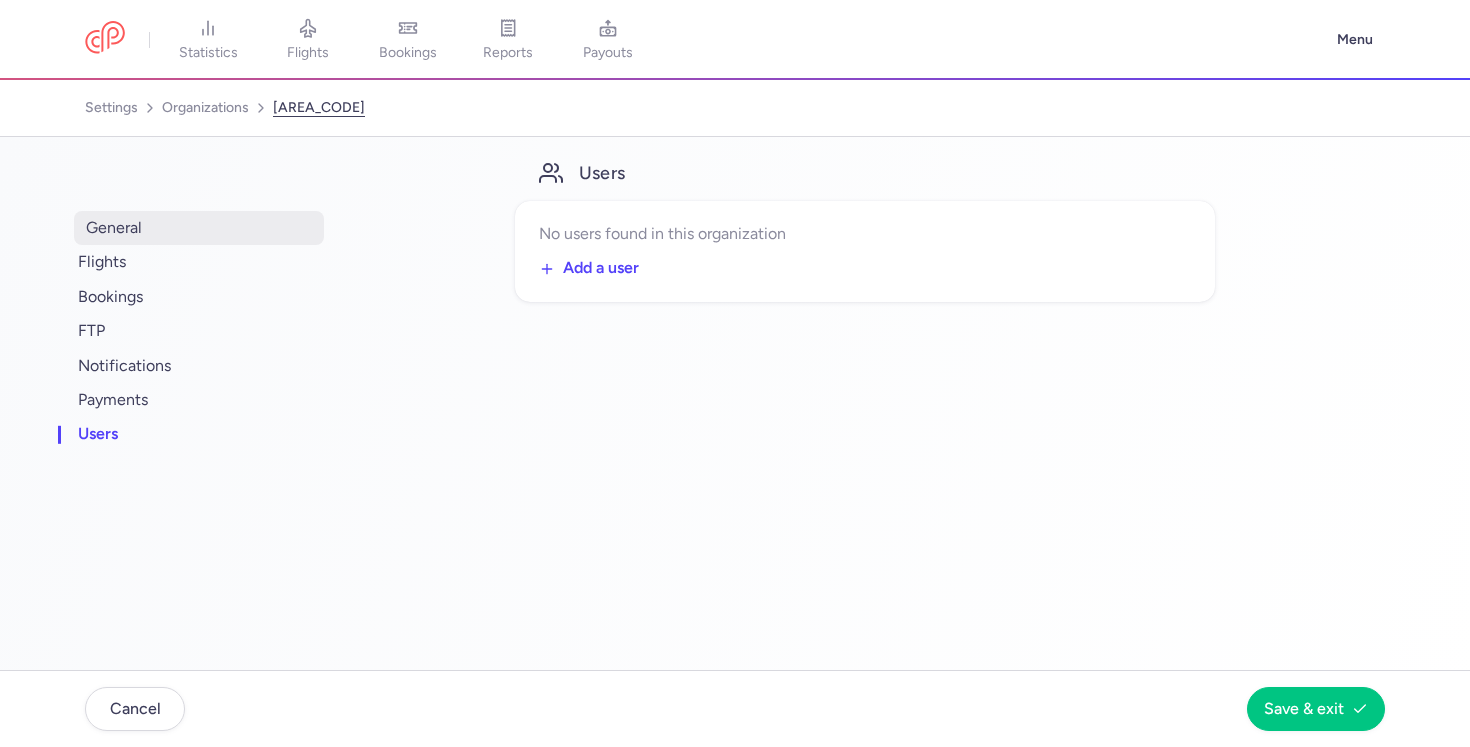 click on "general" at bounding box center [199, 228] 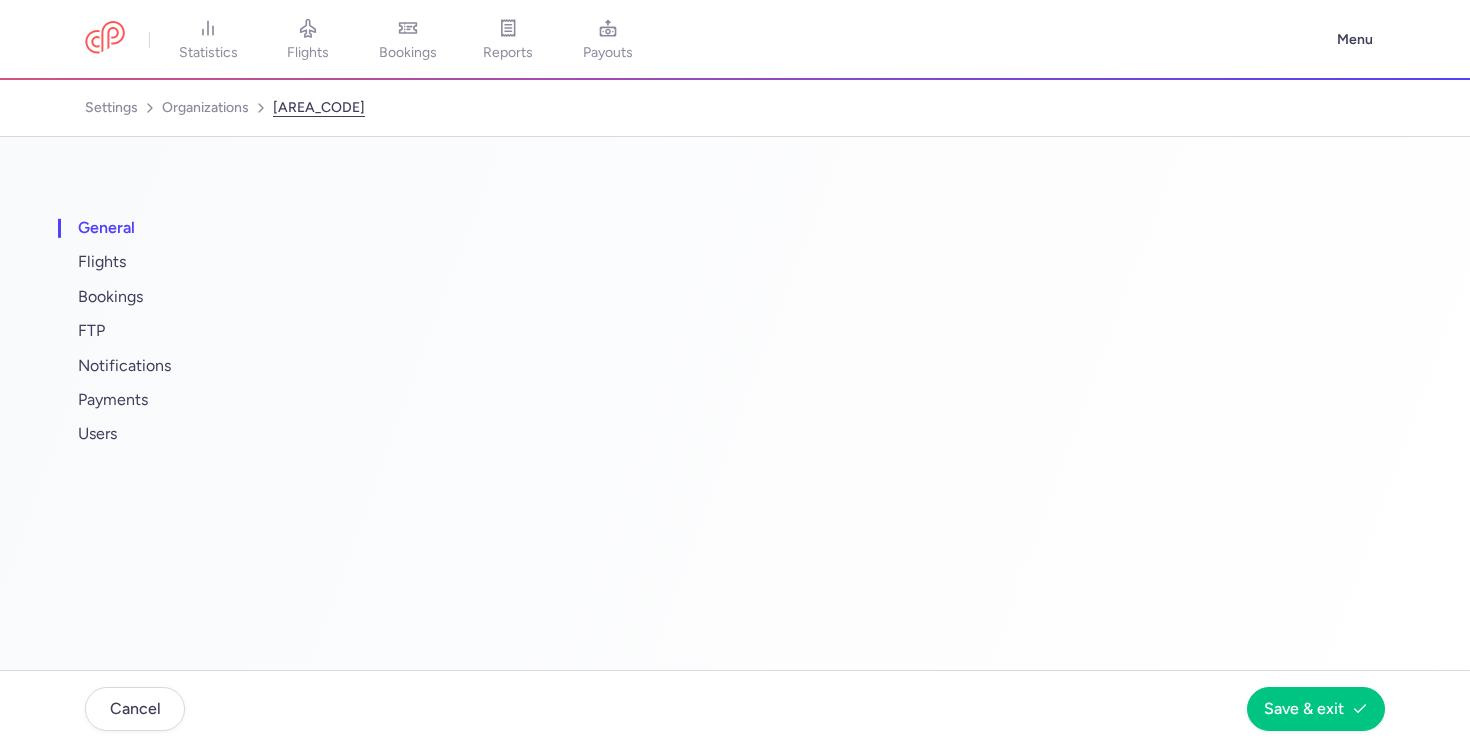 select on "AIRLINE" 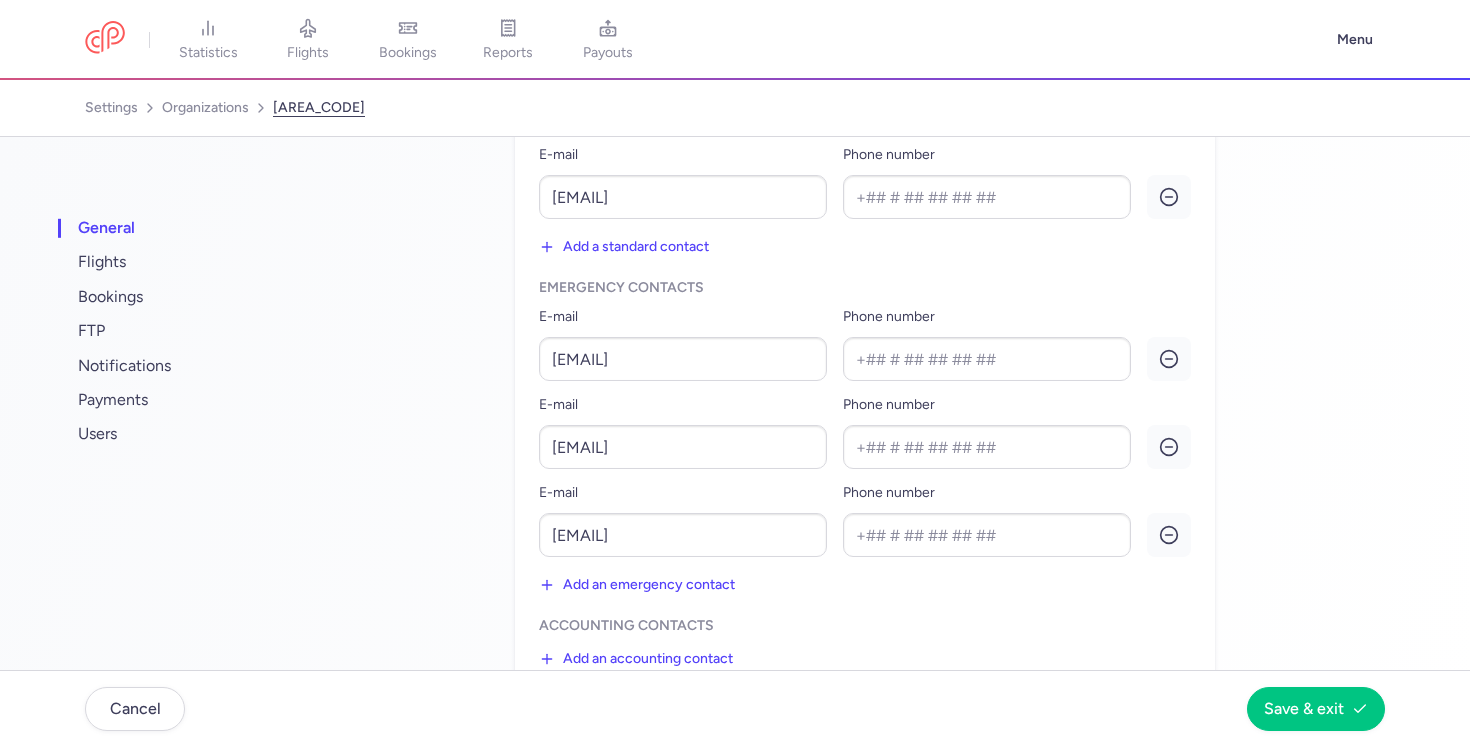 scroll, scrollTop: 668, scrollLeft: 0, axis: vertical 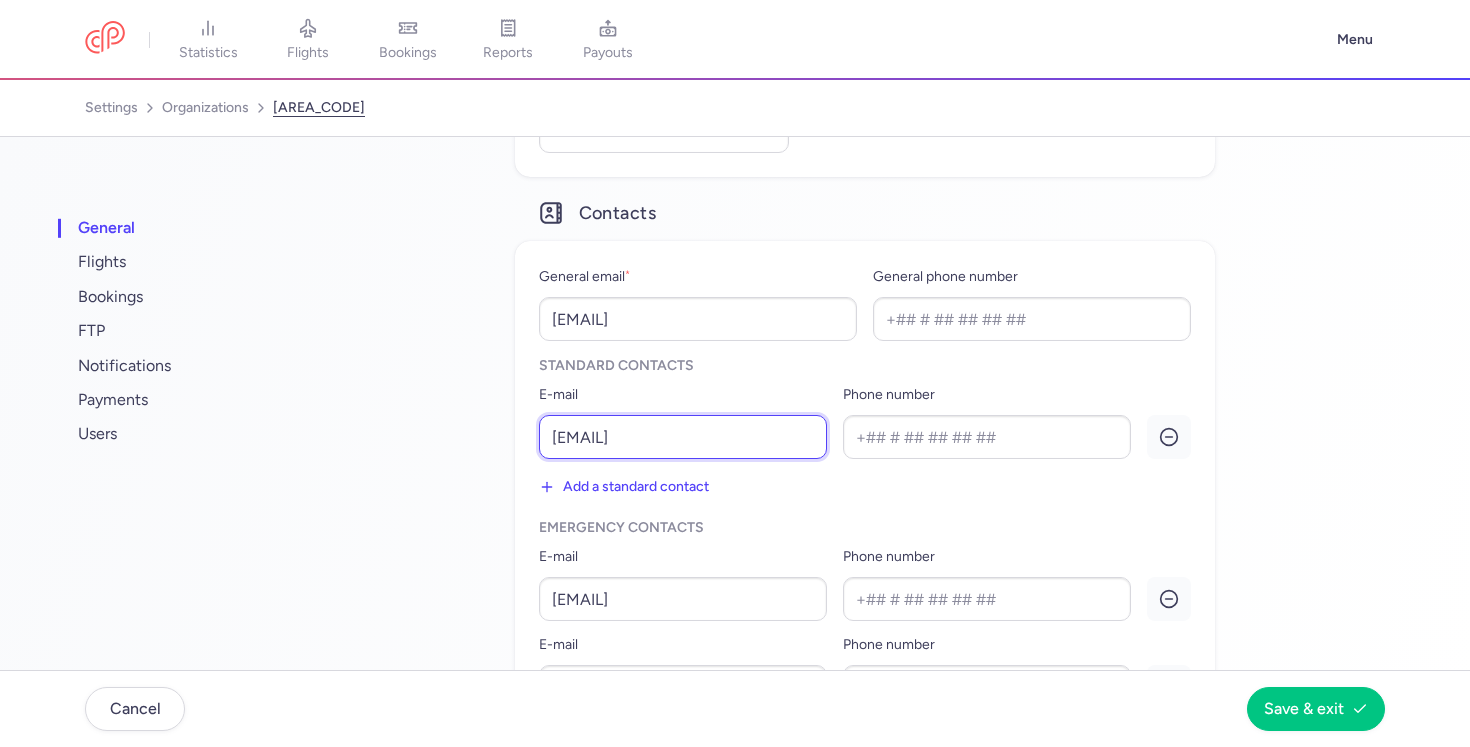 click on "obenjelloun@royalairmaroc.com" at bounding box center [683, 437] 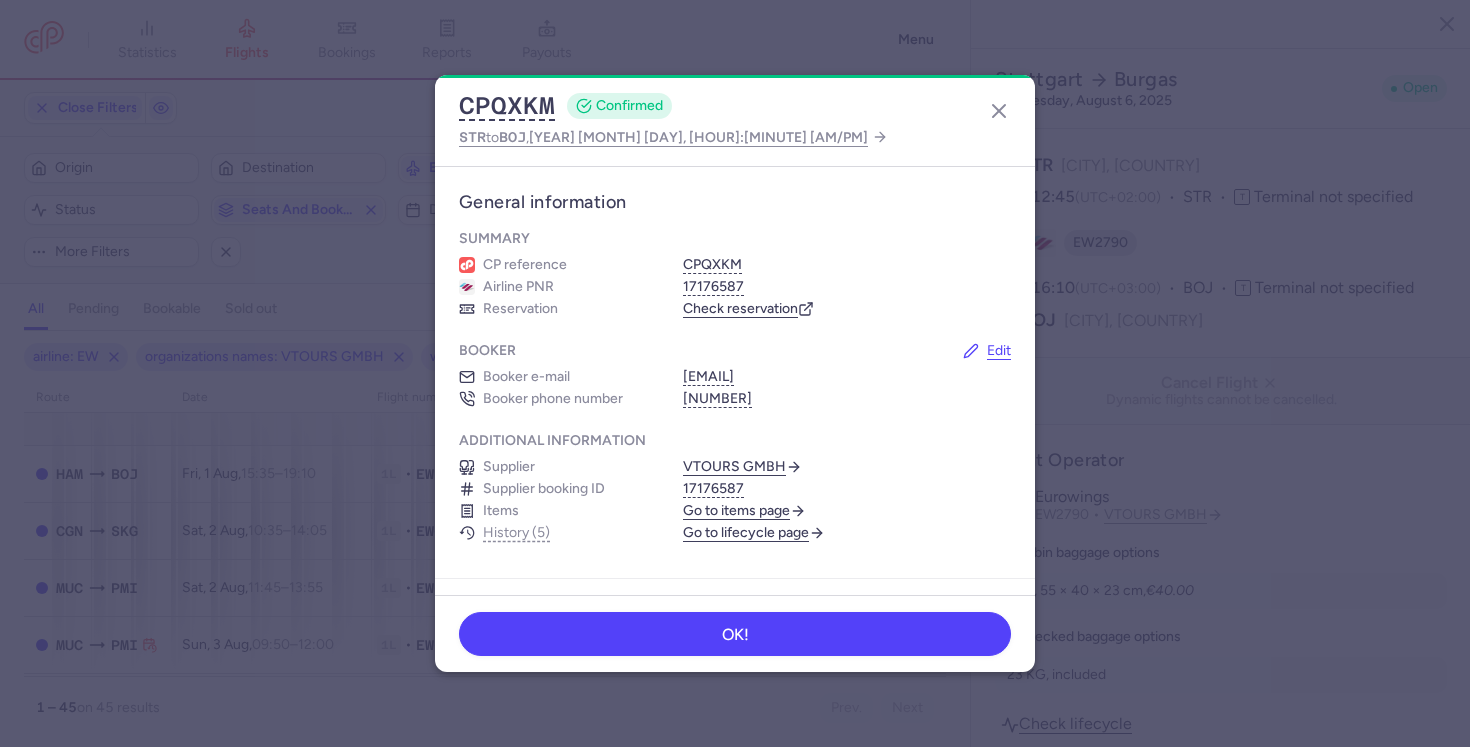 select on "days" 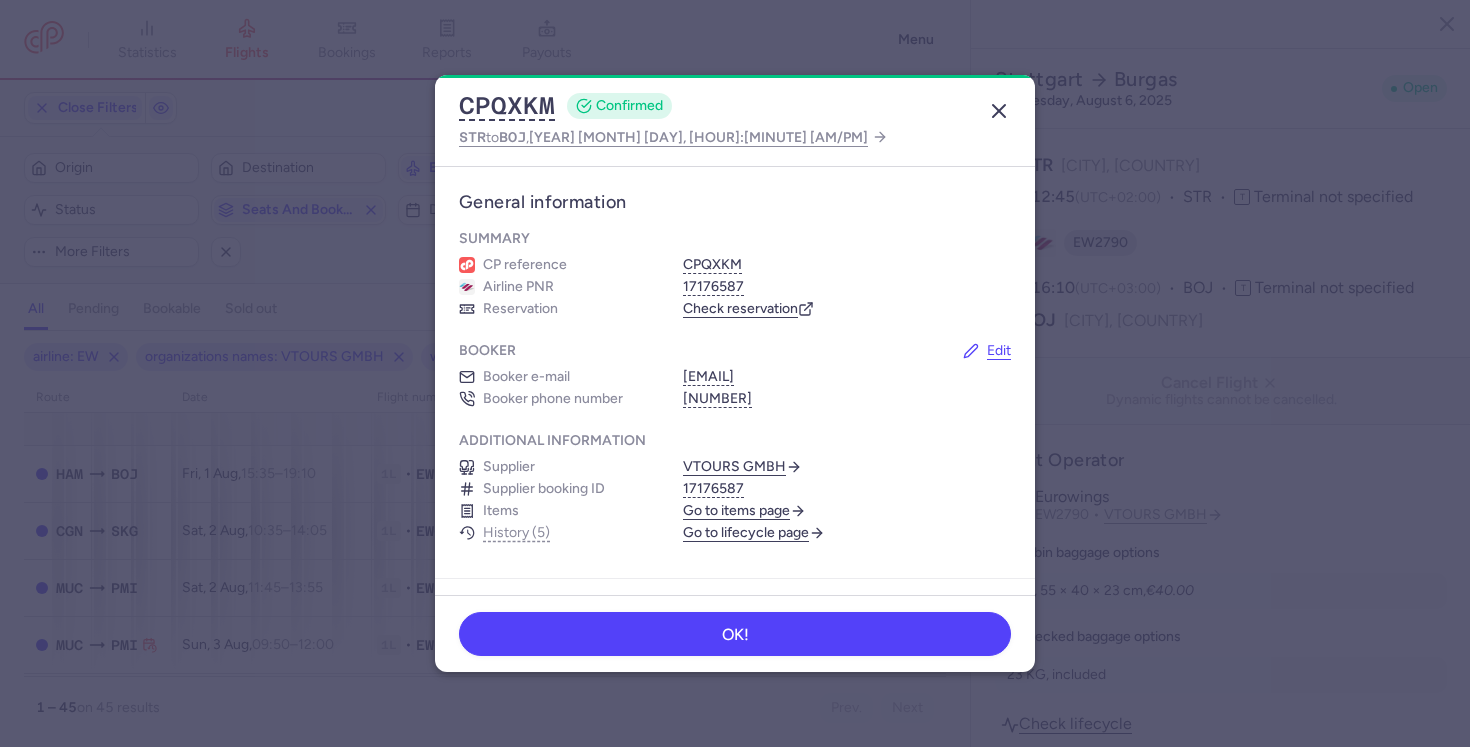scroll, scrollTop: 0, scrollLeft: 0, axis: both 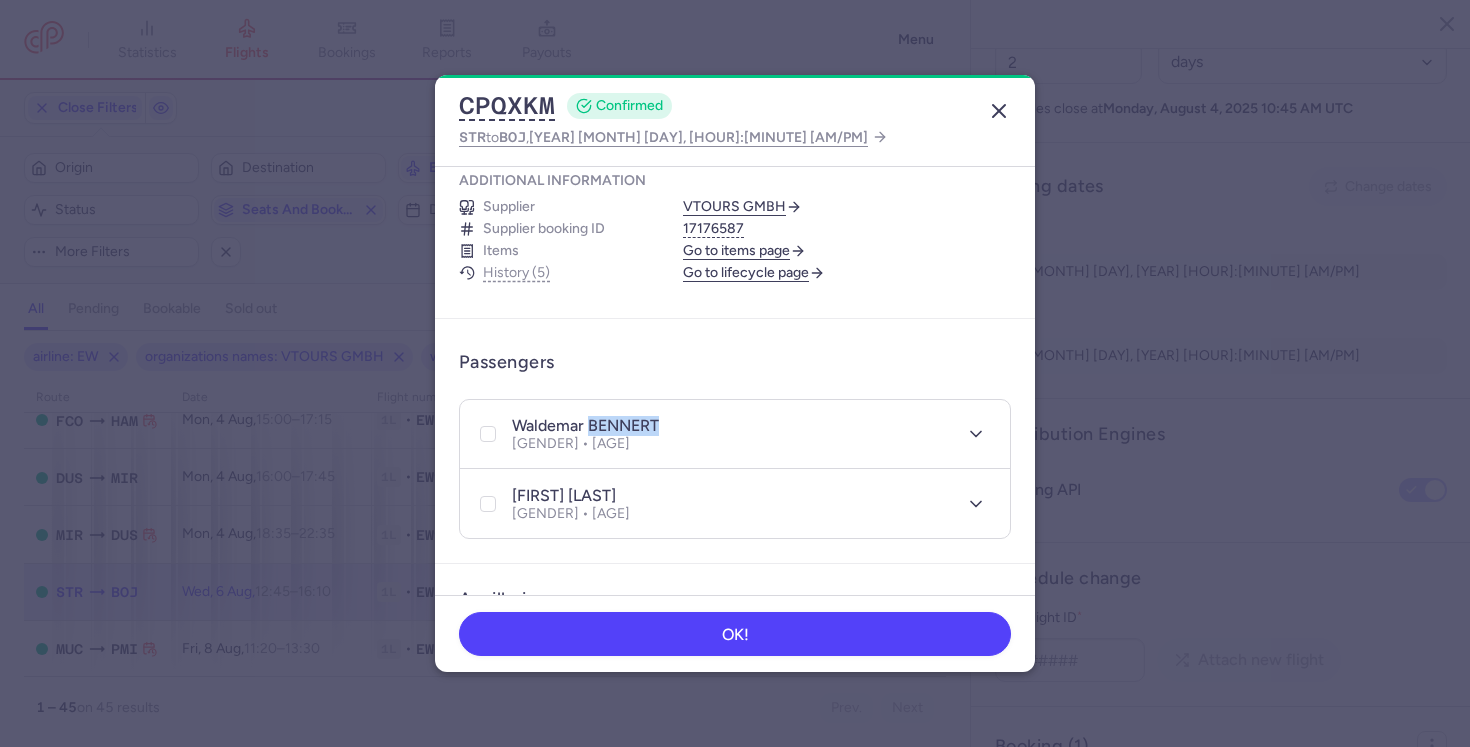 click 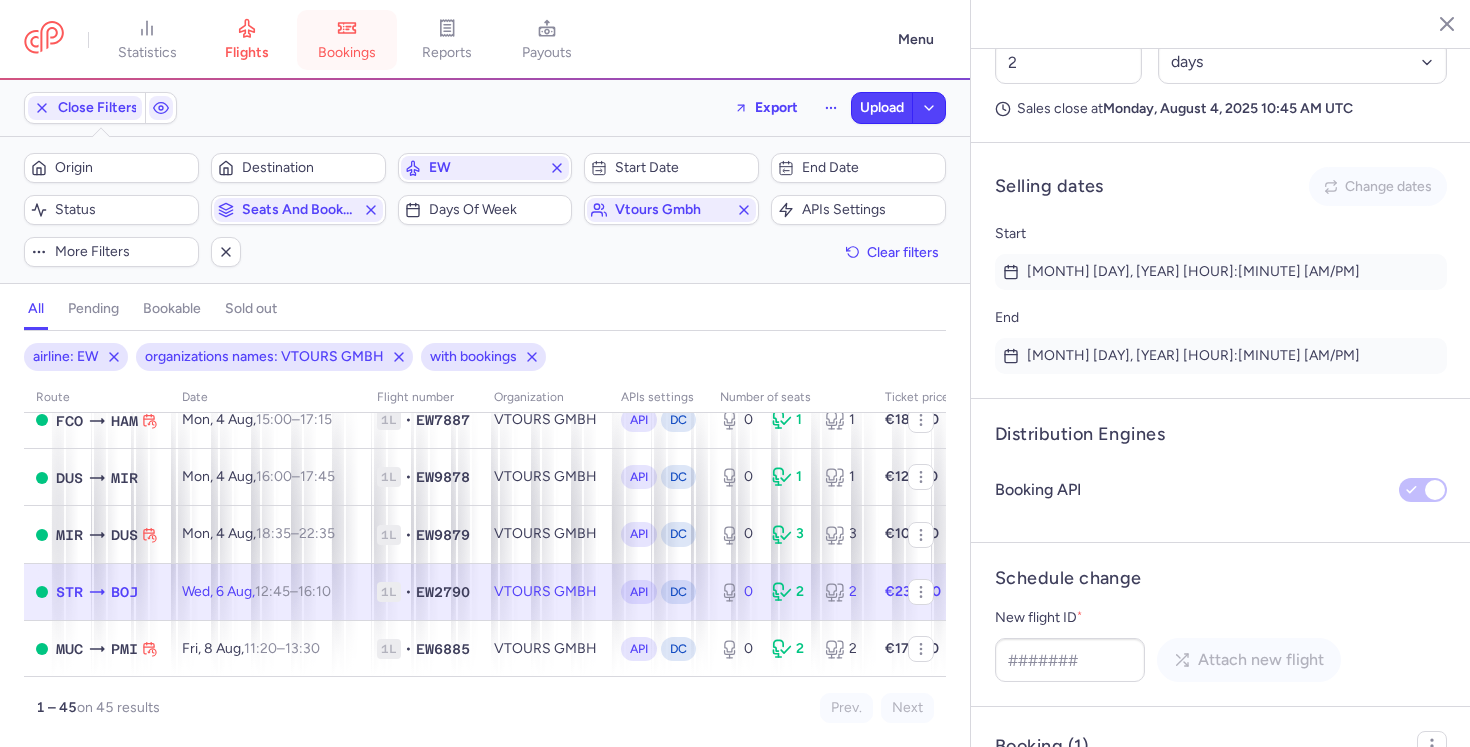click on "bookings" at bounding box center (347, 53) 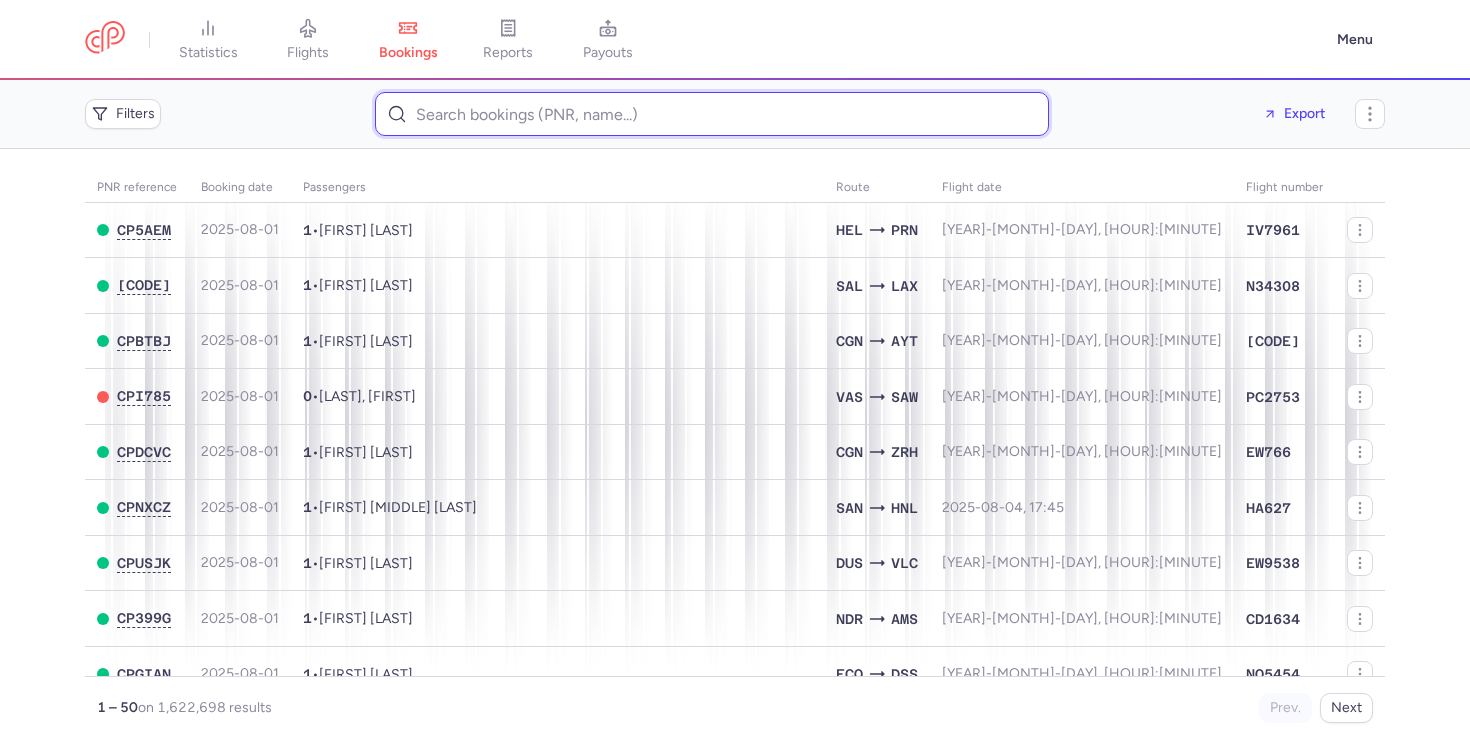 click at bounding box center [712, 114] 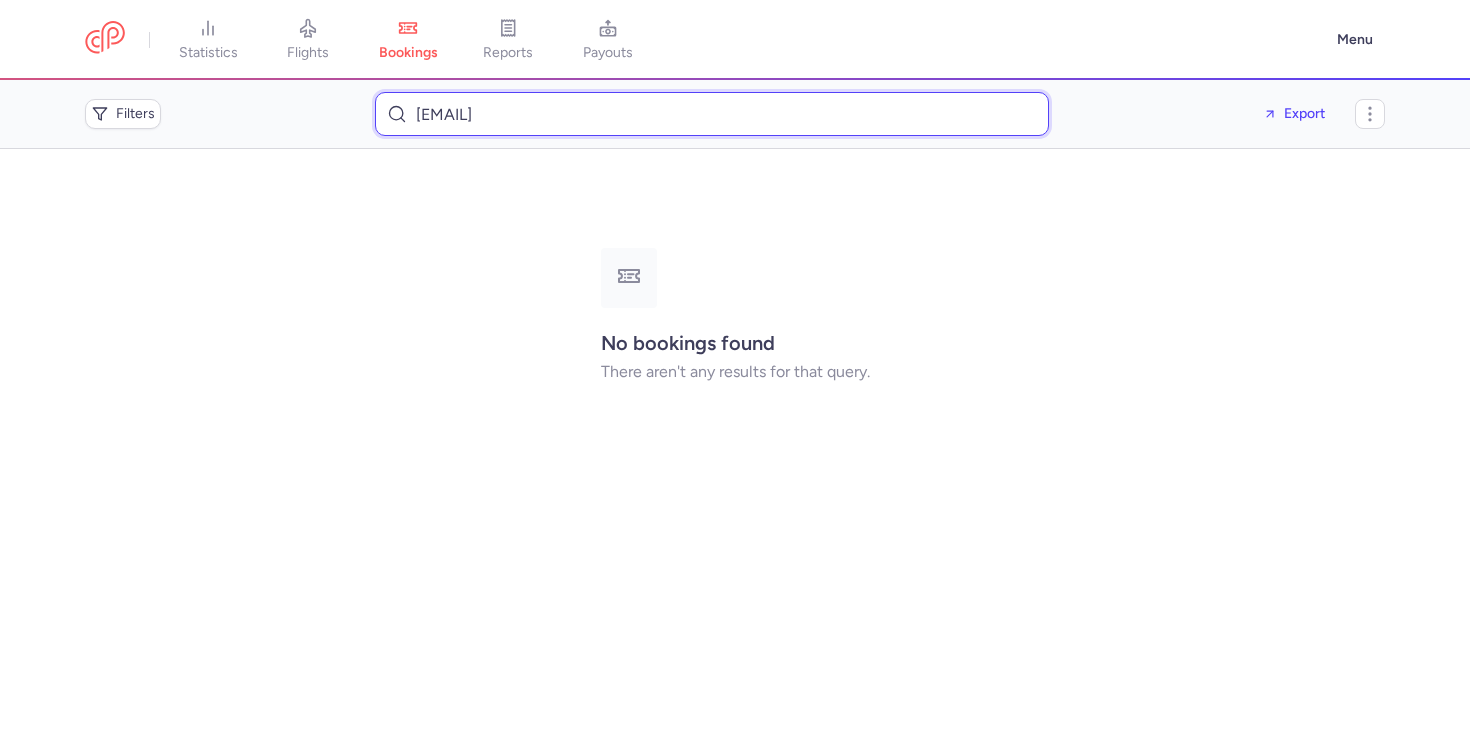 click on "[EMAIL]" at bounding box center (712, 114) 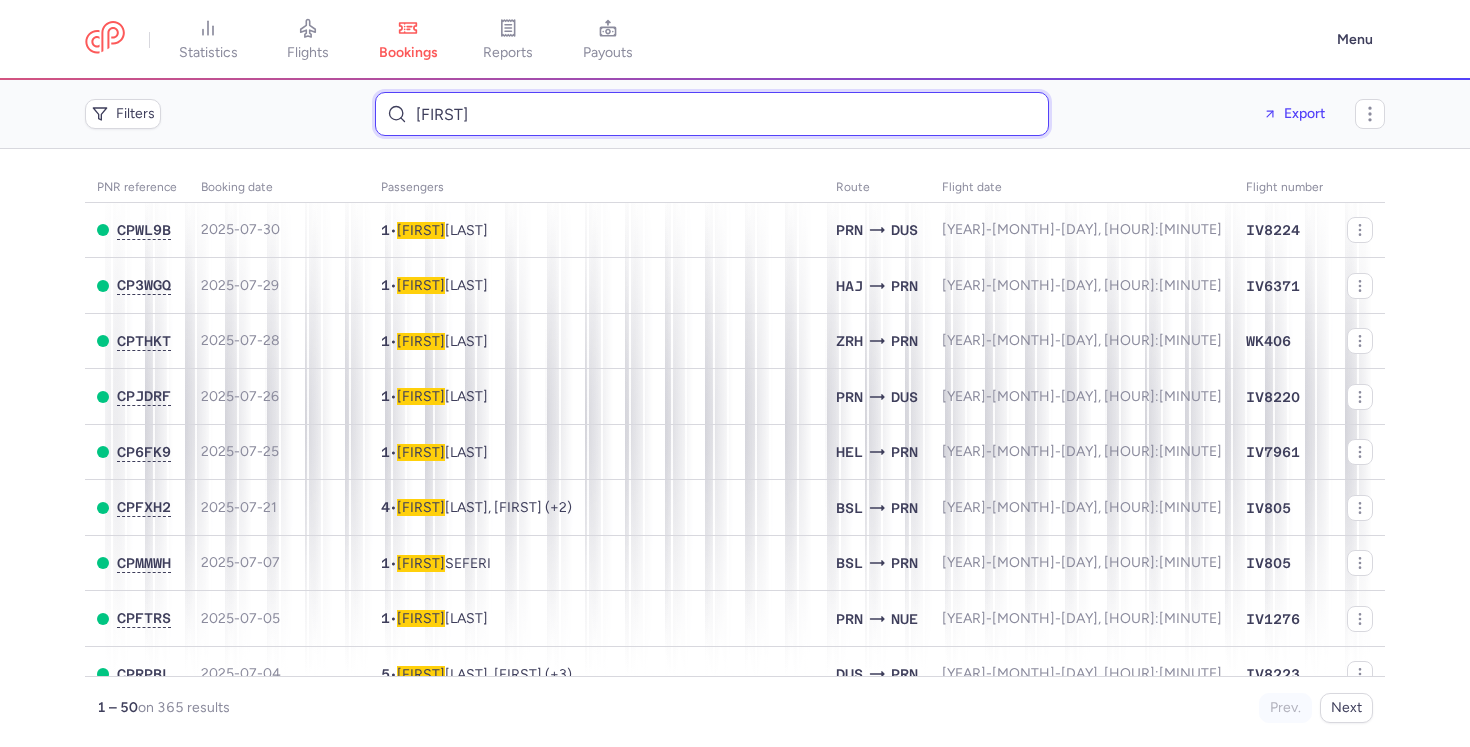 type on "[FIRST]" 